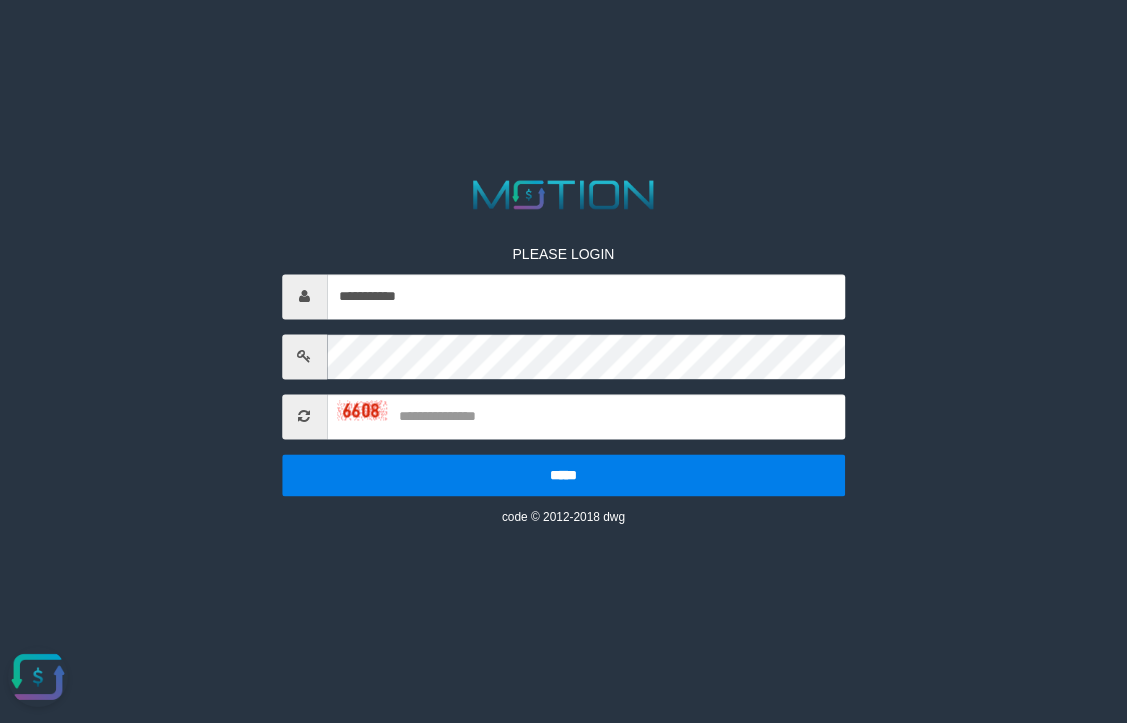 scroll, scrollTop: 0, scrollLeft: 0, axis: both 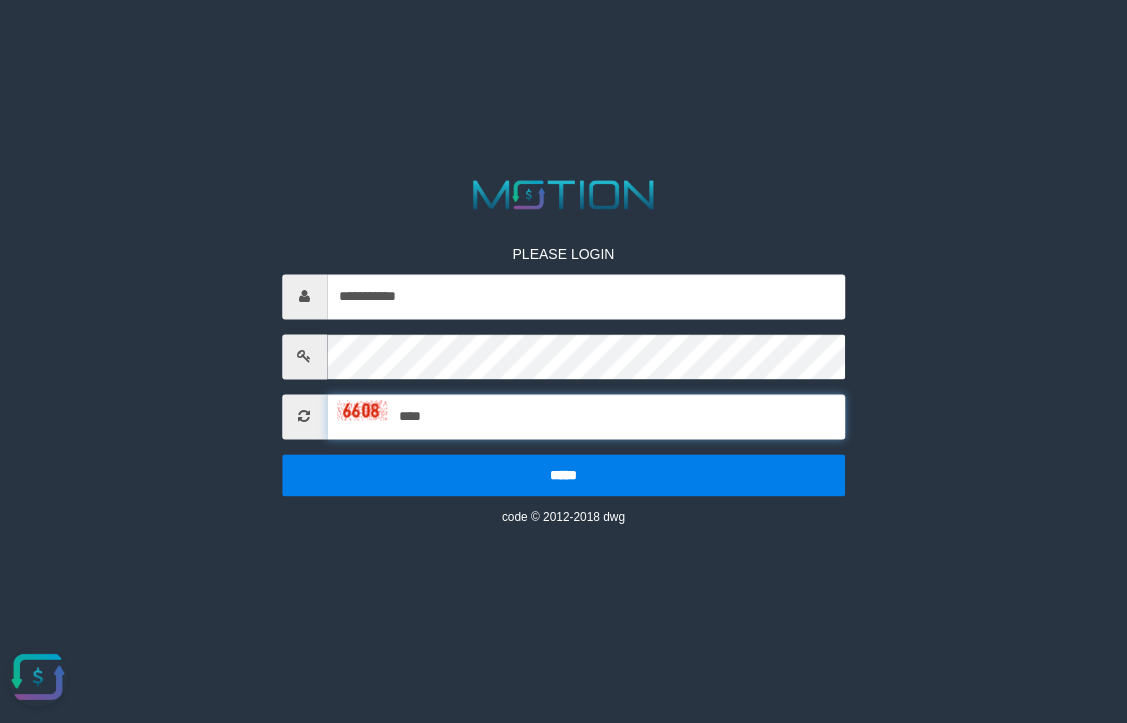 type on "****" 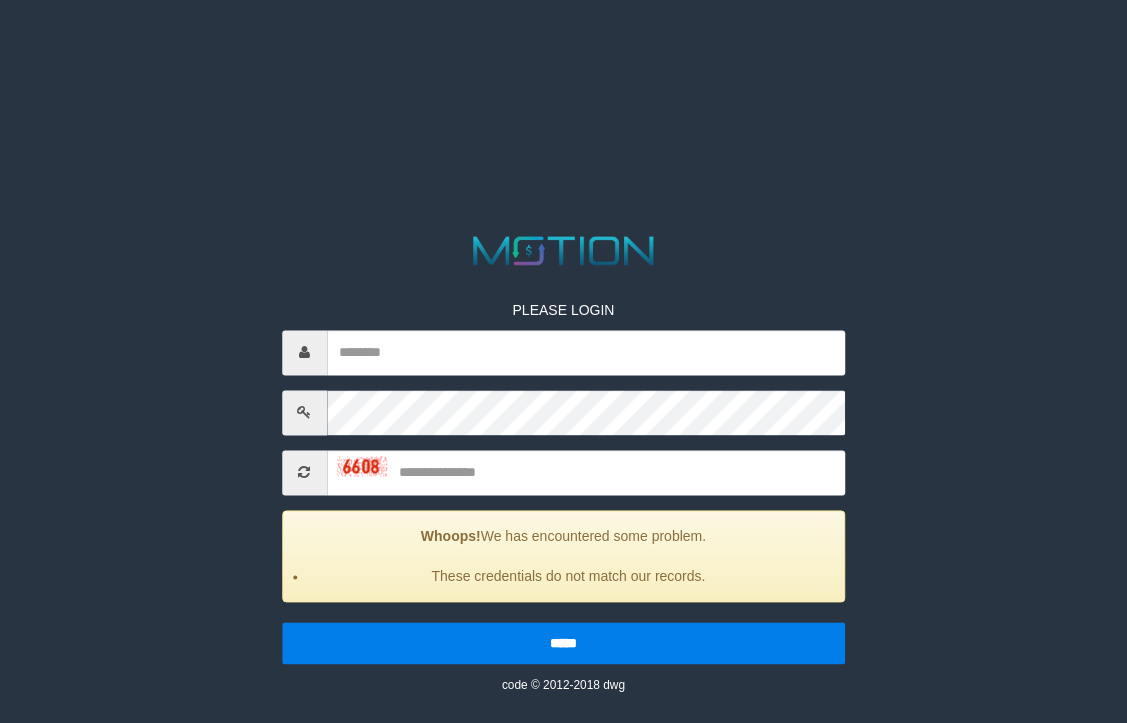 scroll, scrollTop: 0, scrollLeft: 0, axis: both 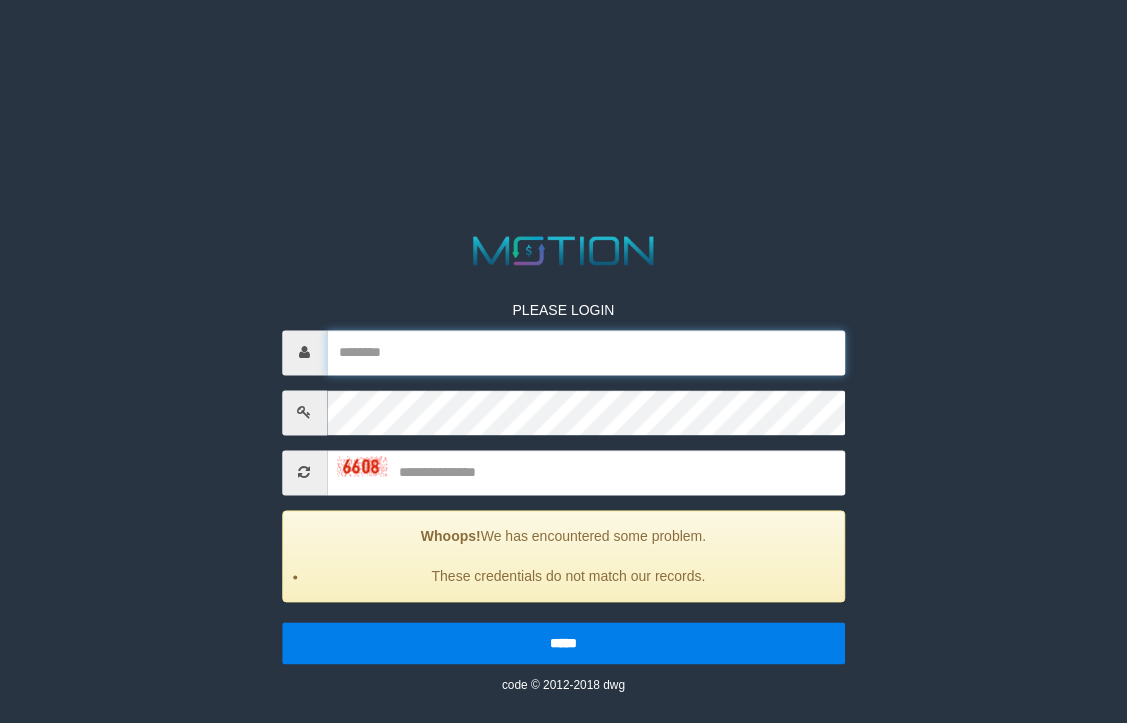 drag, startPoint x: 443, startPoint y: 360, endPoint x: 450, endPoint y: 371, distance: 13.038404 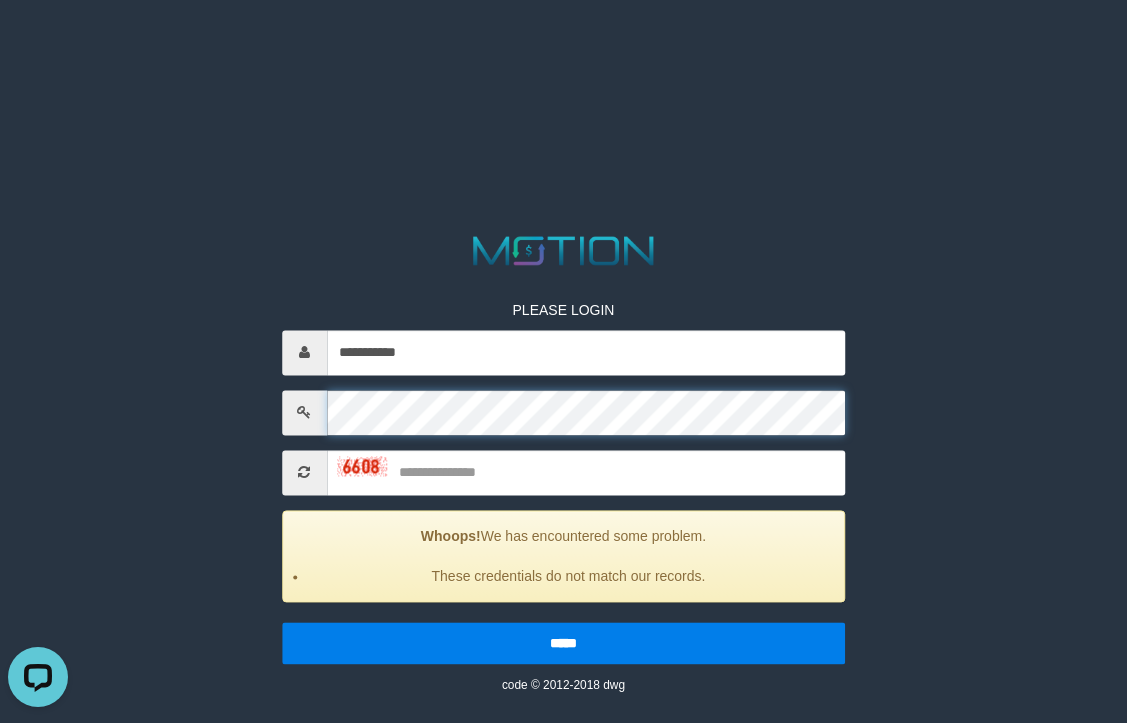 scroll, scrollTop: 0, scrollLeft: 0, axis: both 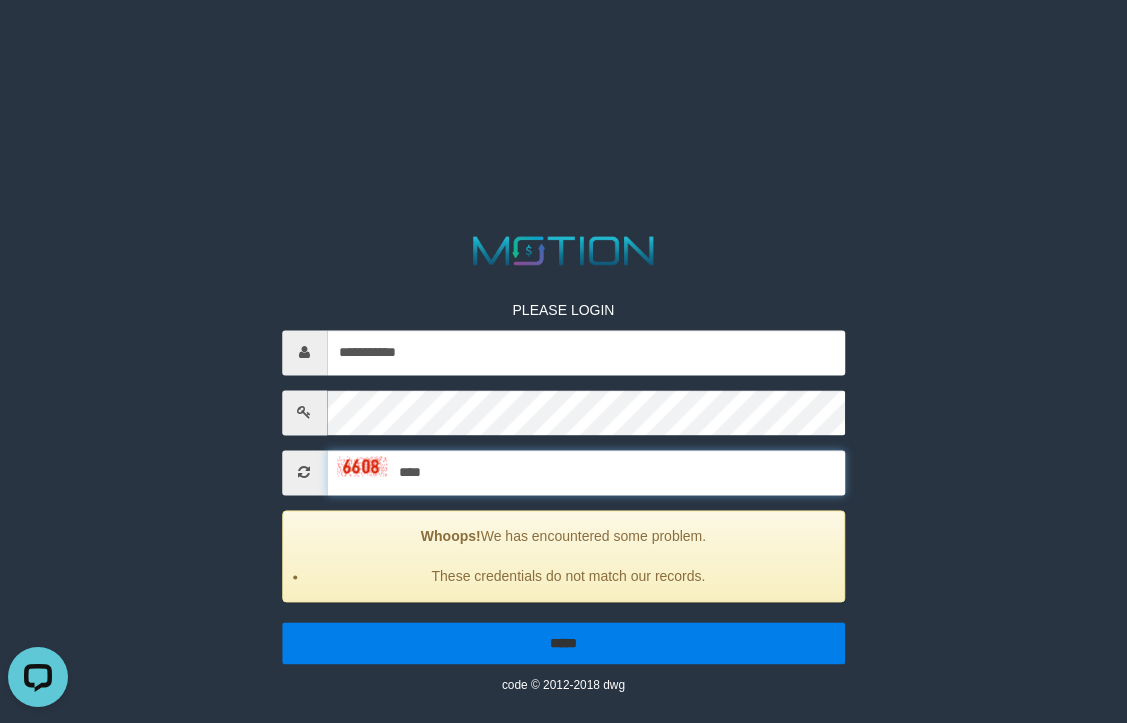 type on "****" 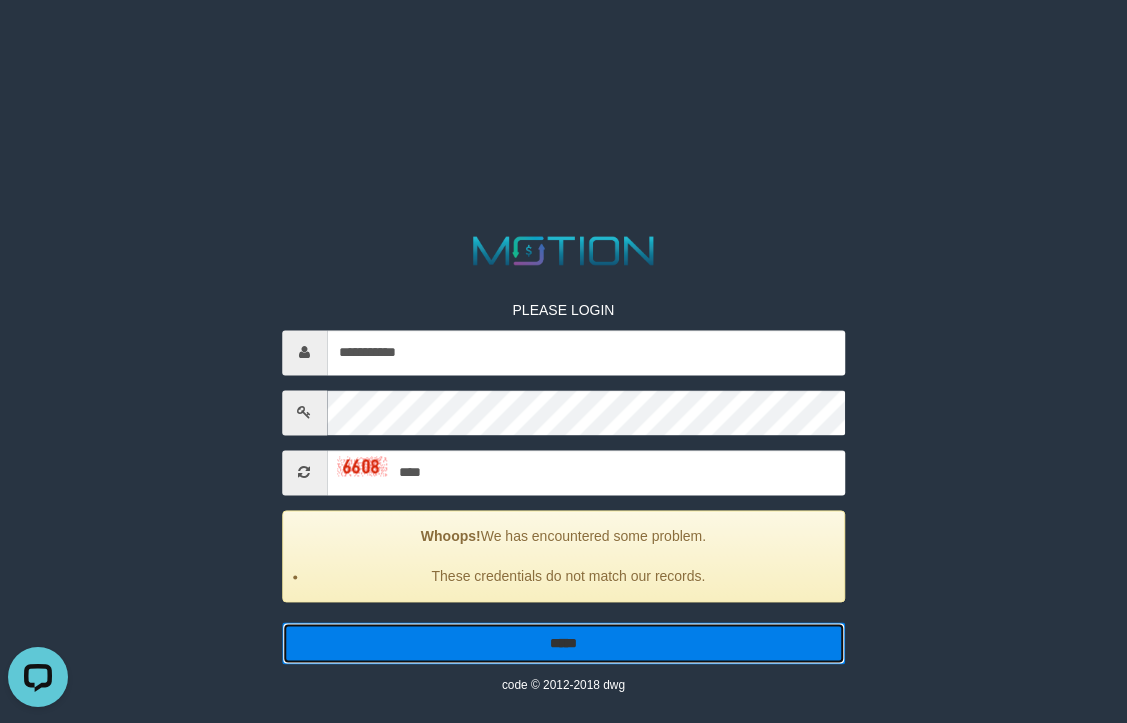 click on "*****" at bounding box center [564, 643] 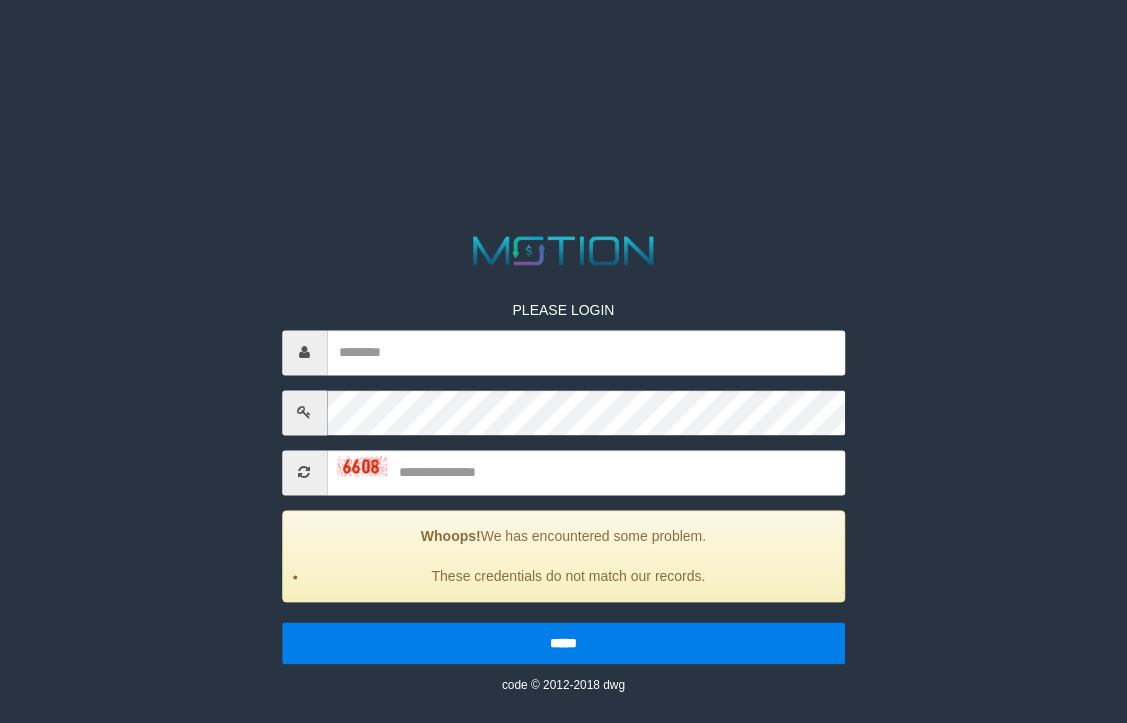 scroll, scrollTop: 0, scrollLeft: 0, axis: both 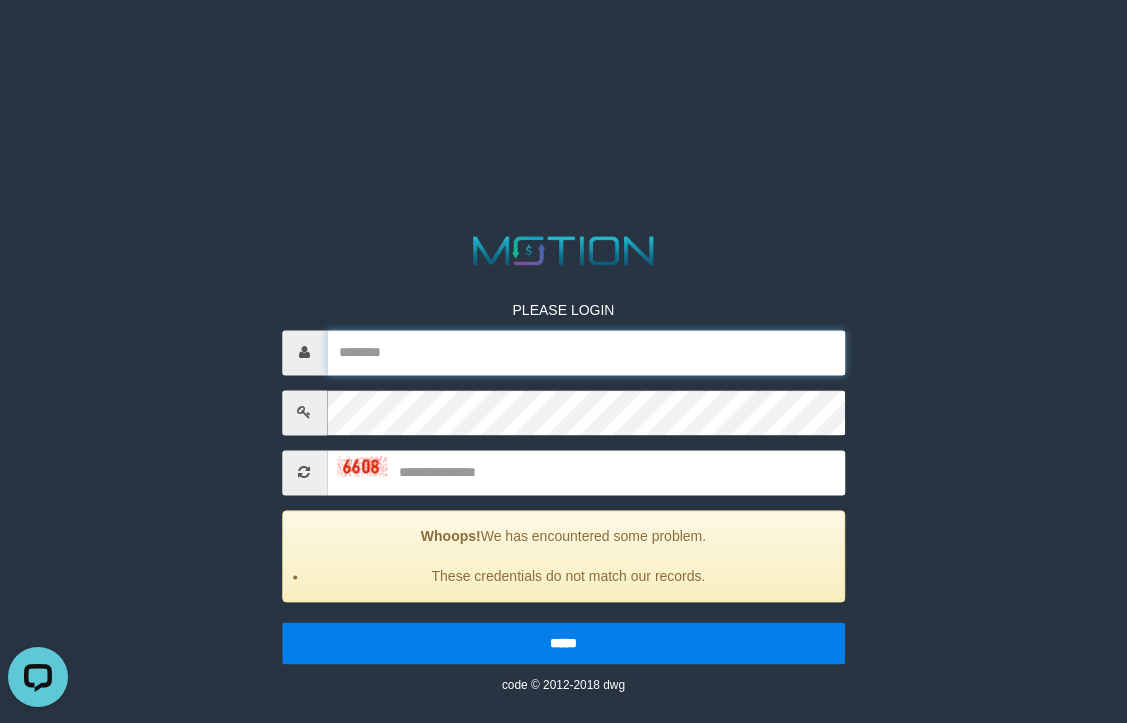 drag, startPoint x: 408, startPoint y: 348, endPoint x: 447, endPoint y: 376, distance: 48.010414 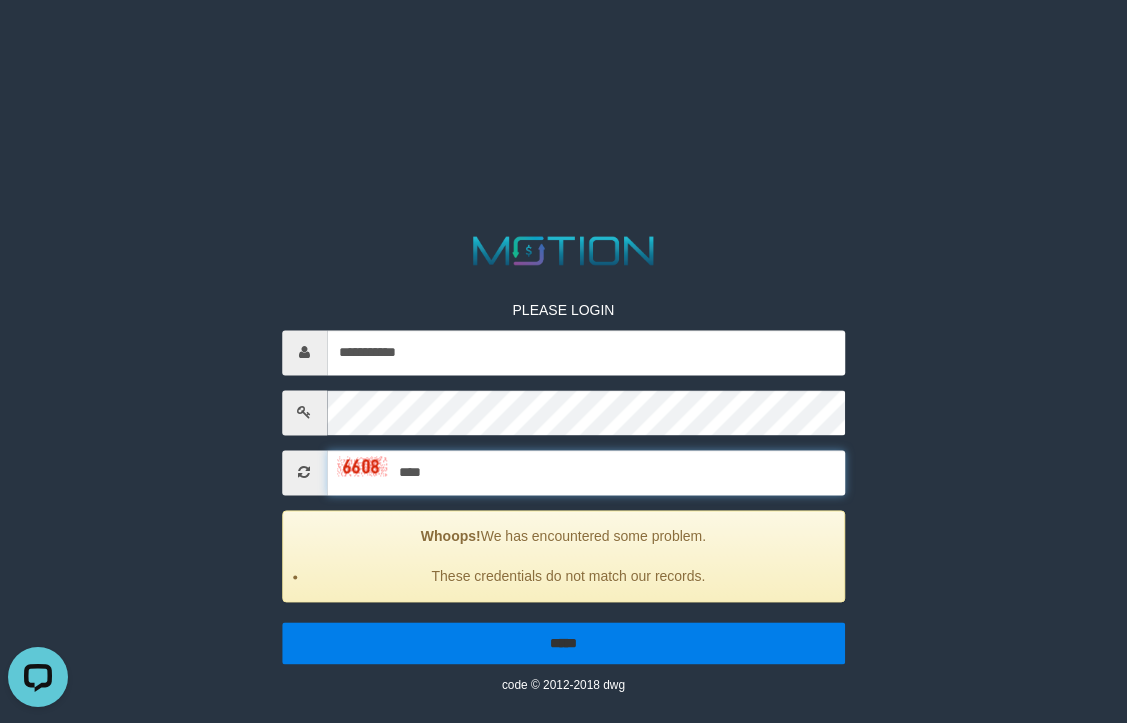 type on "****" 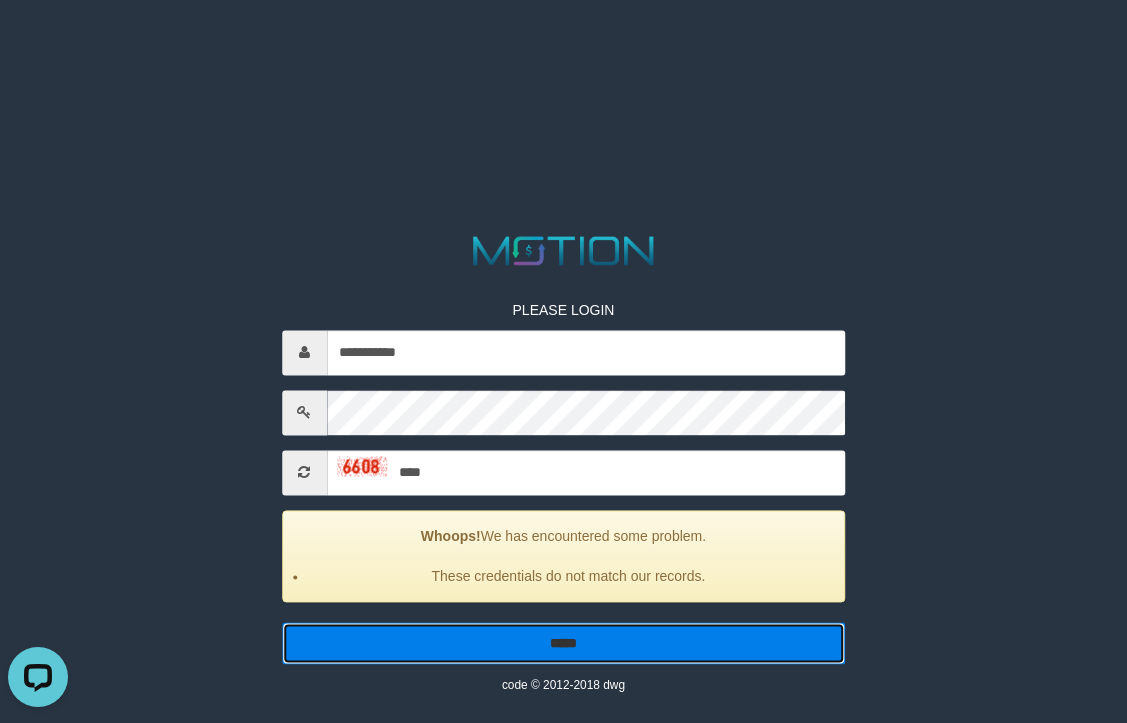 click on "*****" at bounding box center (564, 643) 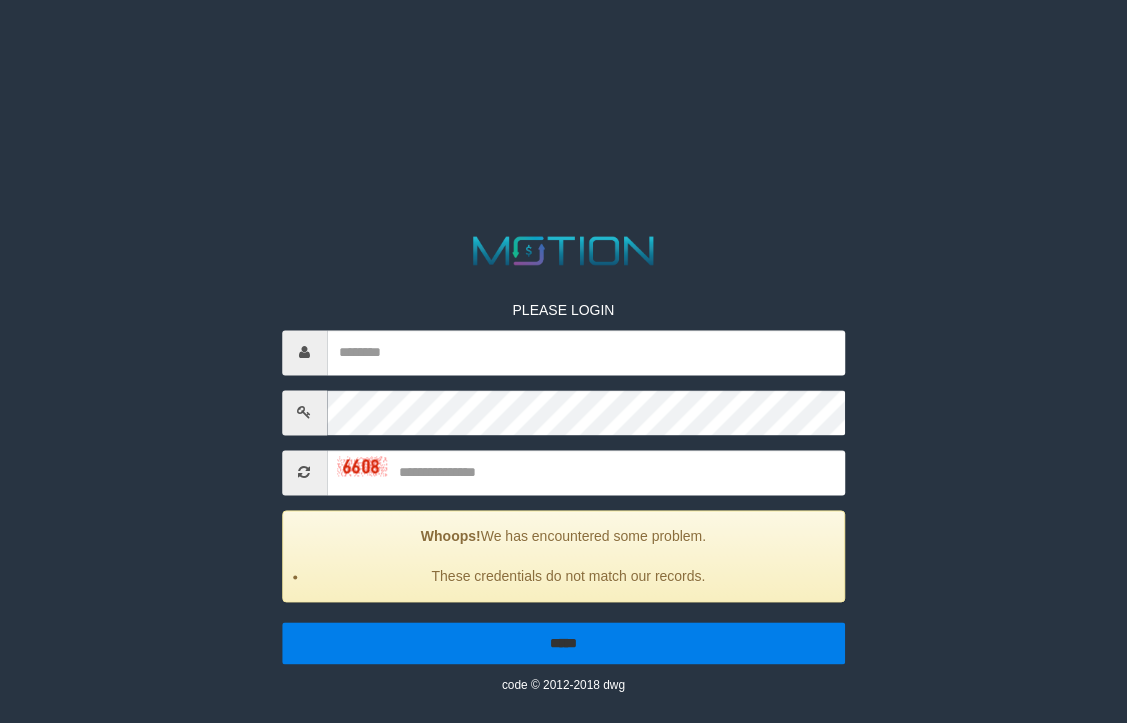 scroll, scrollTop: 0, scrollLeft: 0, axis: both 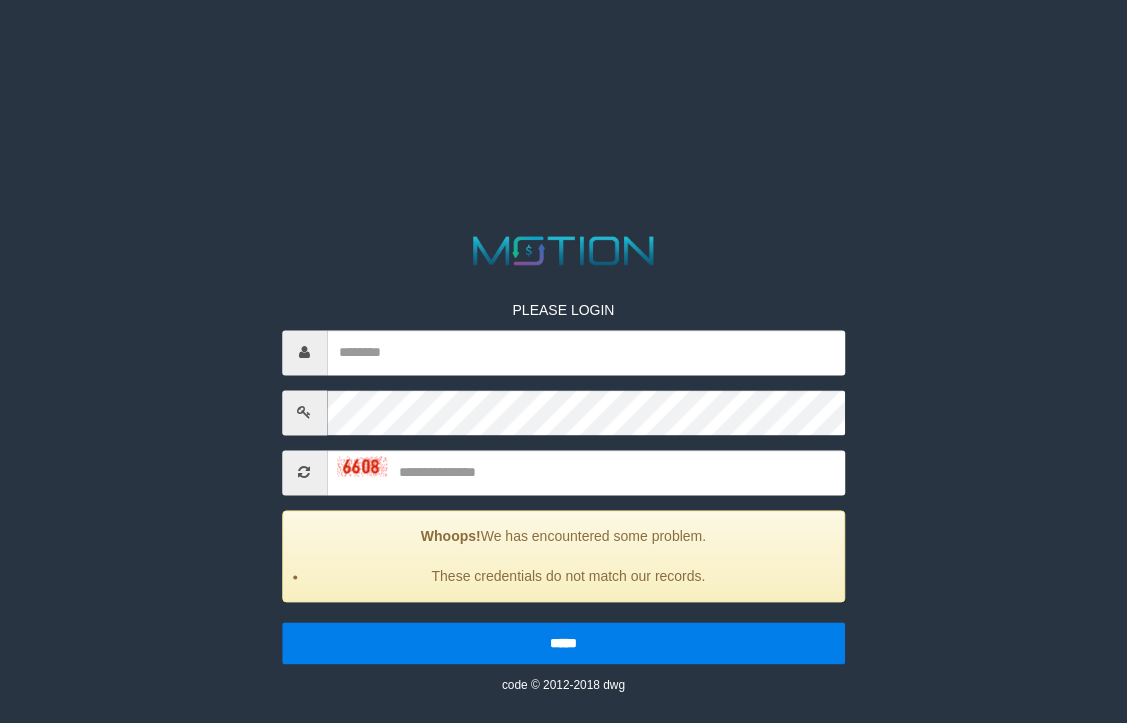 click at bounding box center (563, 250) 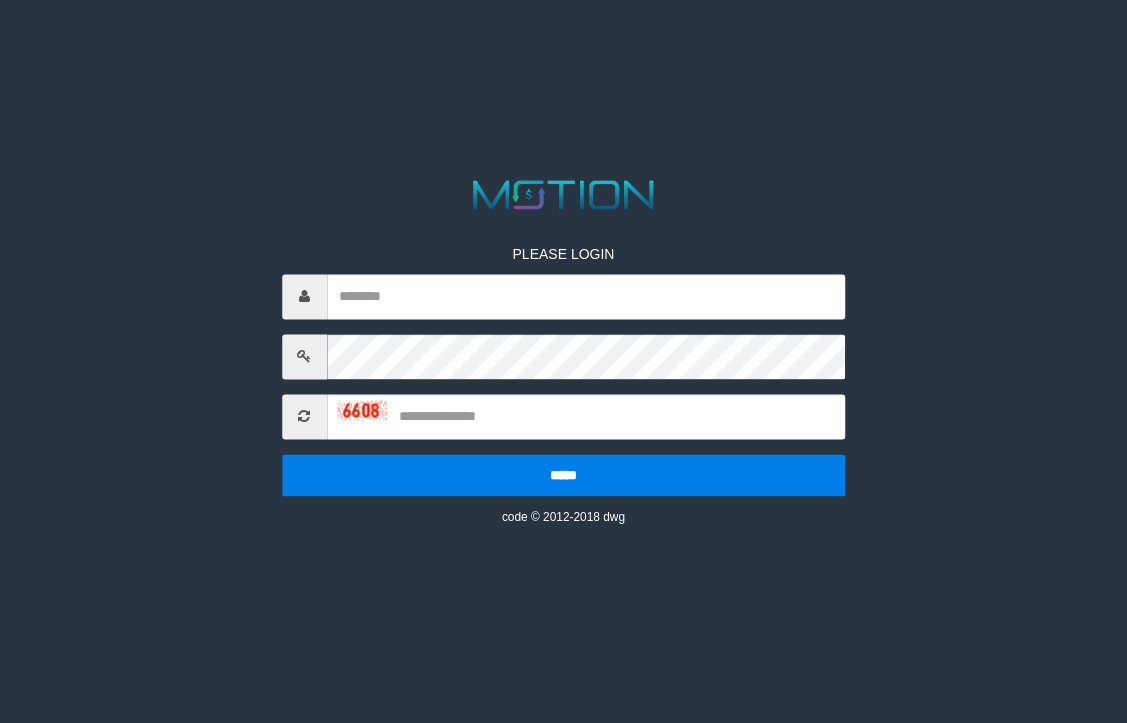 scroll, scrollTop: 0, scrollLeft: 0, axis: both 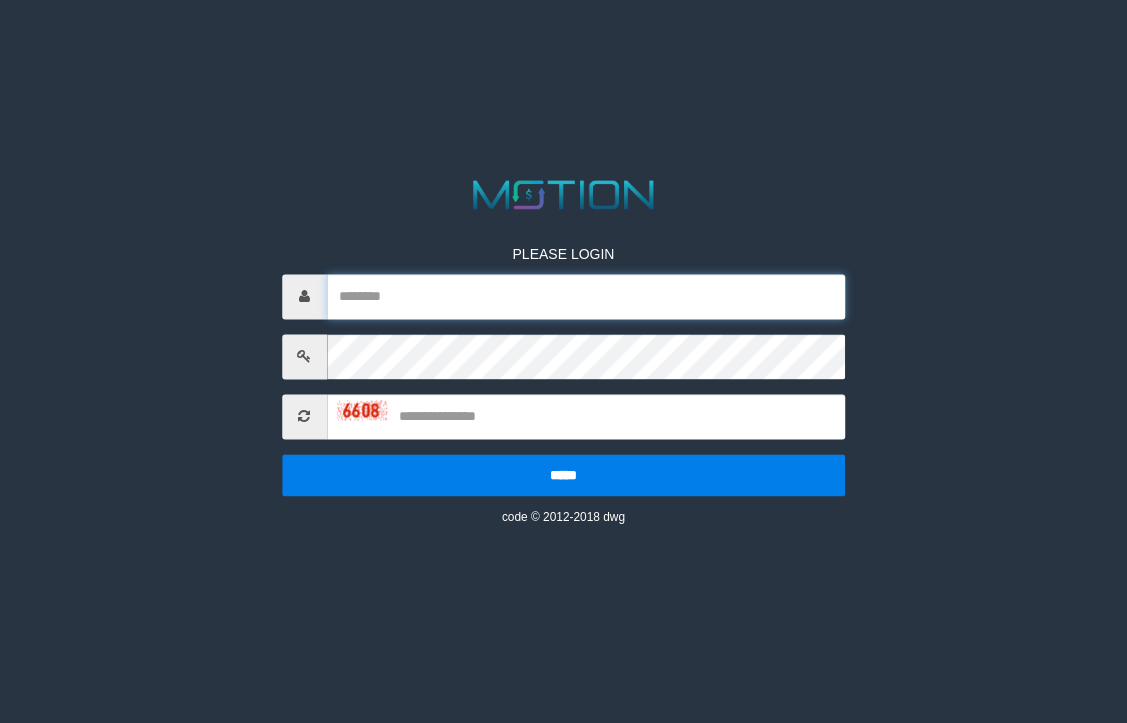 drag, startPoint x: 409, startPoint y: 315, endPoint x: 422, endPoint y: 311, distance: 13.601471 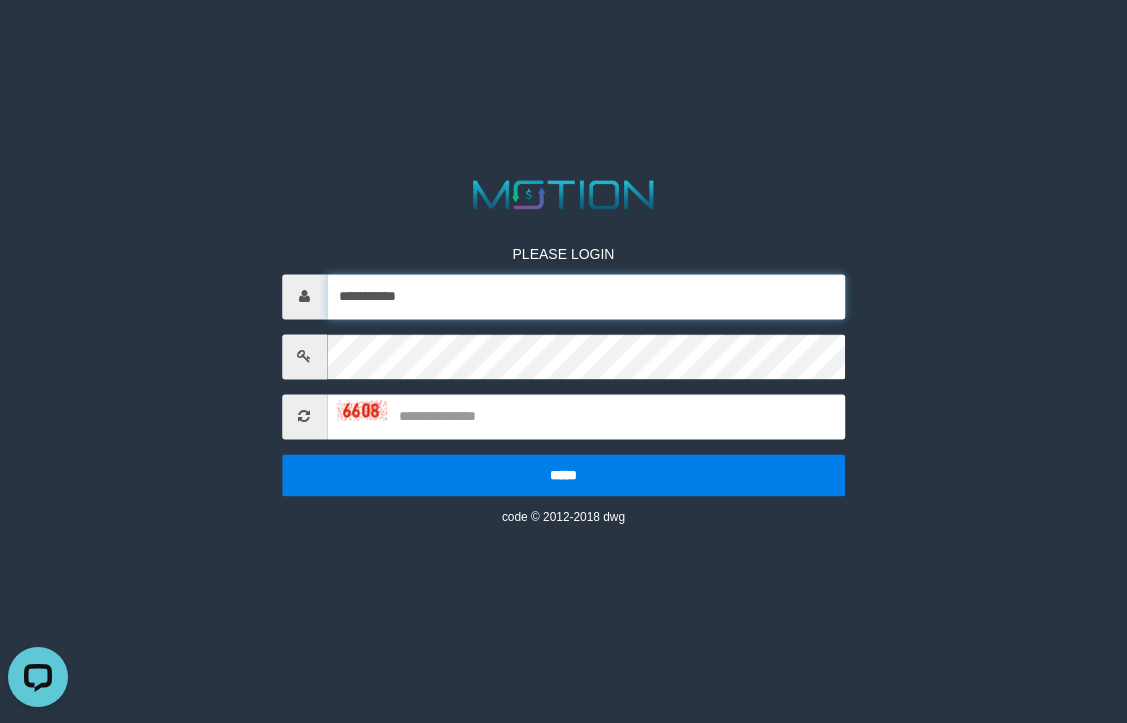 scroll, scrollTop: 0, scrollLeft: 0, axis: both 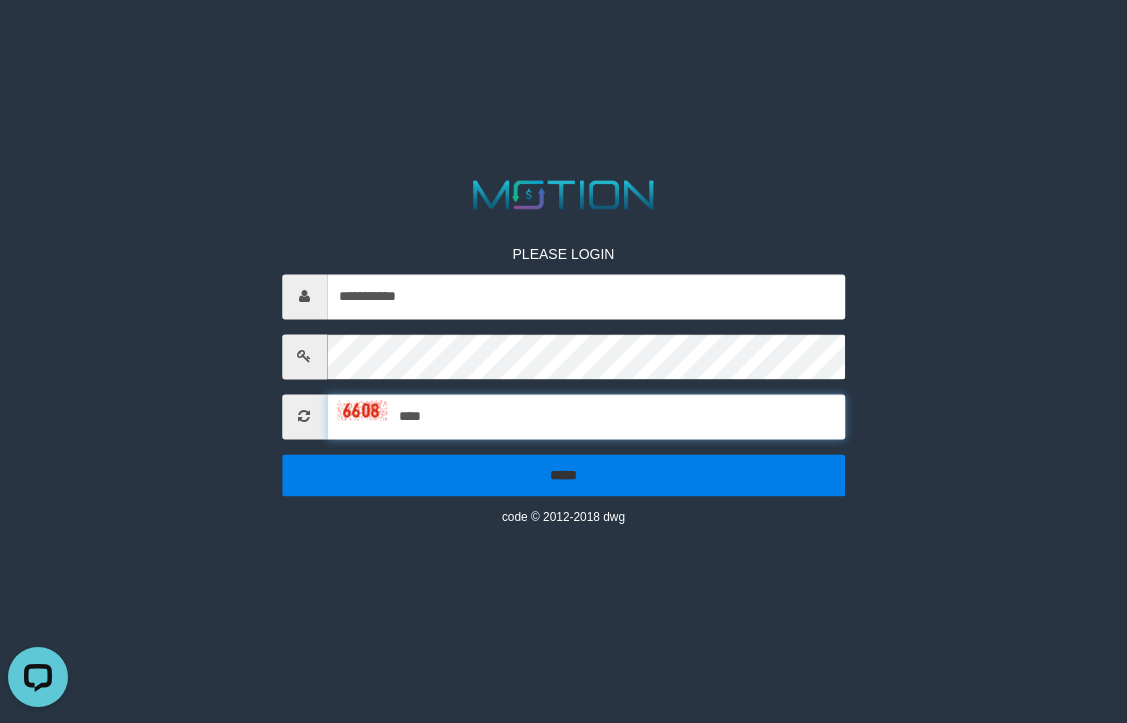 type on "****" 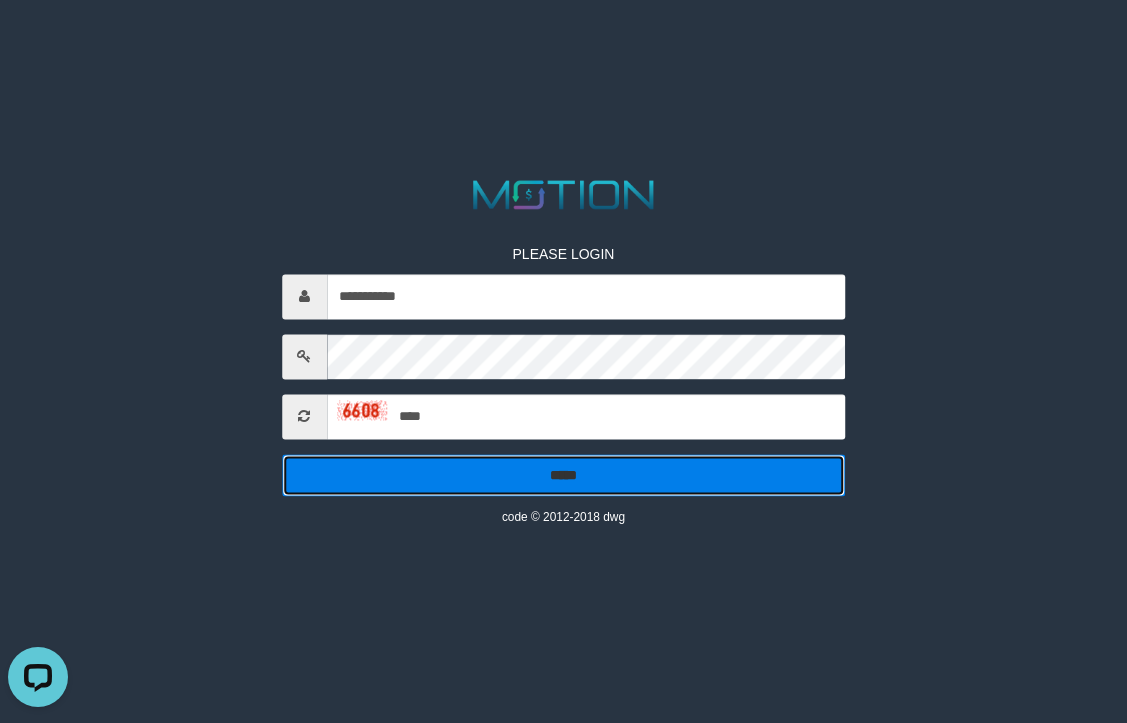 click on "*****" at bounding box center (564, 475) 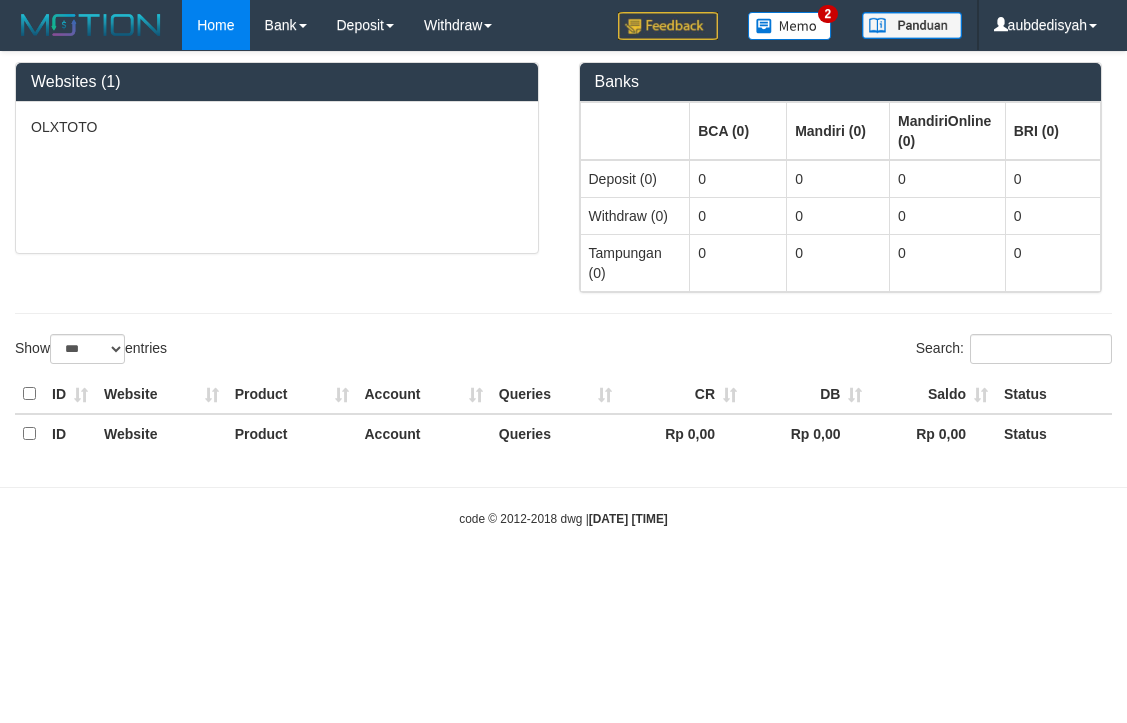 select on "***" 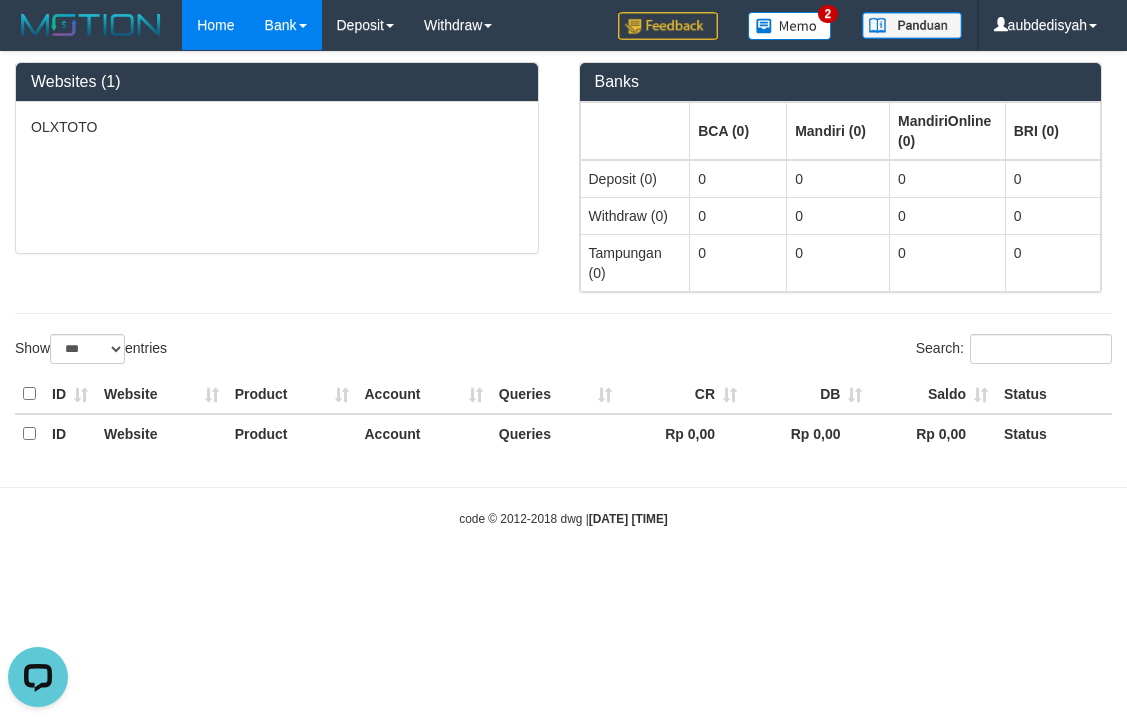 scroll, scrollTop: 0, scrollLeft: 0, axis: both 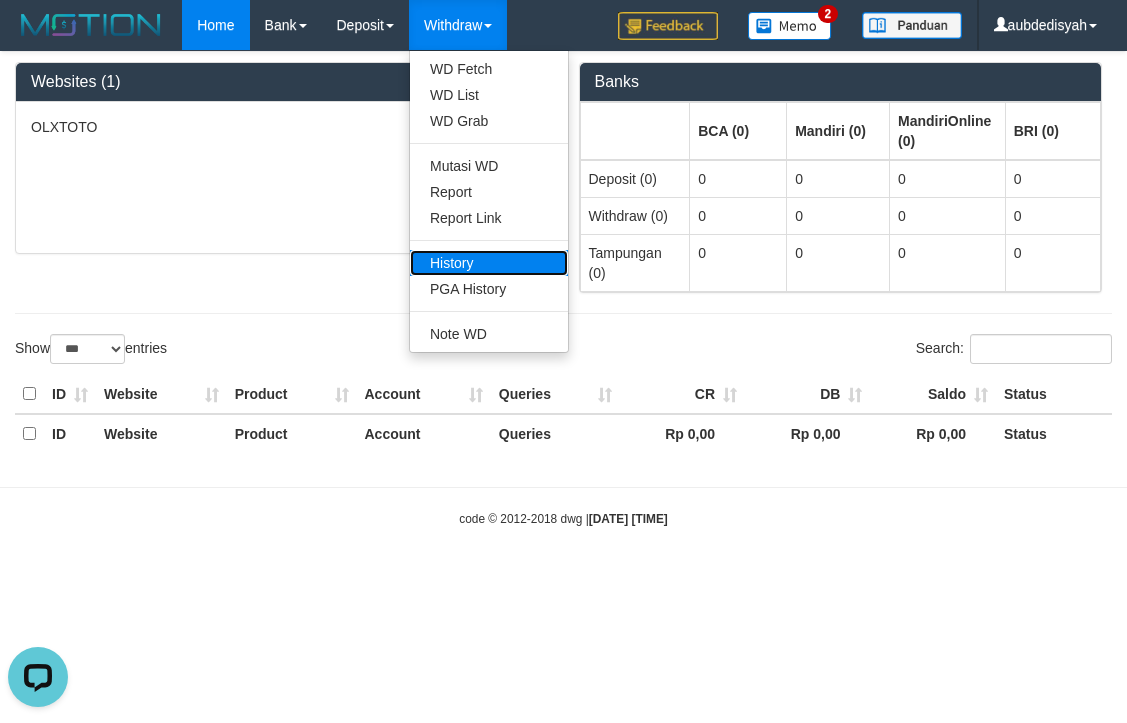 click on "History" at bounding box center [489, 263] 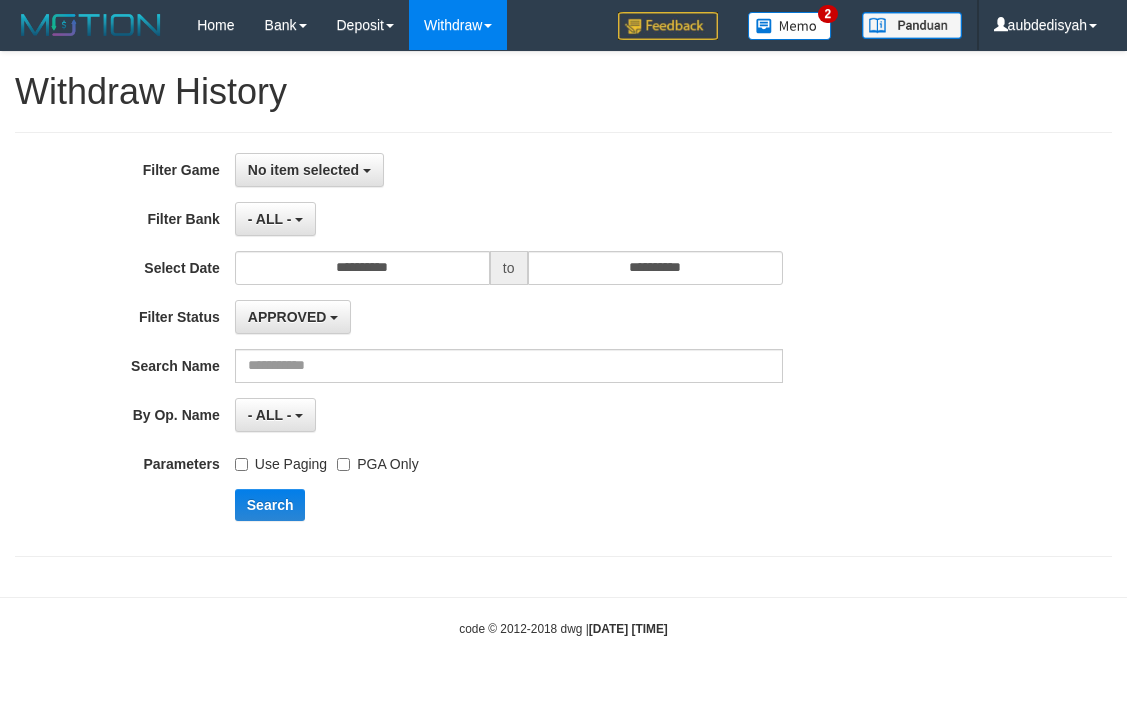 select 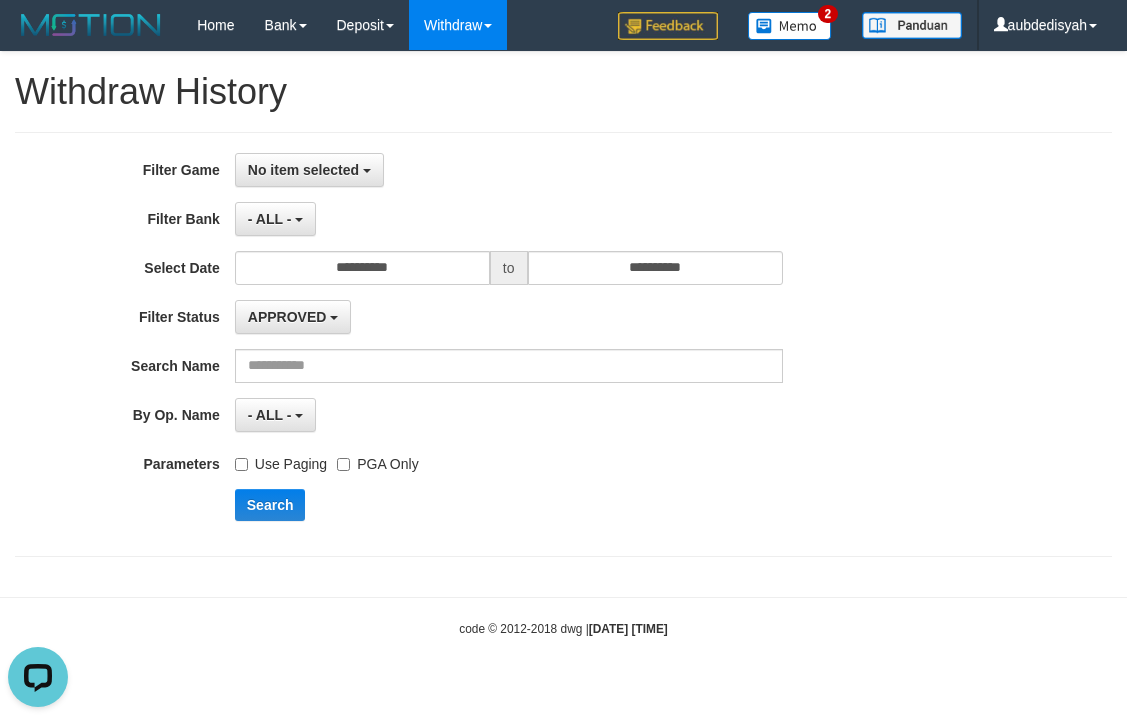 scroll, scrollTop: 0, scrollLeft: 0, axis: both 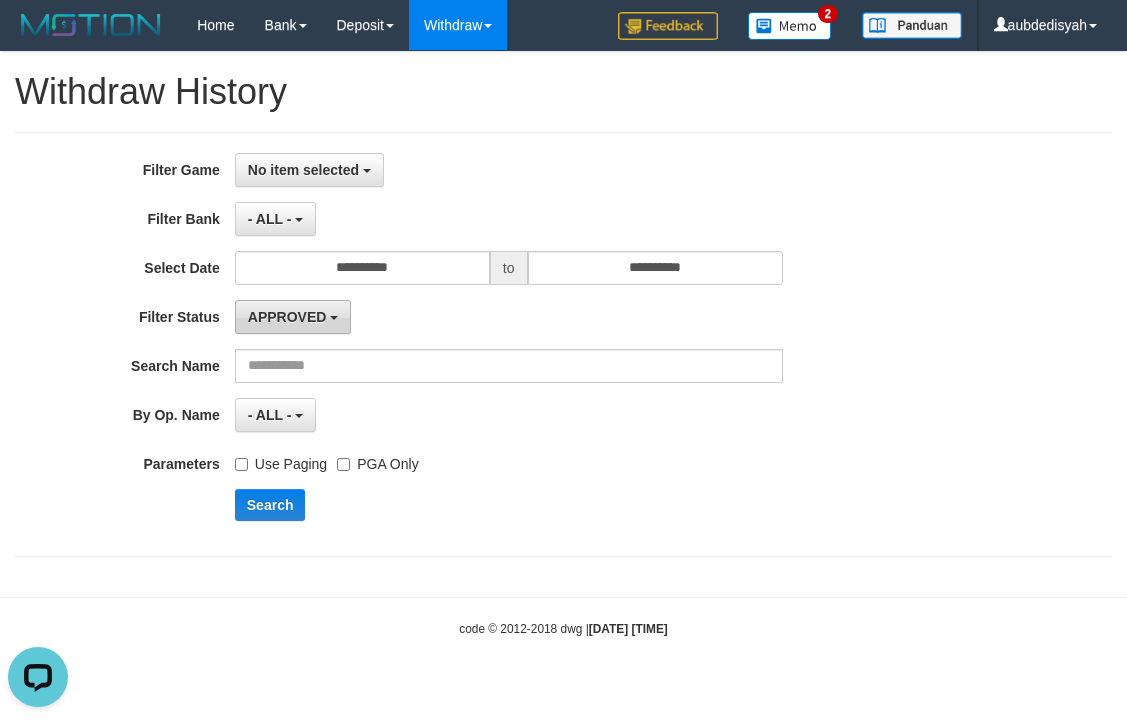 click on "APPROVED" at bounding box center [287, 317] 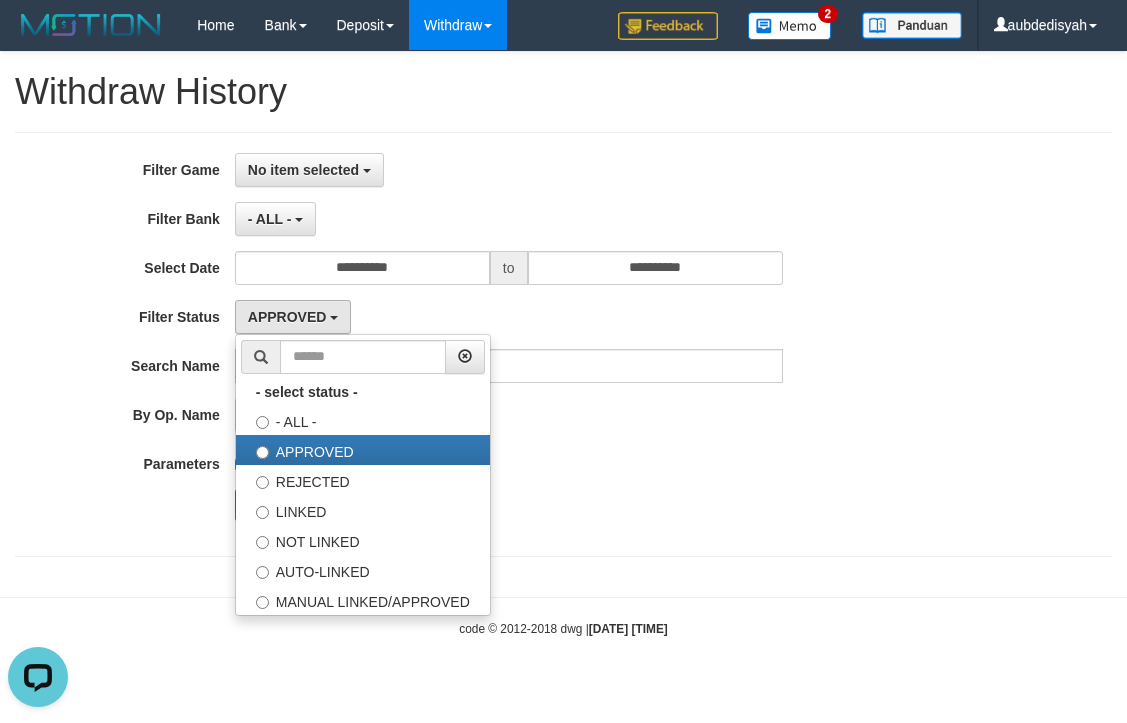 click on "**********" at bounding box center (469, 344) 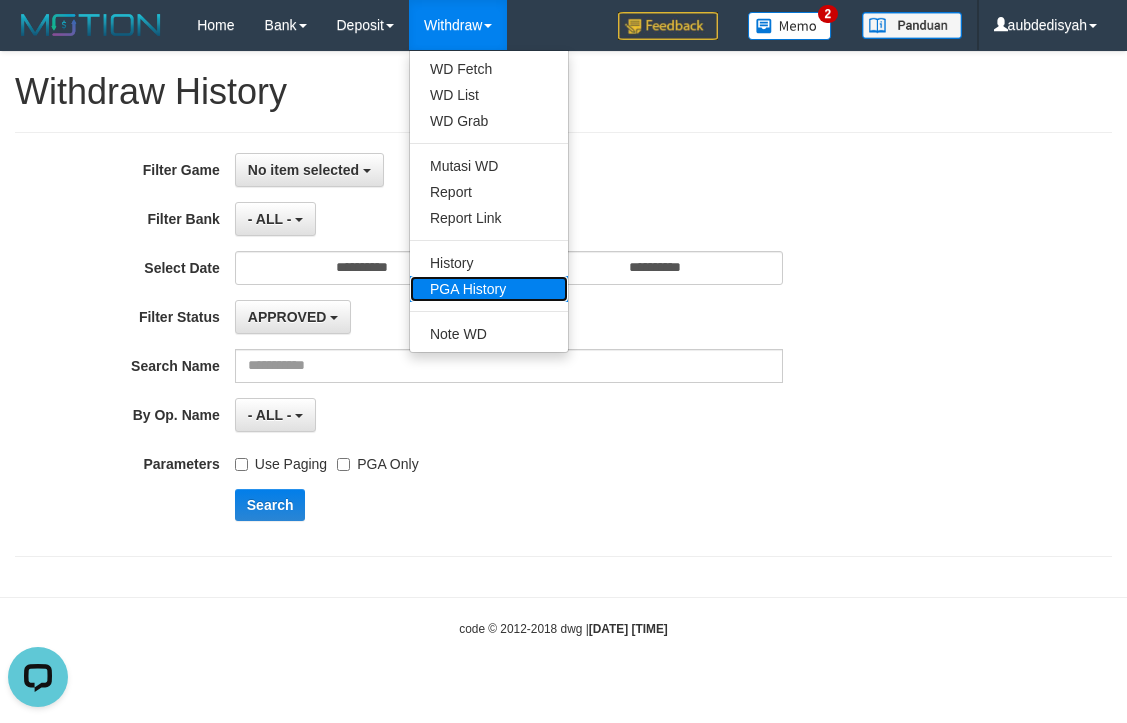 click on "PGA History" at bounding box center [489, 289] 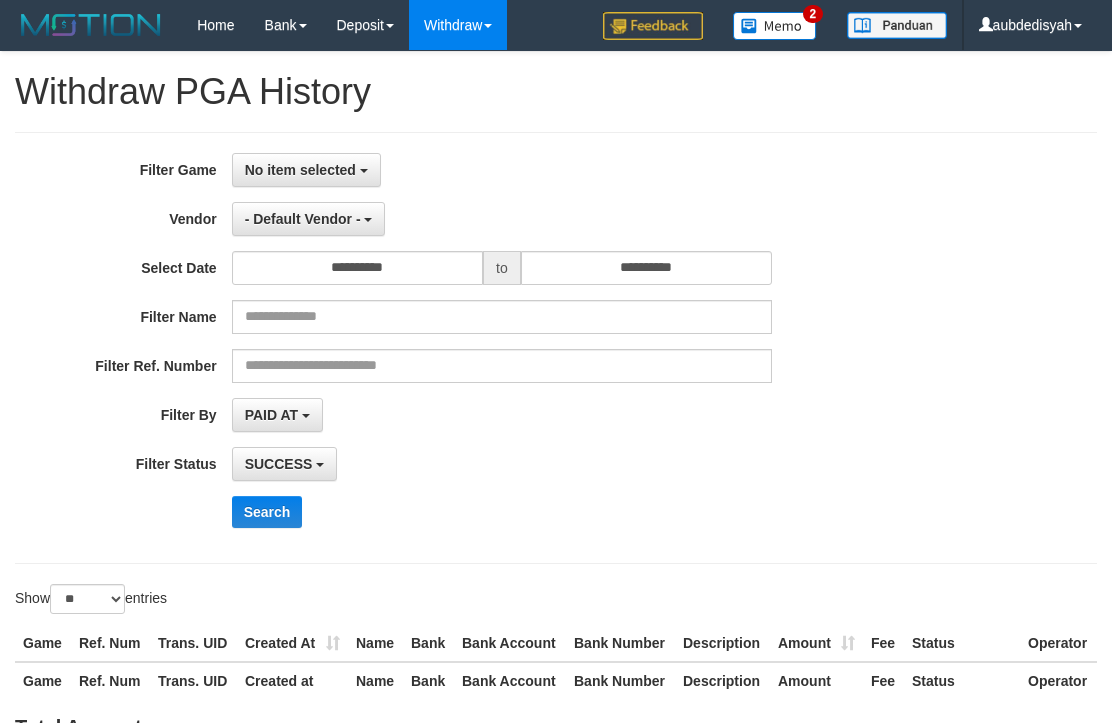 select 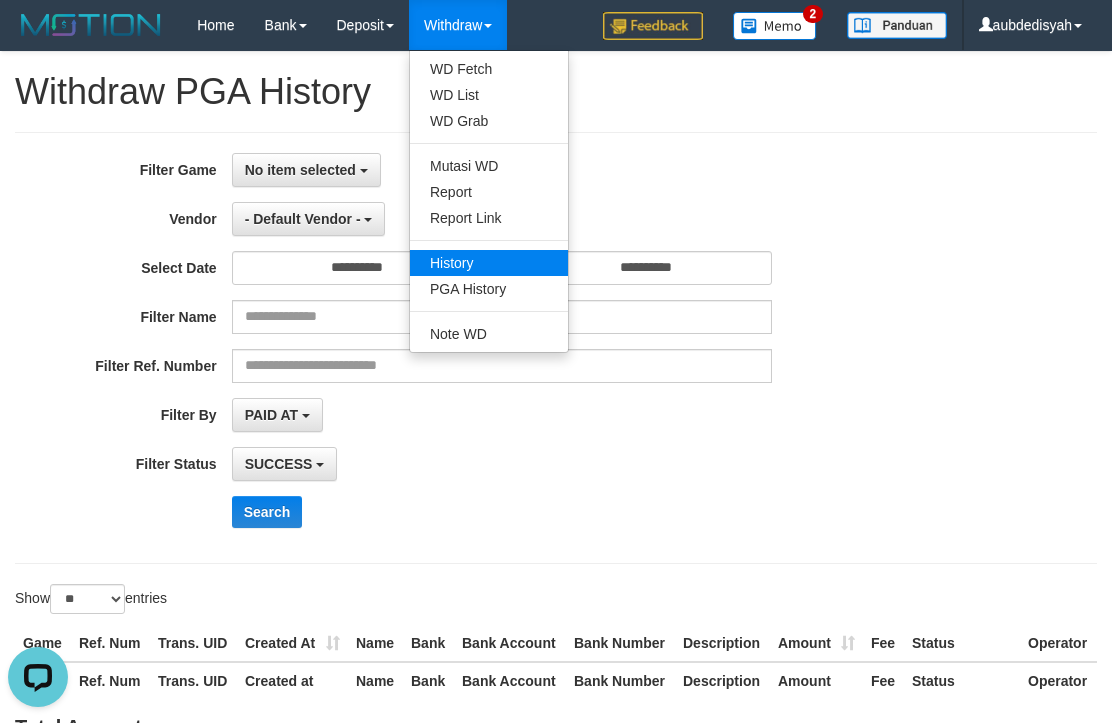 scroll, scrollTop: 0, scrollLeft: 0, axis: both 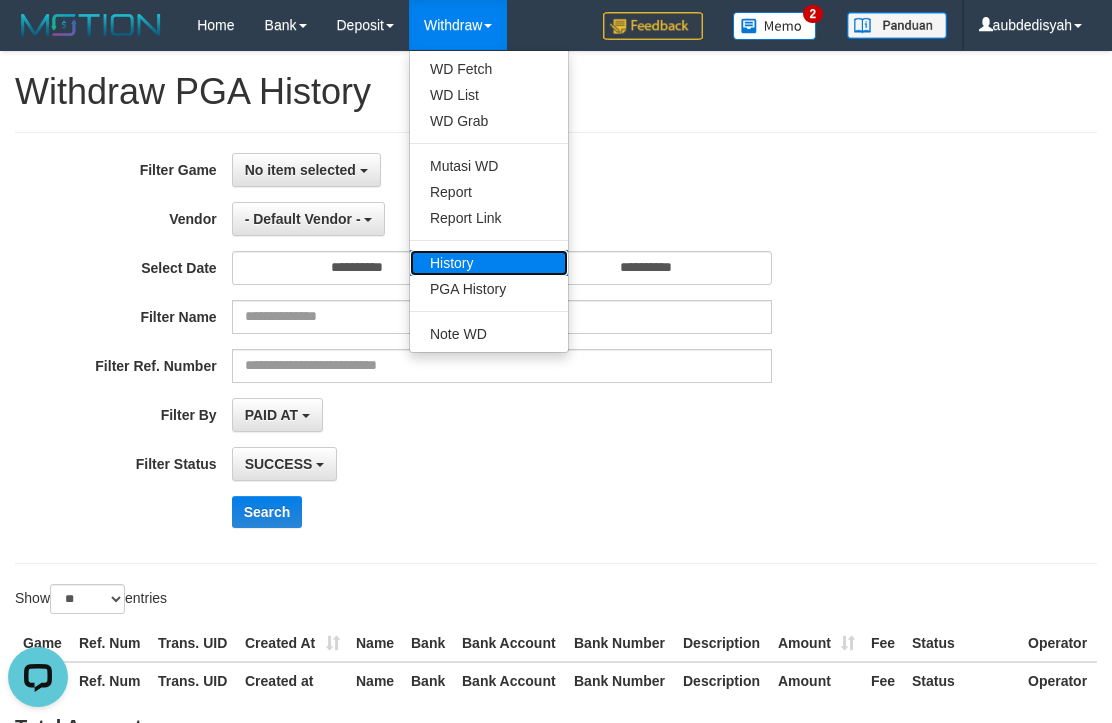 click on "History" at bounding box center (489, 263) 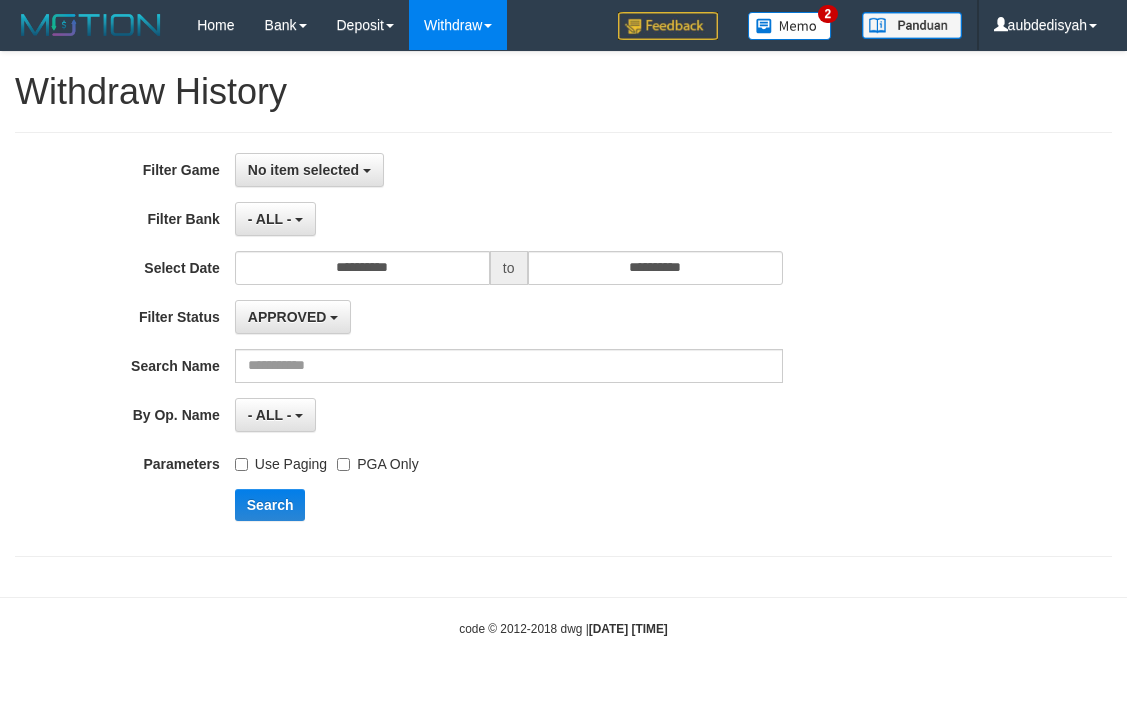 select 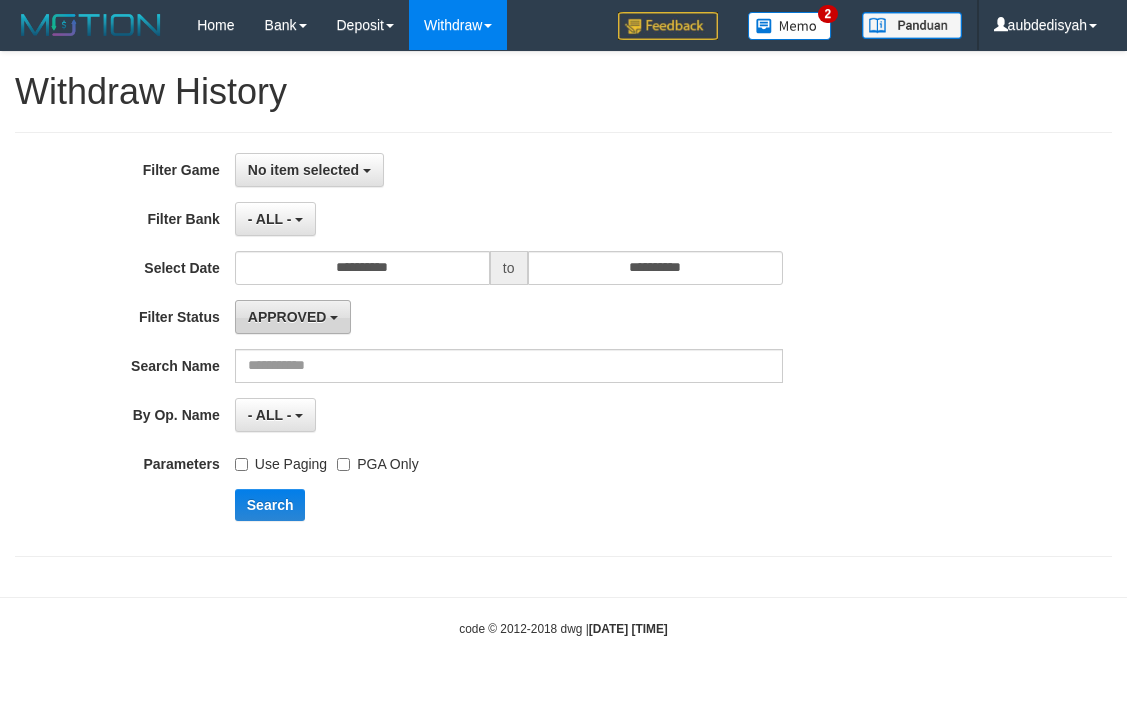 click on "APPROVED" at bounding box center (287, 317) 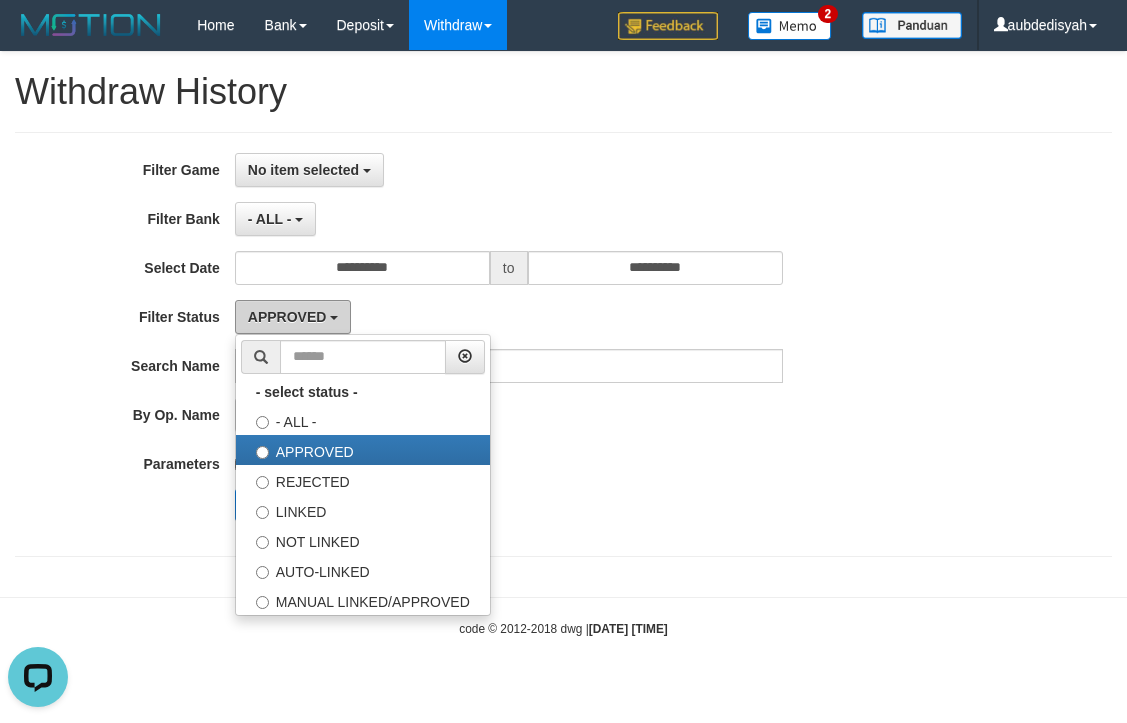 scroll, scrollTop: 0, scrollLeft: 0, axis: both 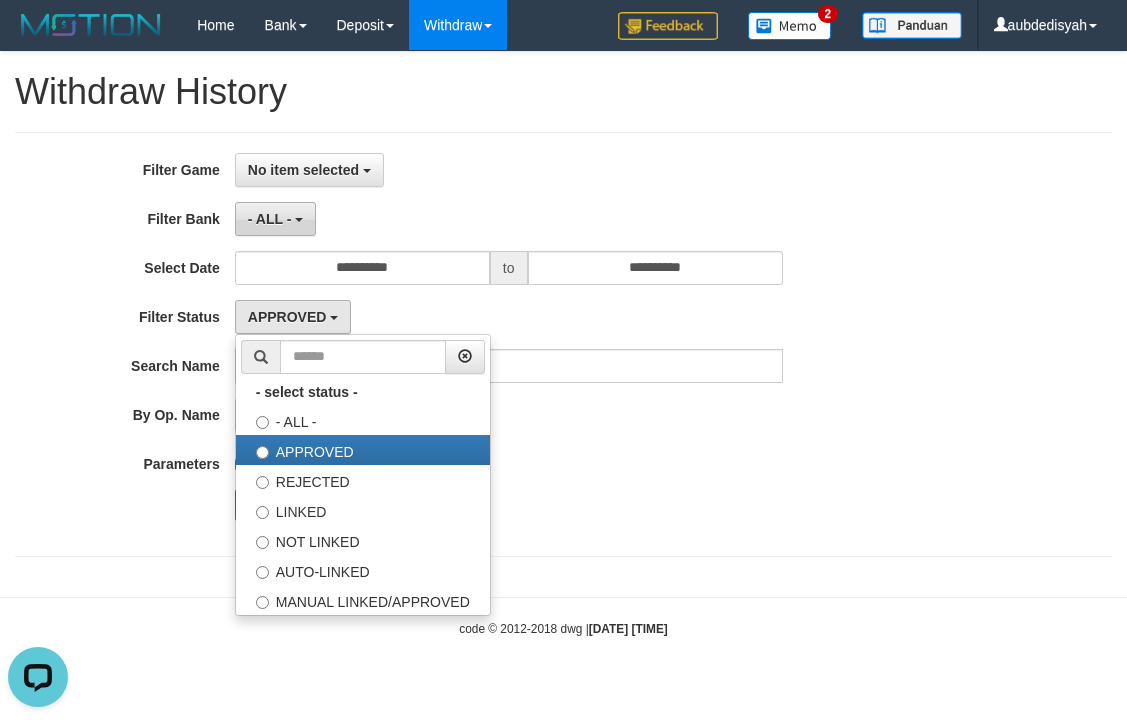 click on "- ALL -" at bounding box center [270, 219] 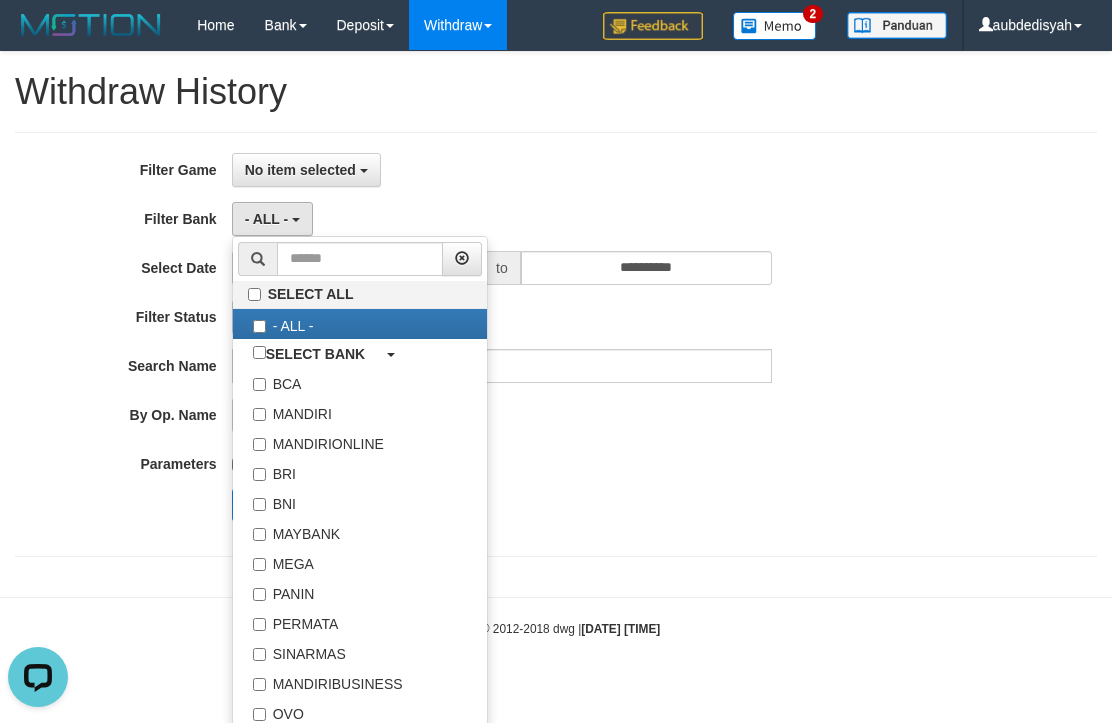 drag, startPoint x: 444, startPoint y: 198, endPoint x: 441, endPoint y: 150, distance: 48.09366 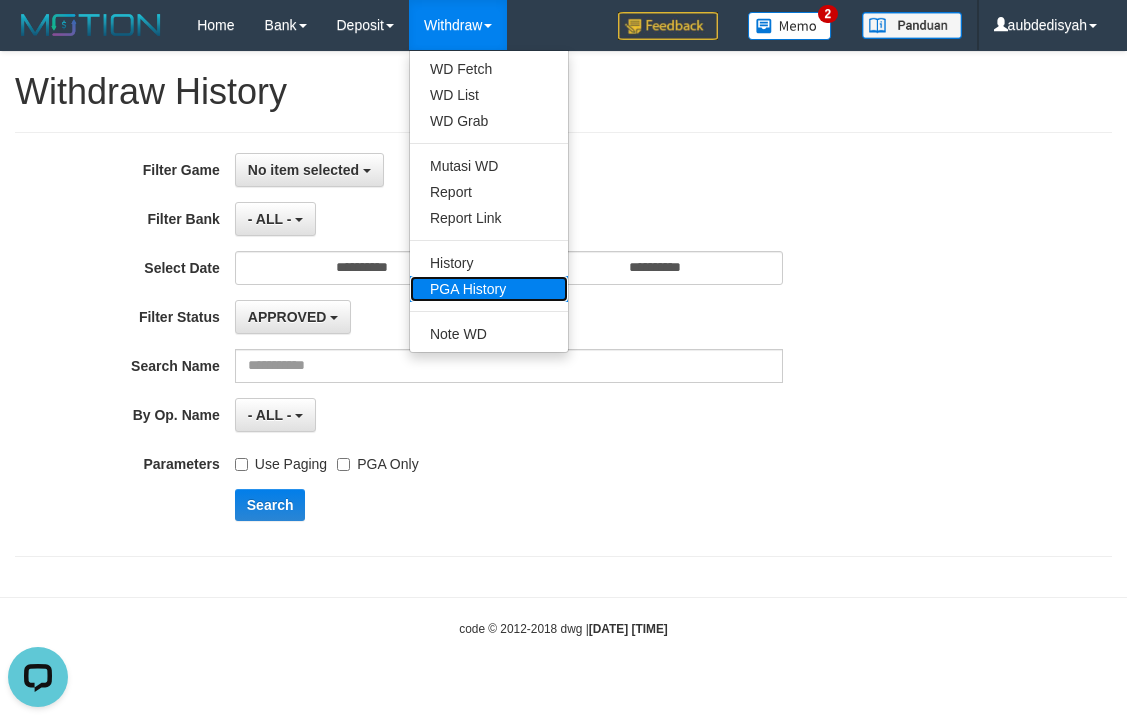 click on "PGA History" at bounding box center (489, 289) 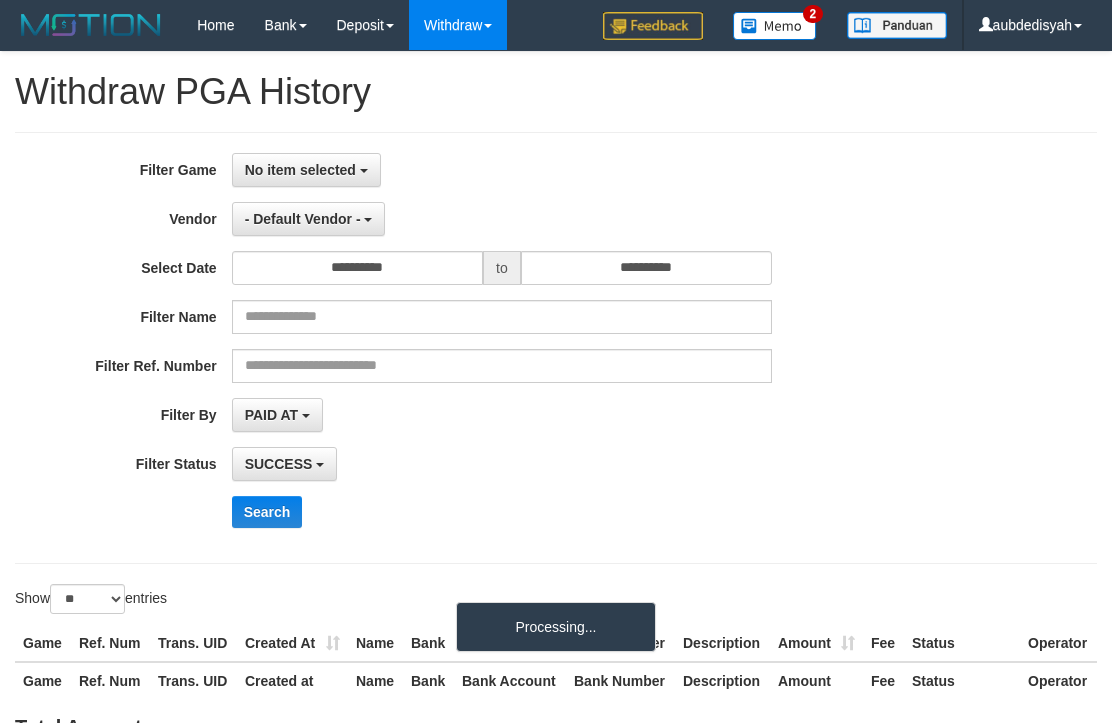 select 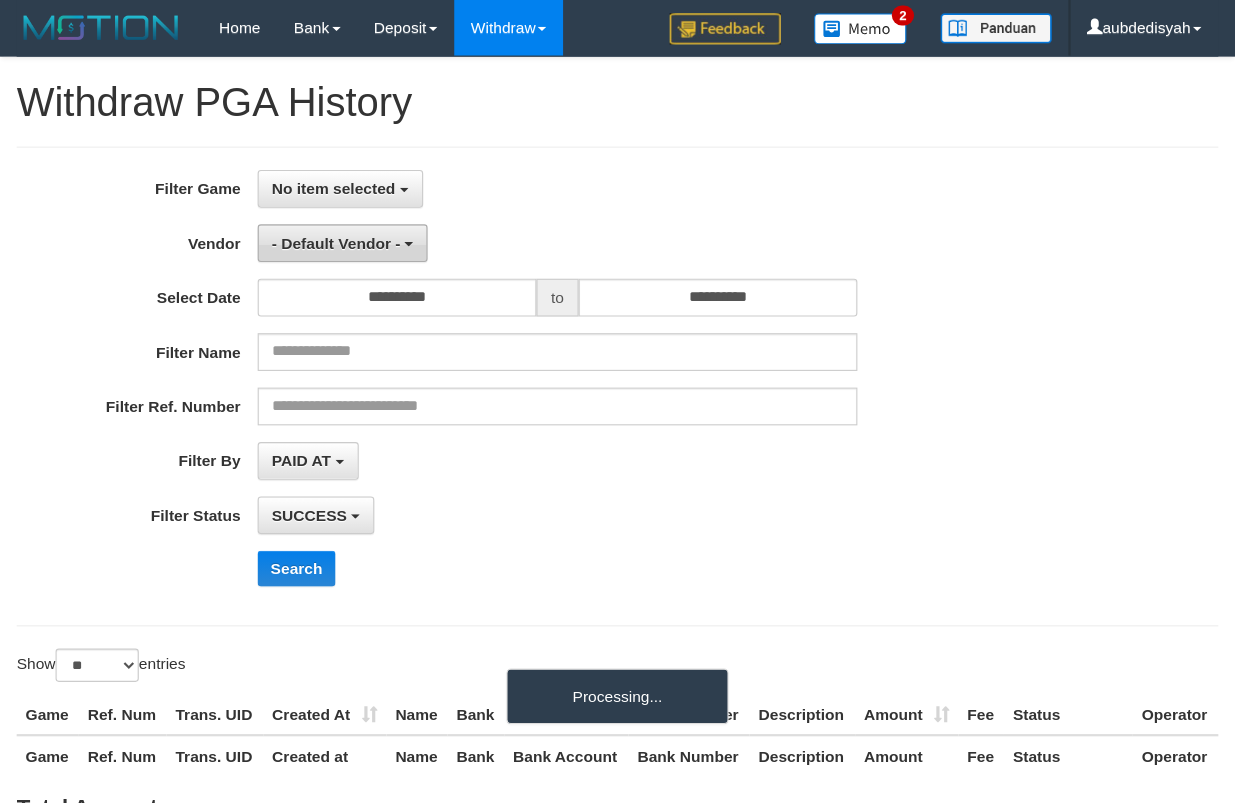 scroll, scrollTop: 0, scrollLeft: 0, axis: both 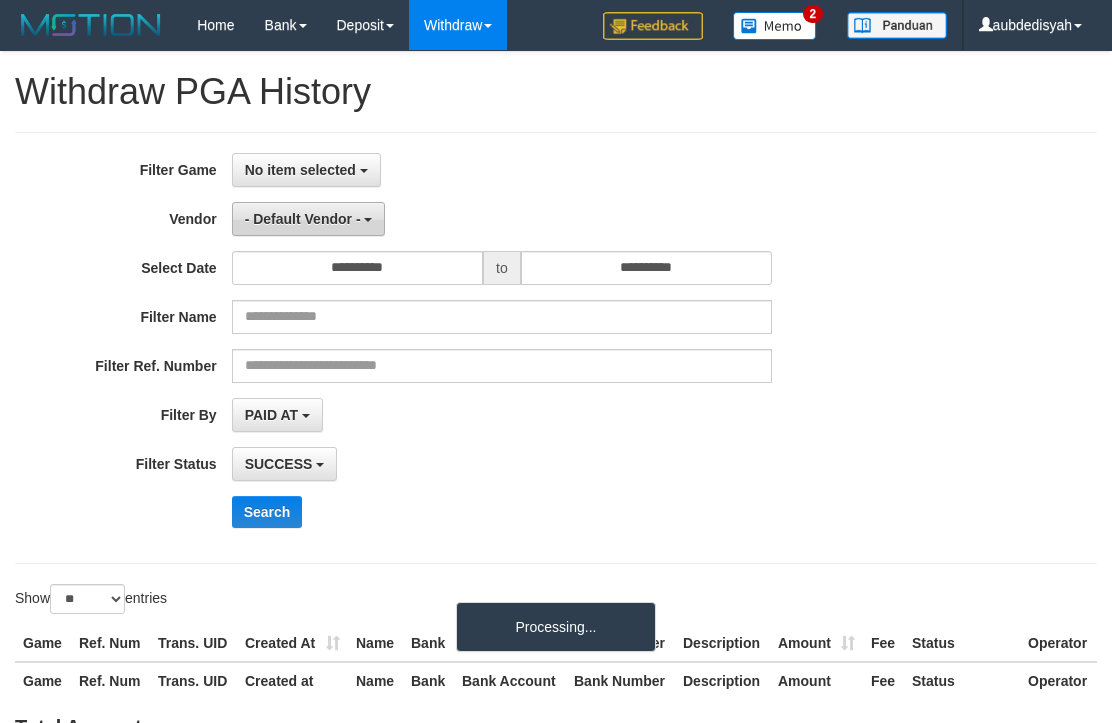 click on "- Default Vendor -" at bounding box center [303, 219] 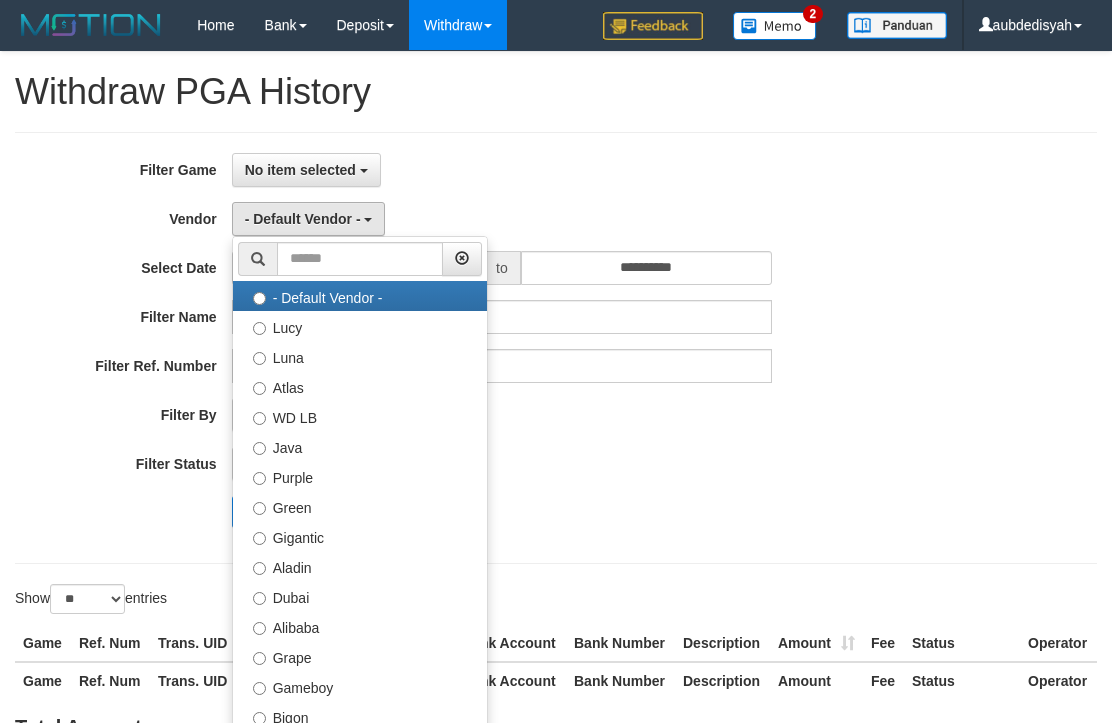 click on "- Default Vendor -    - Default Vendor -  Lucy  Luna  Atlas  WD LB  Java  Purple  Green  Gigantic  Aladin  Dubai  Alibaba  Grape  Gameboy  Bigon  Allstar  Xtr  Gama  IBX11  Selat  Borde  Indahjualpulsa  Lemavo  Gogogoy  Itudo  Yuwanatopup  Sidikgame  Voucher100  Awalpulsa  Lambda  Combo  IBX3 NUANSATOPUP  IBX3 Pusatjualpulsa  IBX3 Itemgame  IBX3 SILAKSA  IBX3 Makmurvoucher  IBX3 MAKMURTOPUP  IBX3 Pilihvoucher" at bounding box center [502, 219] 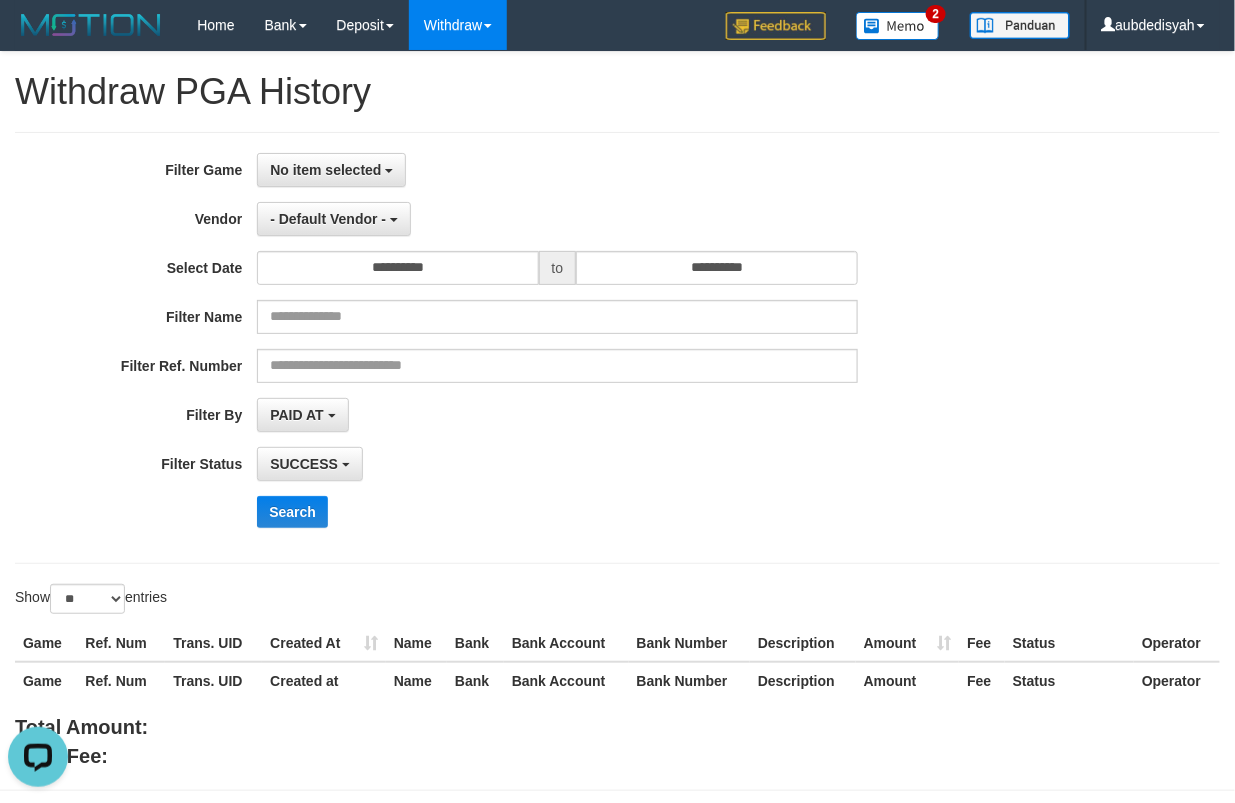 scroll, scrollTop: 0, scrollLeft: 0, axis: both 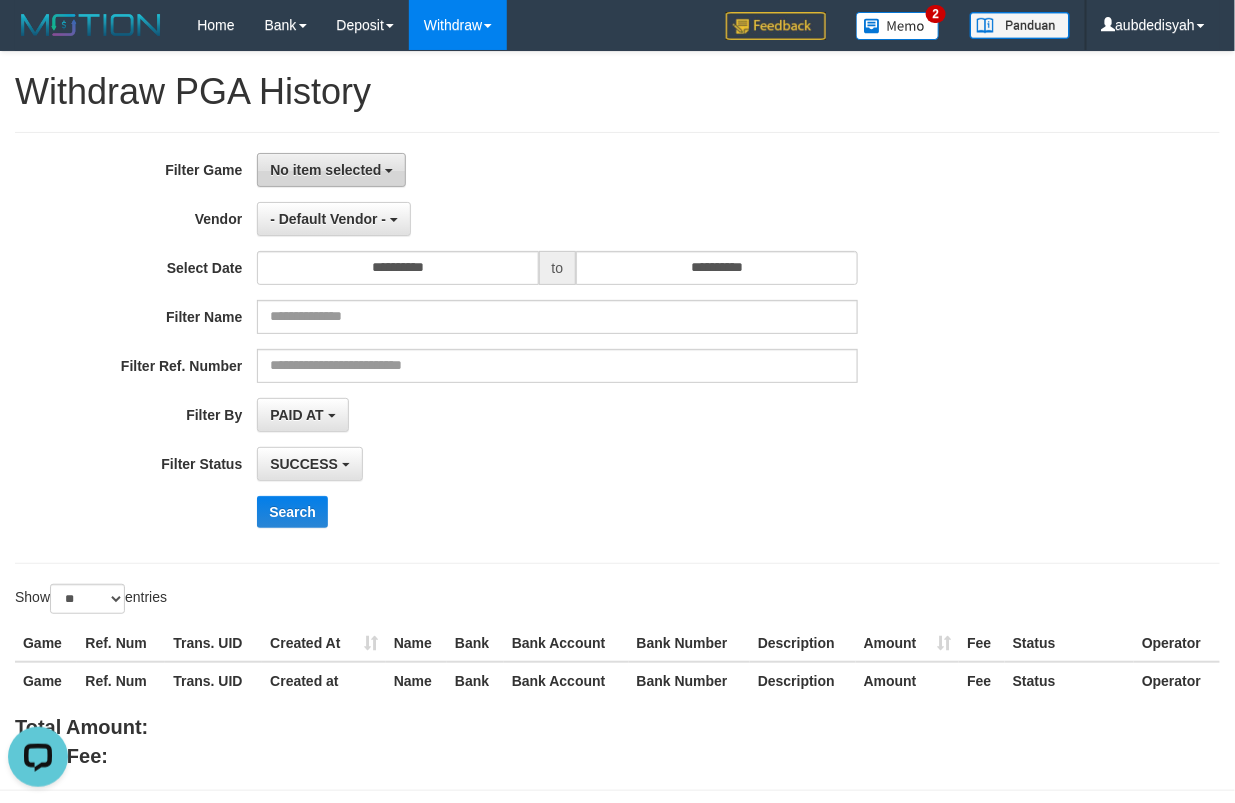 click on "No item selected" at bounding box center (325, 170) 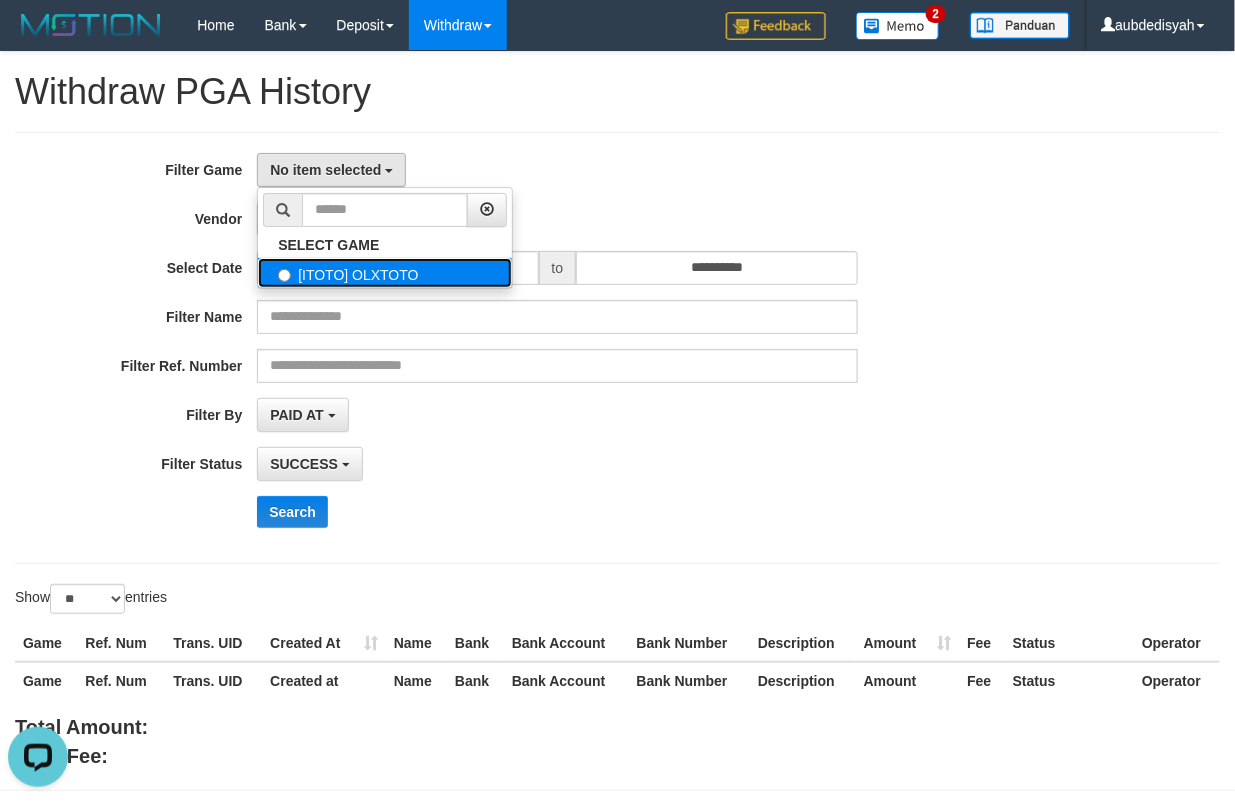 click on "[ITOTO] OLXTOTO" at bounding box center (385, 273) 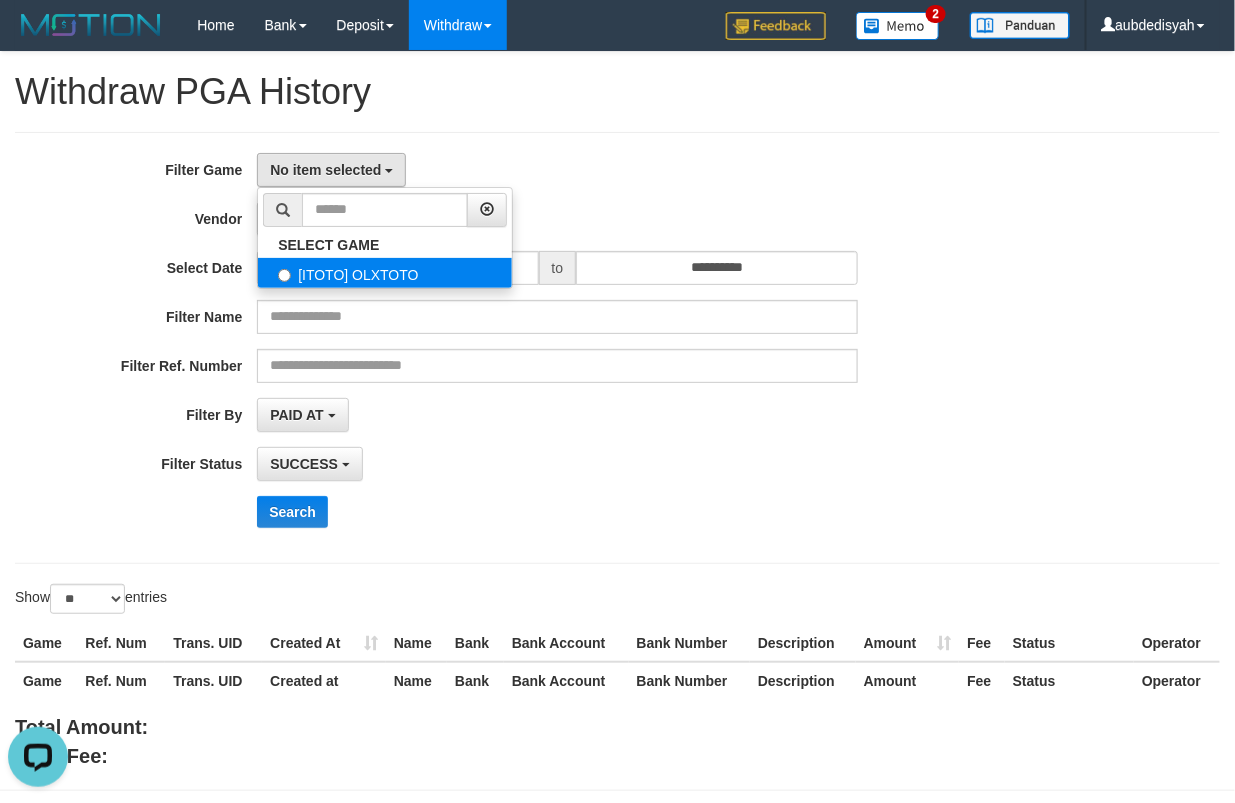 select on "***" 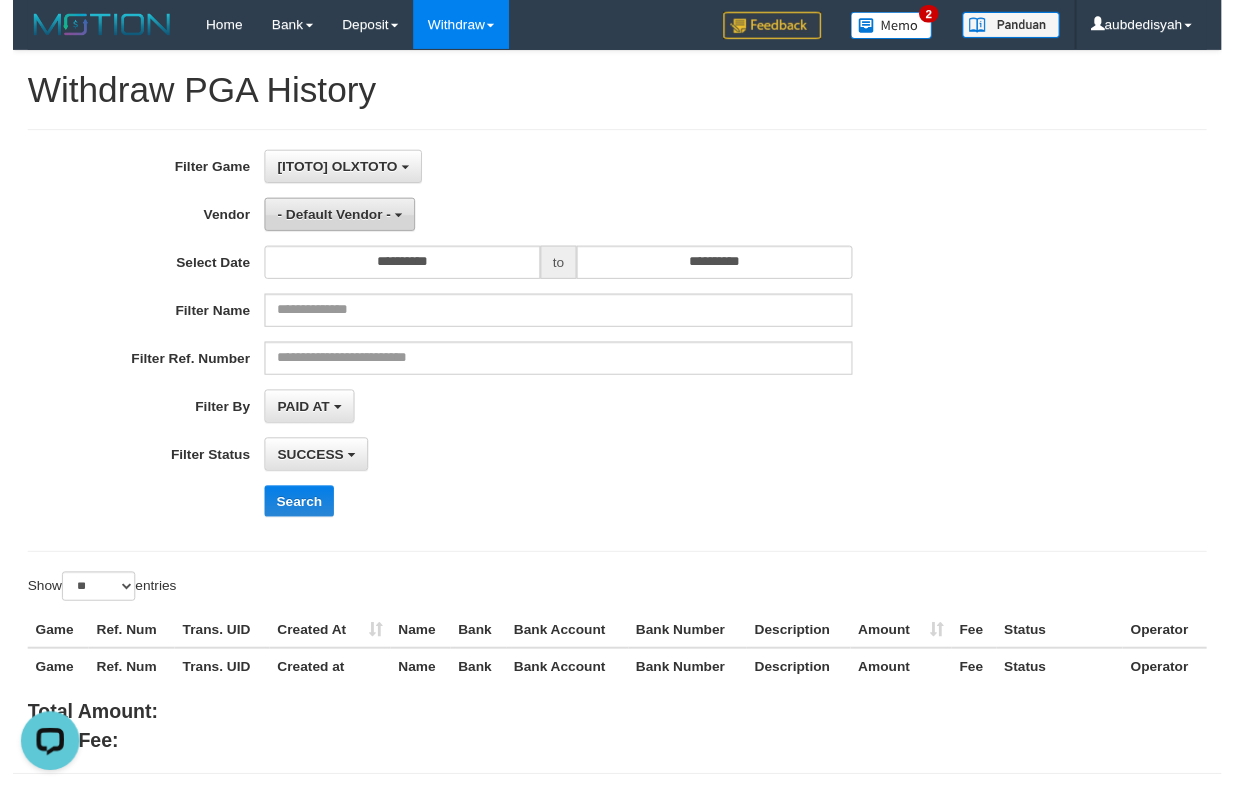 scroll, scrollTop: 17, scrollLeft: 0, axis: vertical 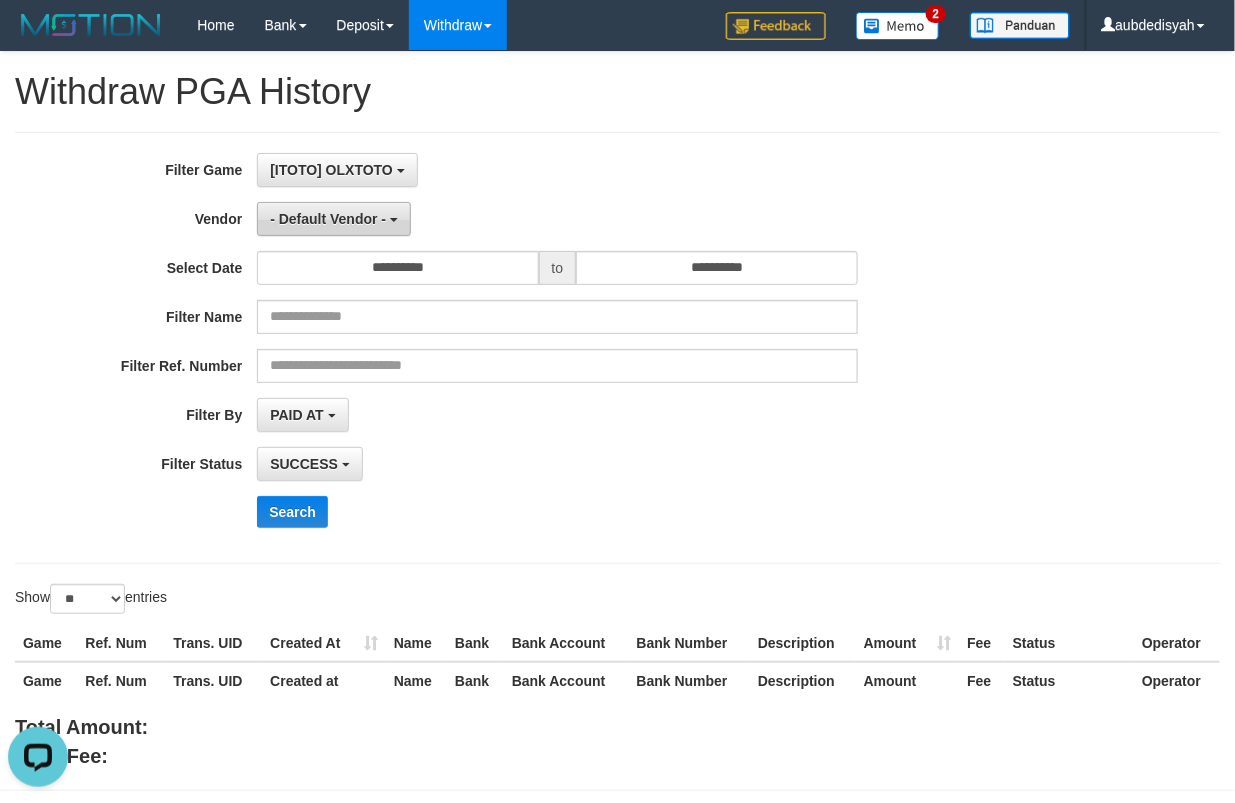 click on "- Default Vendor -" at bounding box center [328, 219] 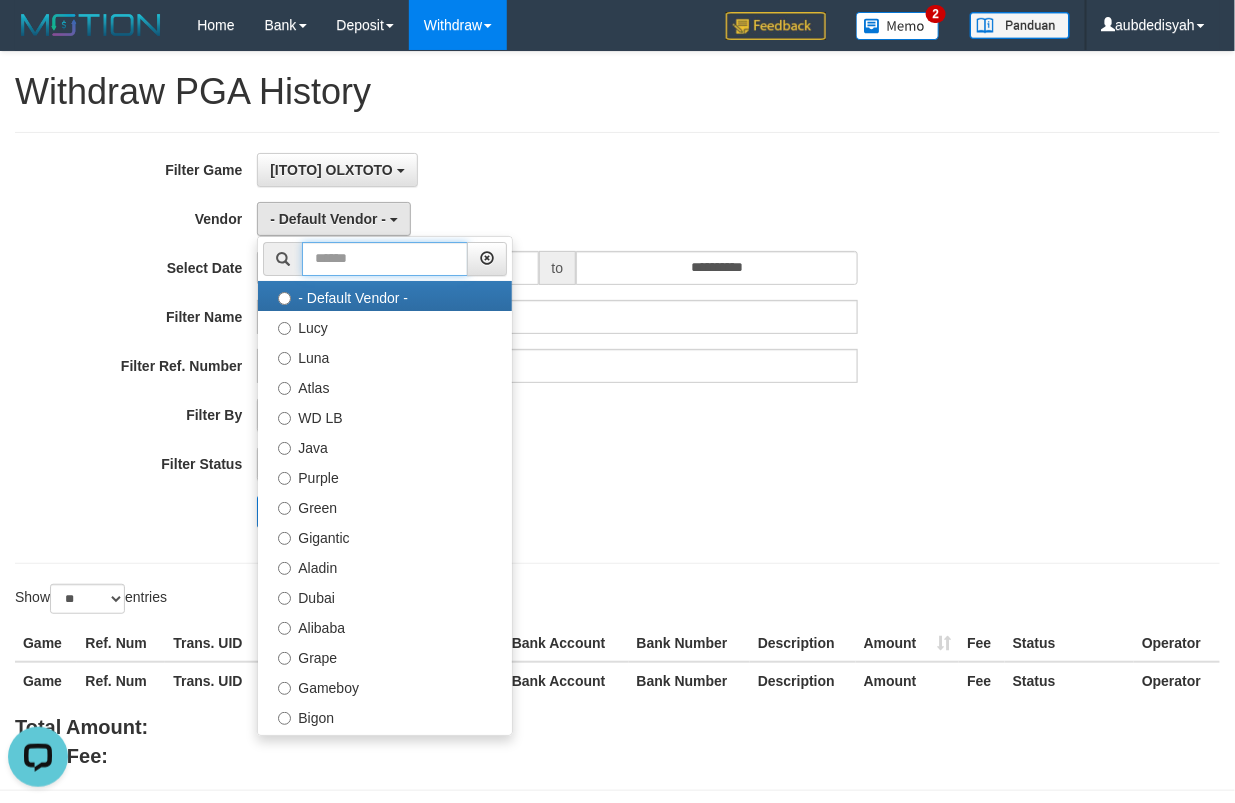 click at bounding box center (385, 259) 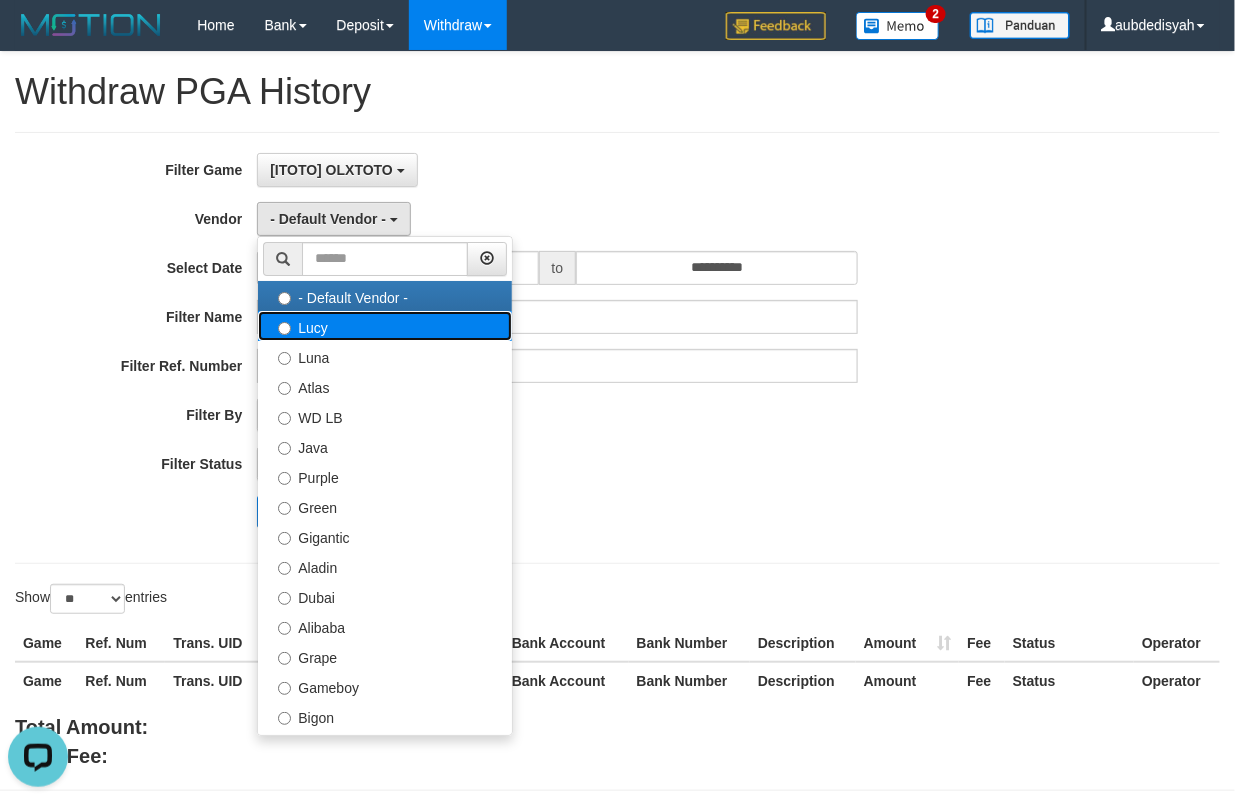 click on "Lucy" at bounding box center [385, 326] 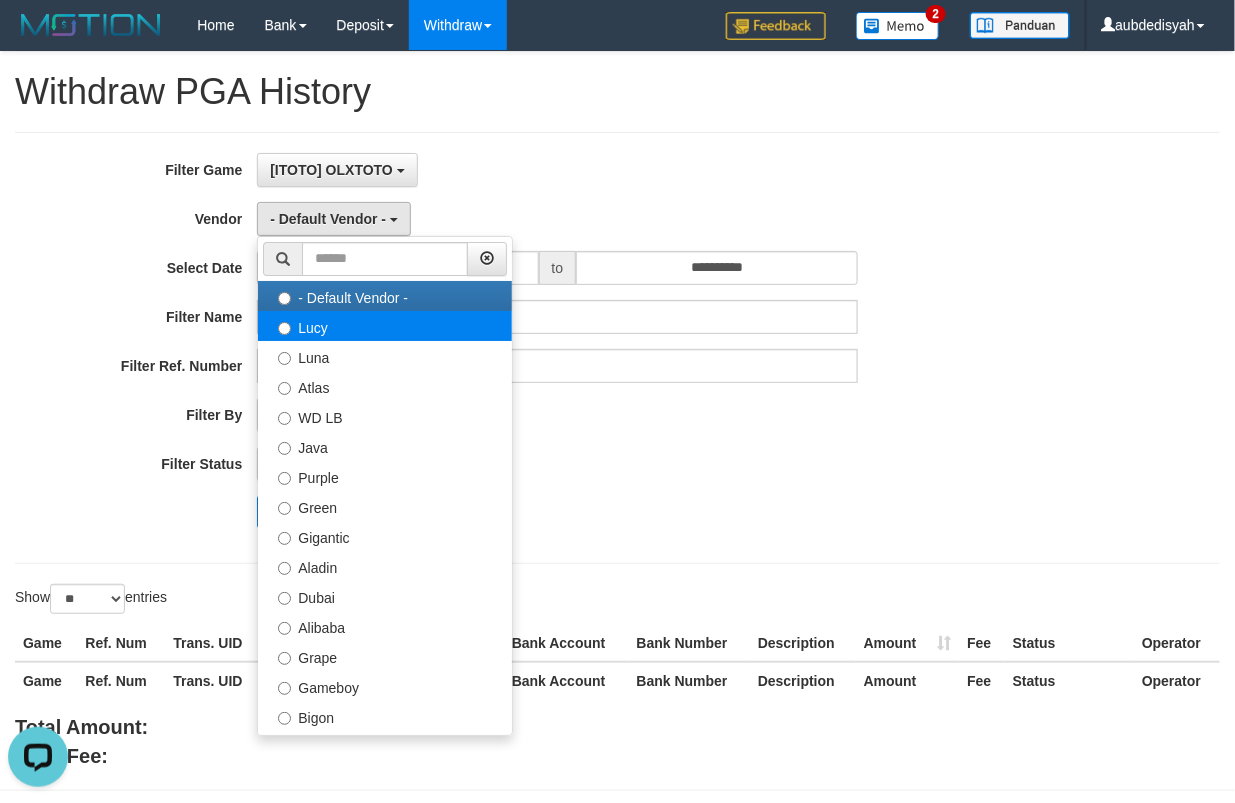select on "**********" 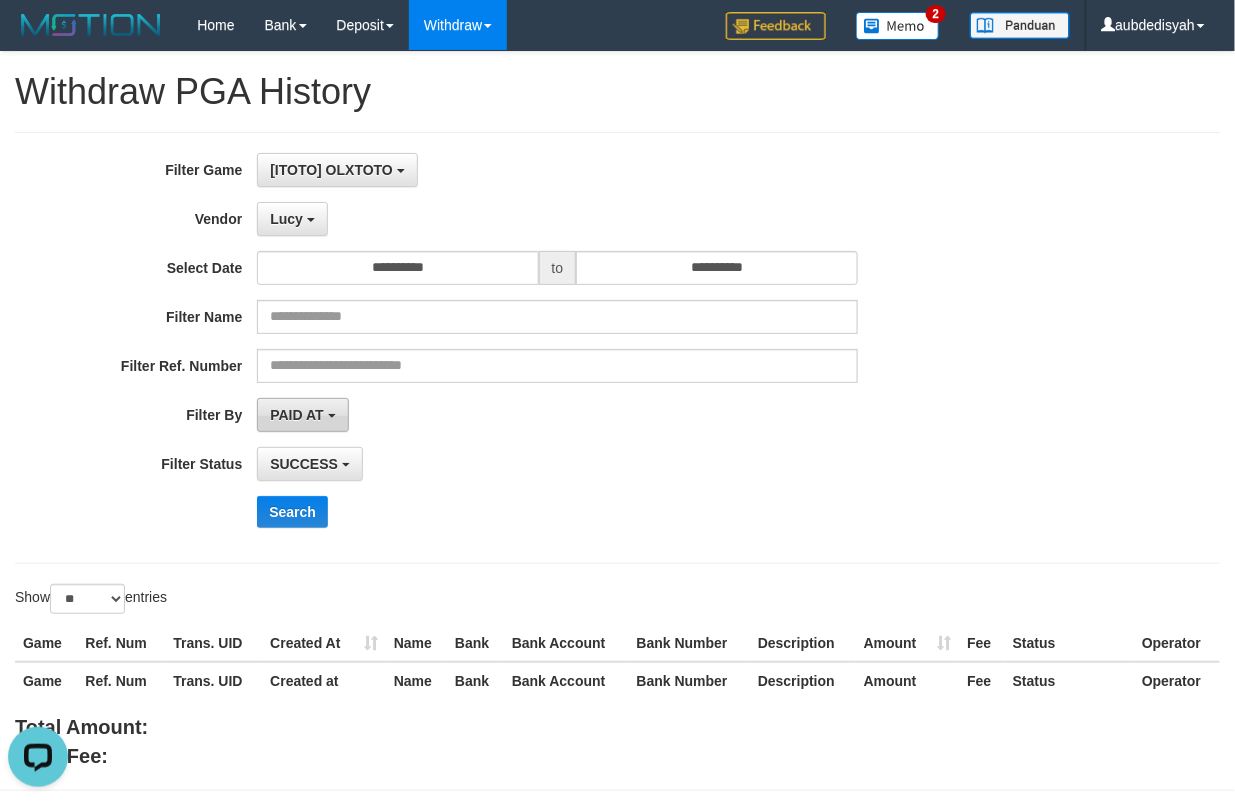 click on "PAID AT" at bounding box center (302, 415) 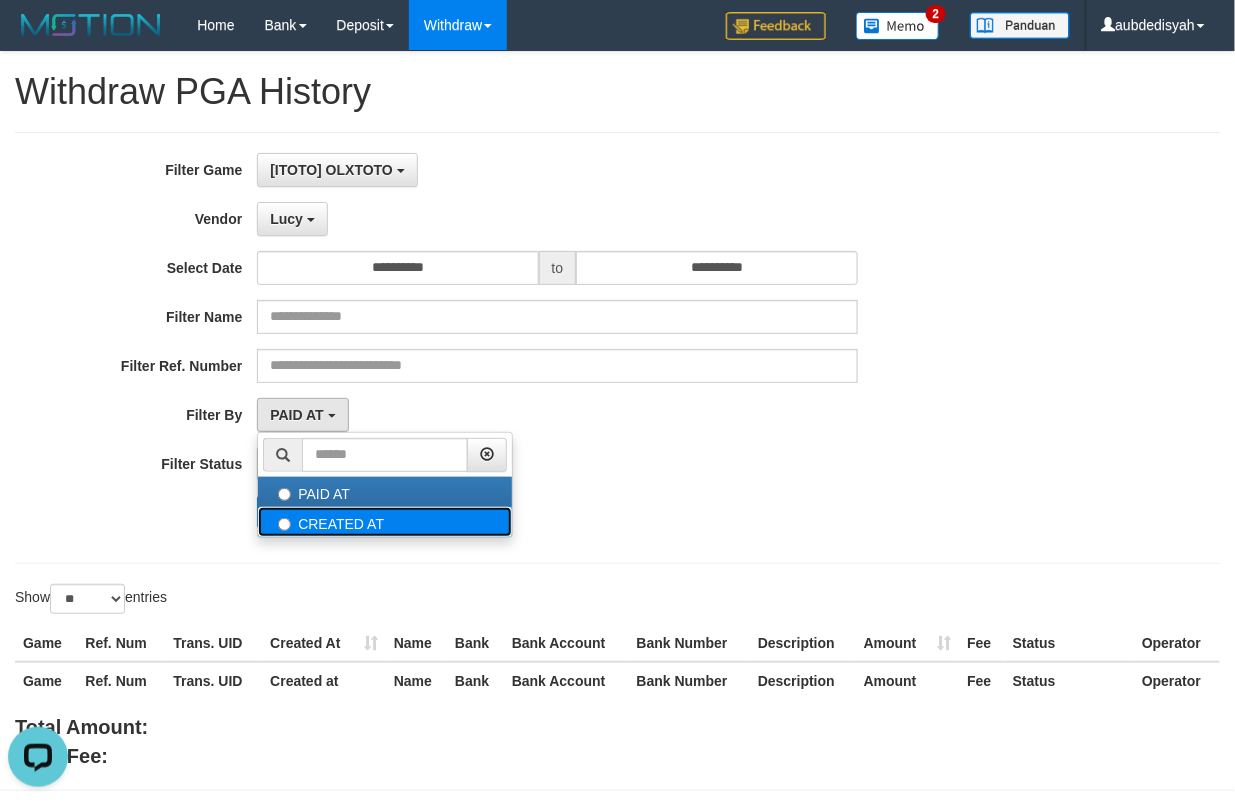 click on "CREATED AT" at bounding box center [385, 522] 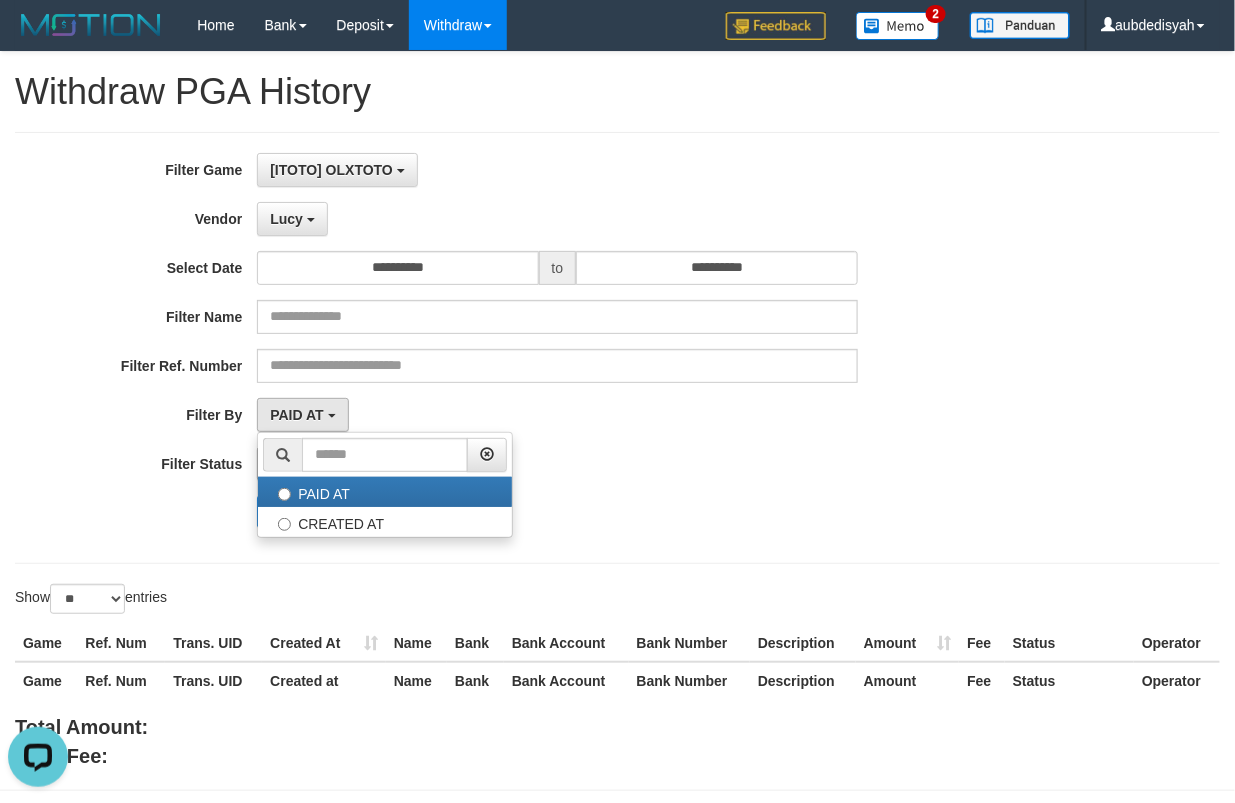 select on "*" 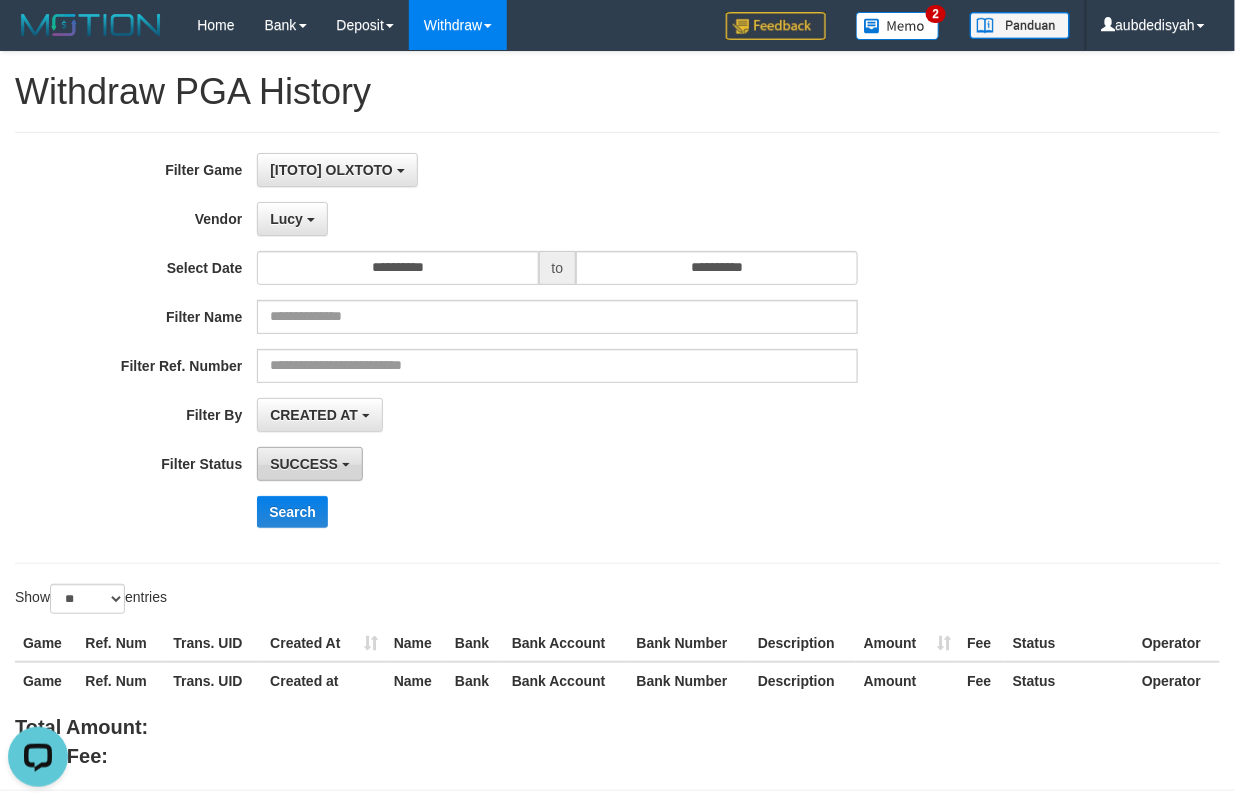 click on "SUCCESS" at bounding box center (304, 464) 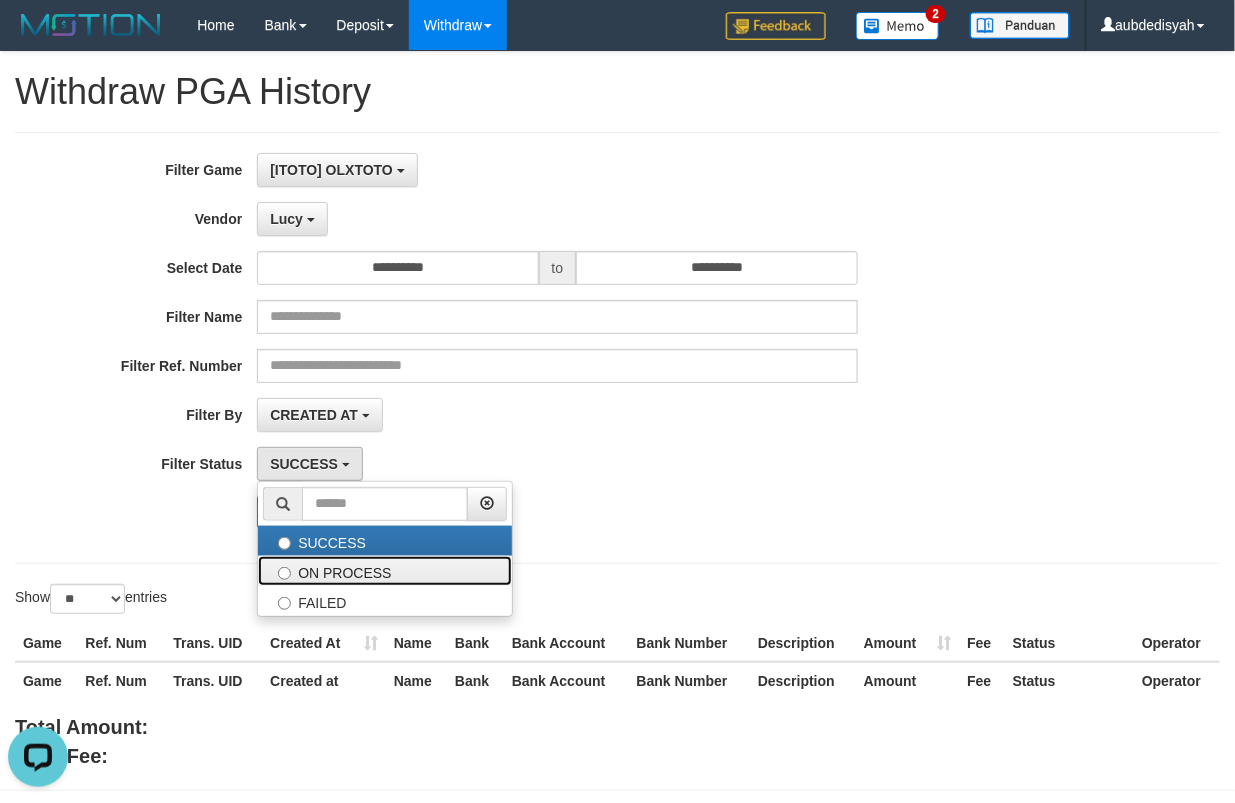drag, startPoint x: 332, startPoint y: 567, endPoint x: 315, endPoint y: 544, distance: 28.600698 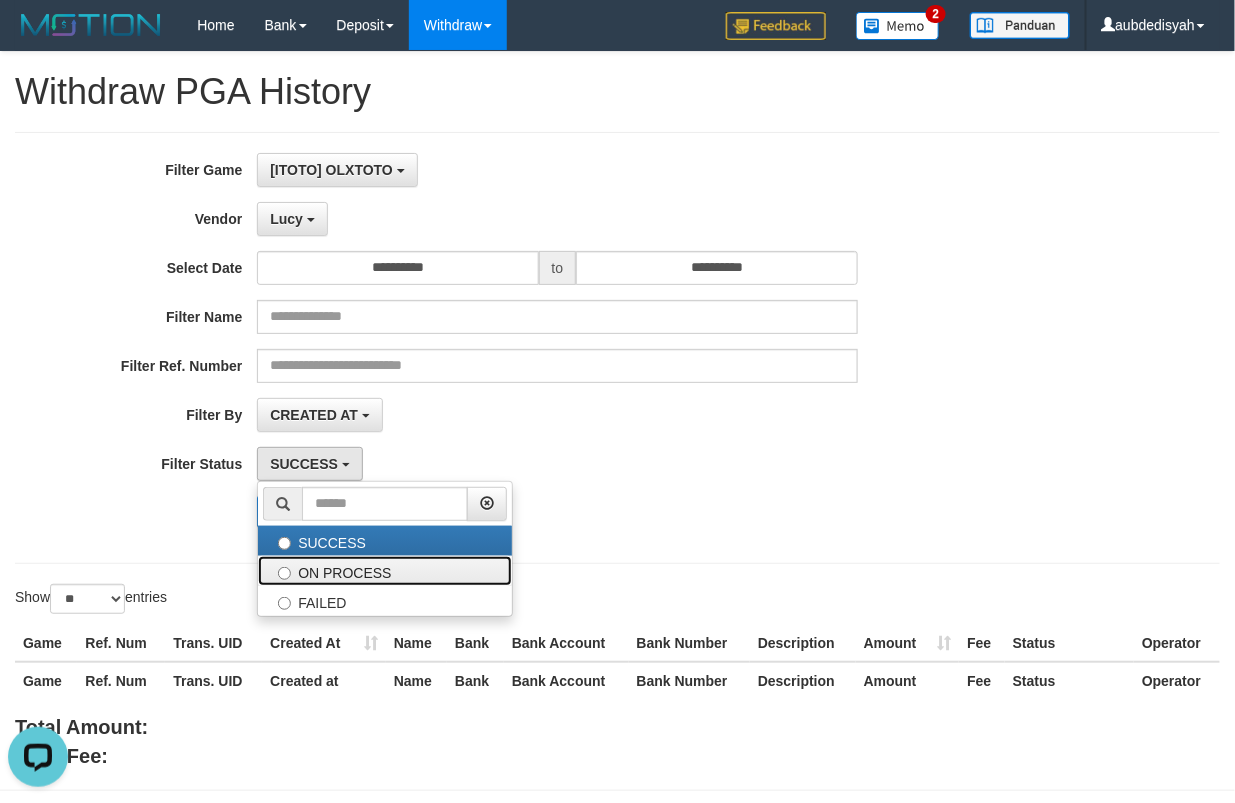 click on "ON PROCESS" at bounding box center [385, 571] 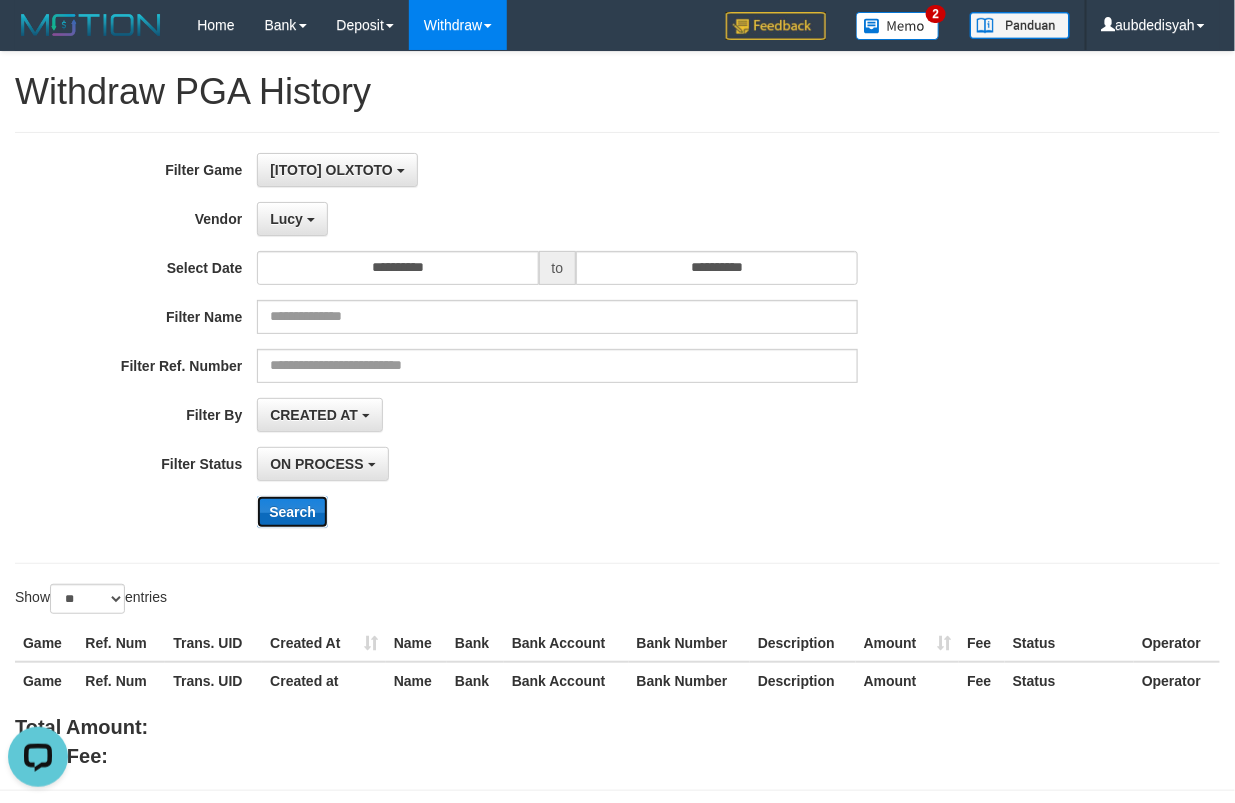 click on "Search" at bounding box center [292, 512] 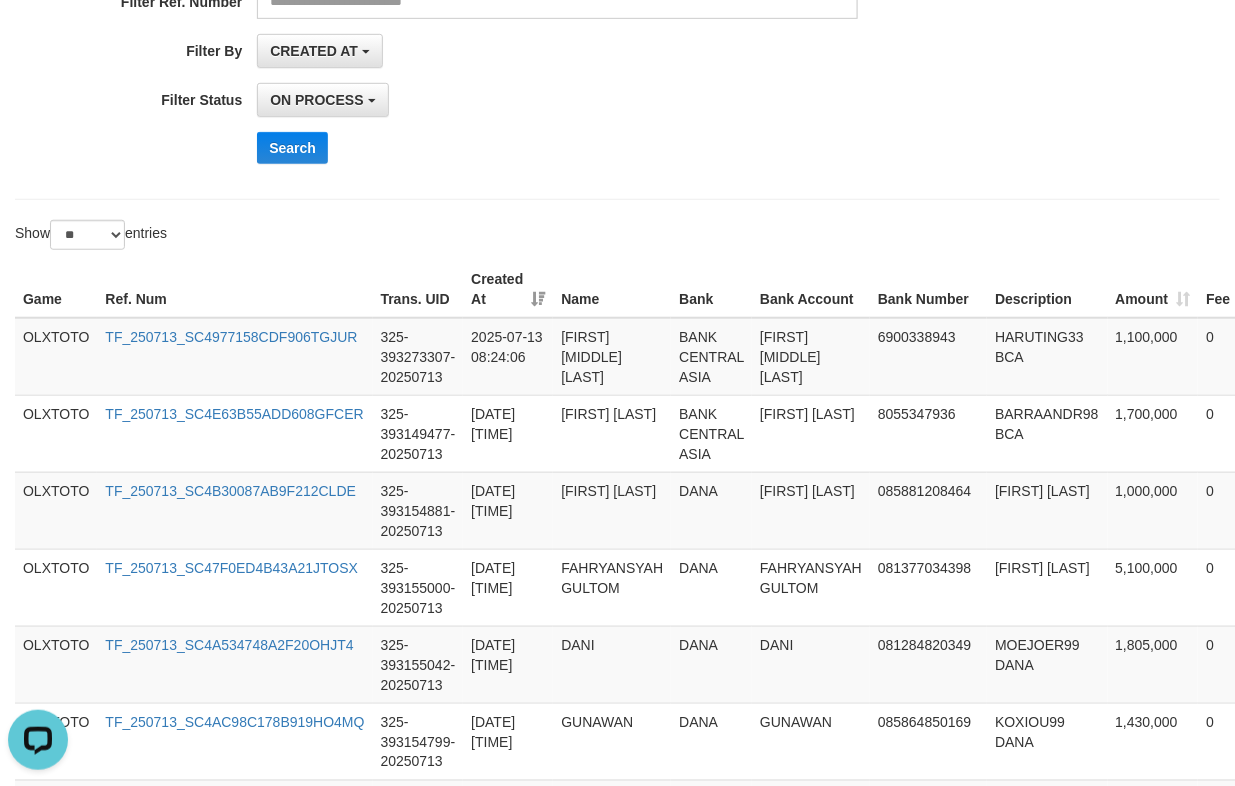scroll, scrollTop: 0, scrollLeft: 0, axis: both 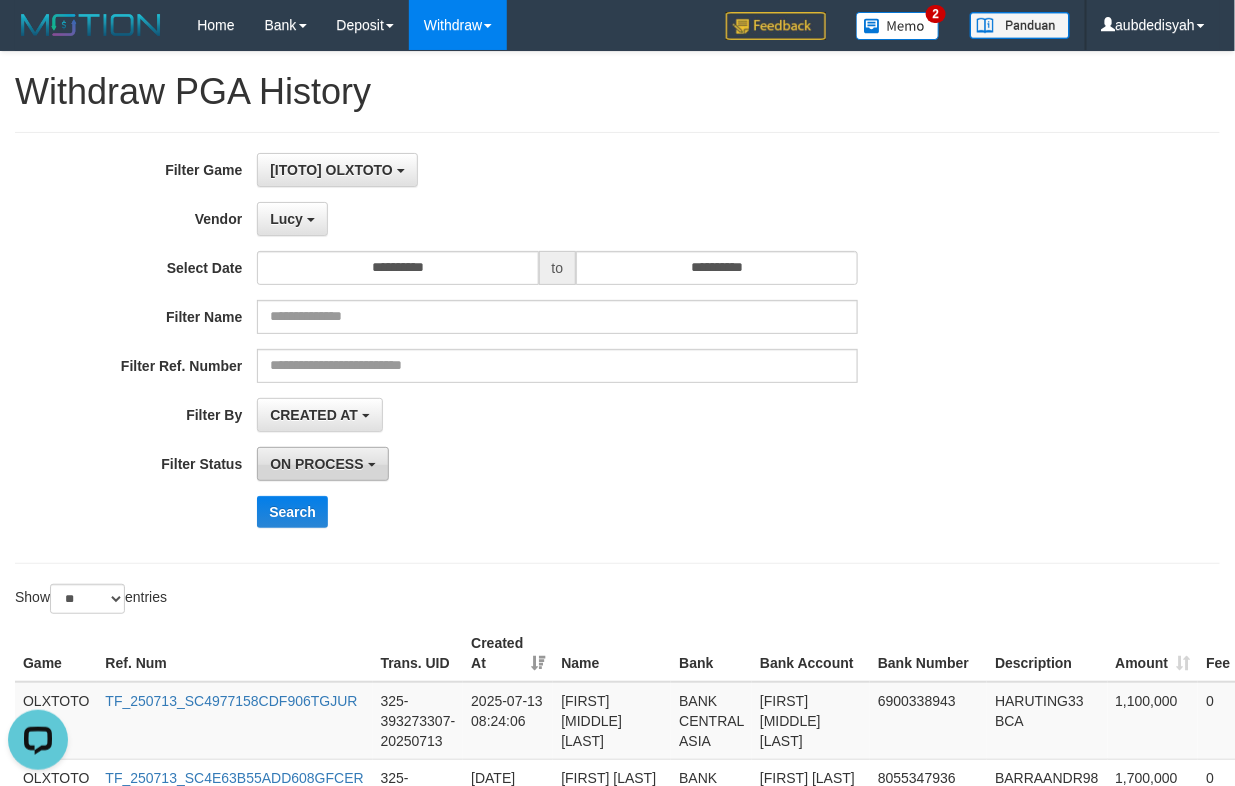 click on "ON PROCESS" at bounding box center [316, 464] 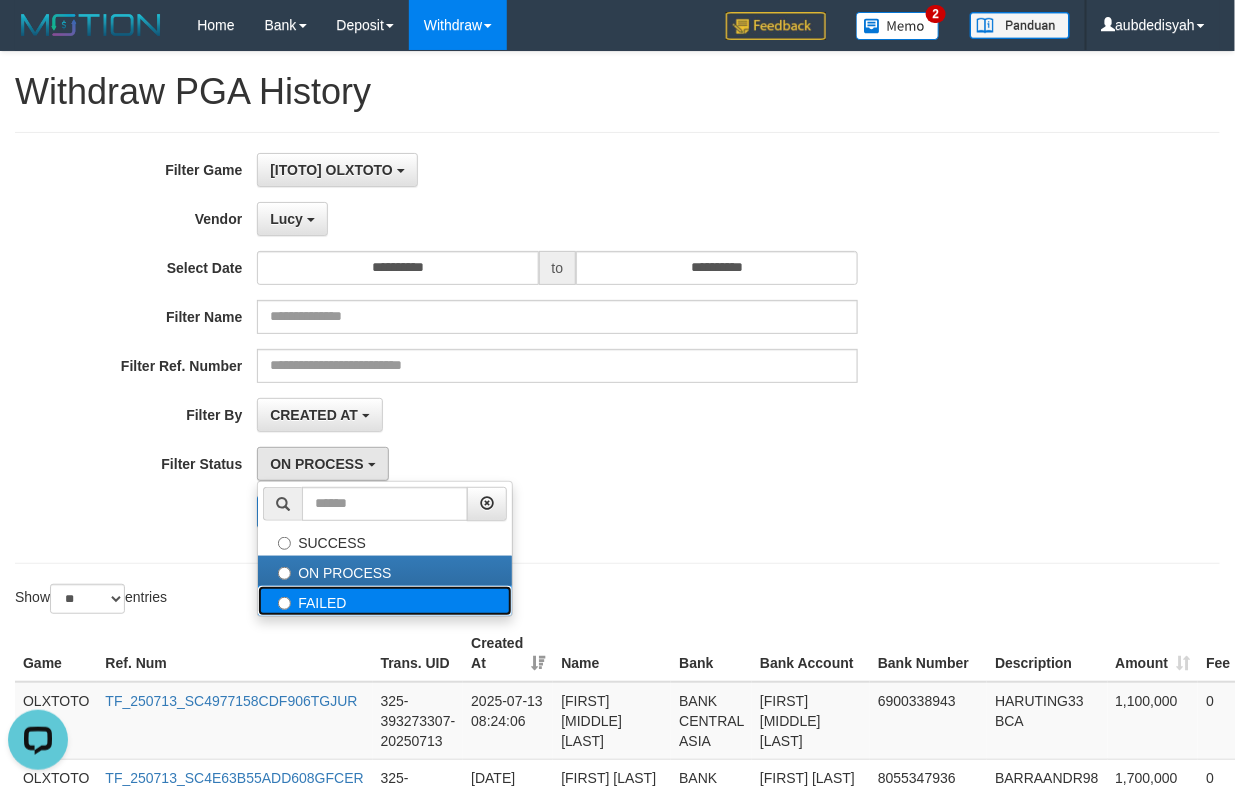 drag, startPoint x: 323, startPoint y: 605, endPoint x: 313, endPoint y: 562, distance: 44.14748 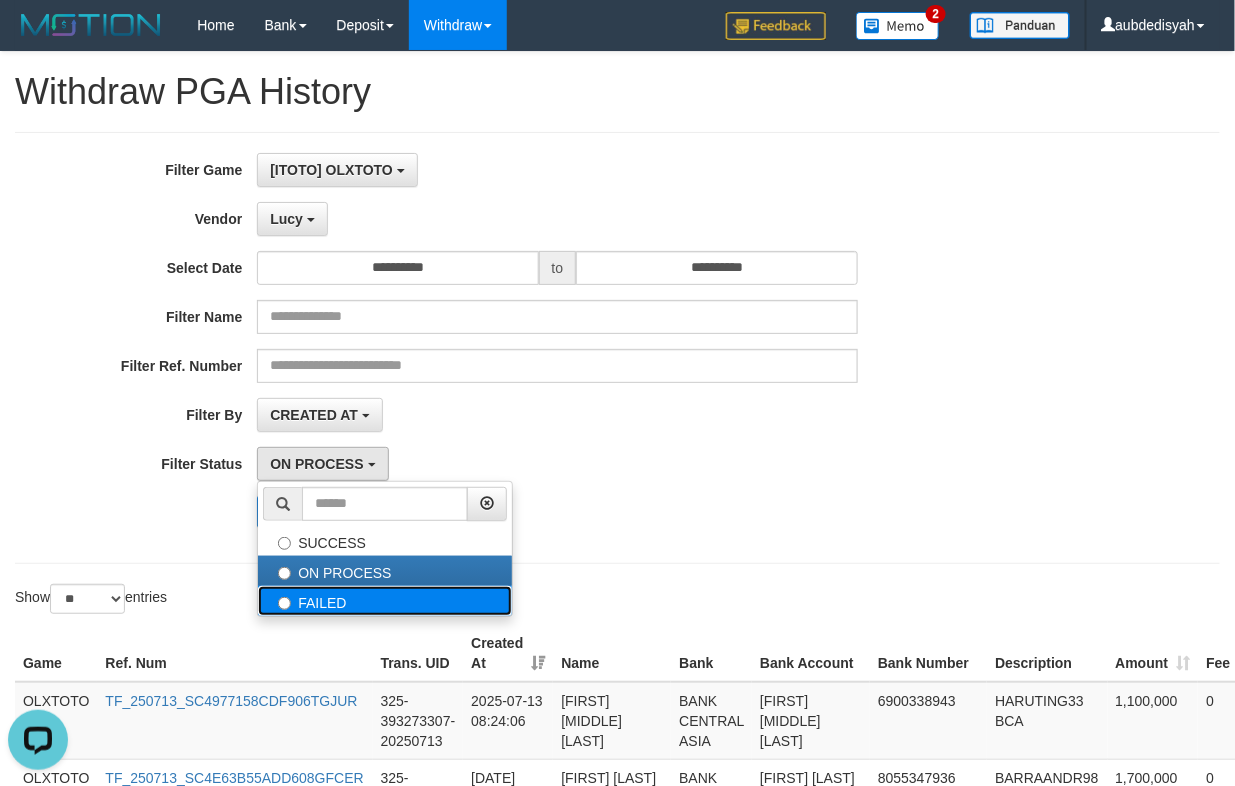 click on "FAILED" at bounding box center (385, 601) 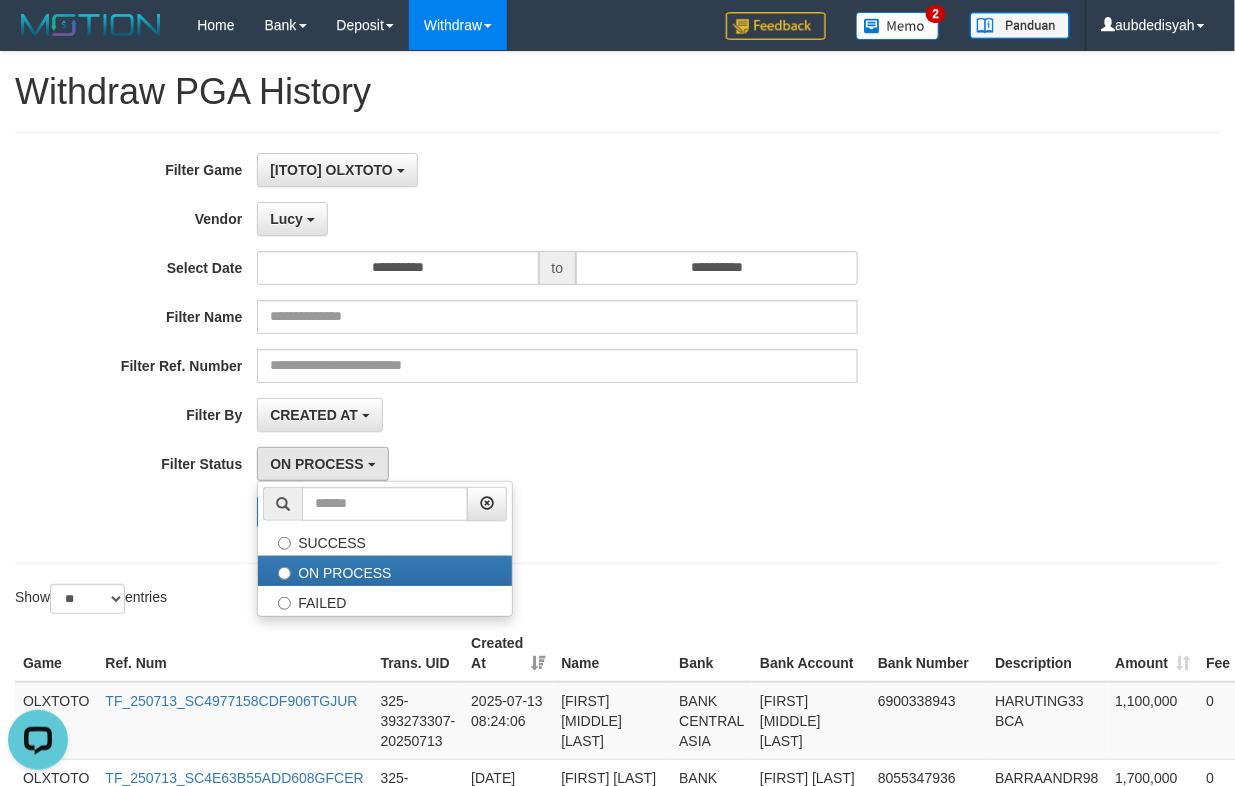 select on "*" 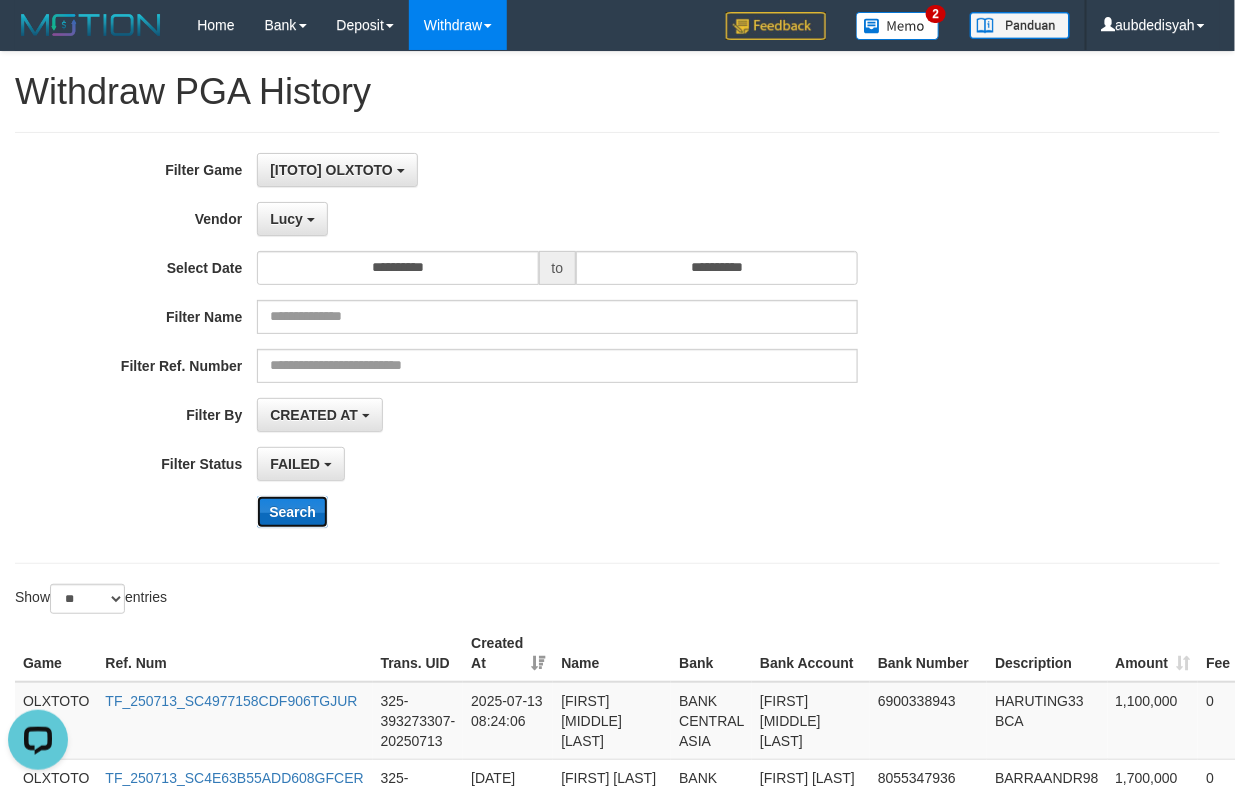 click on "Search" at bounding box center [292, 512] 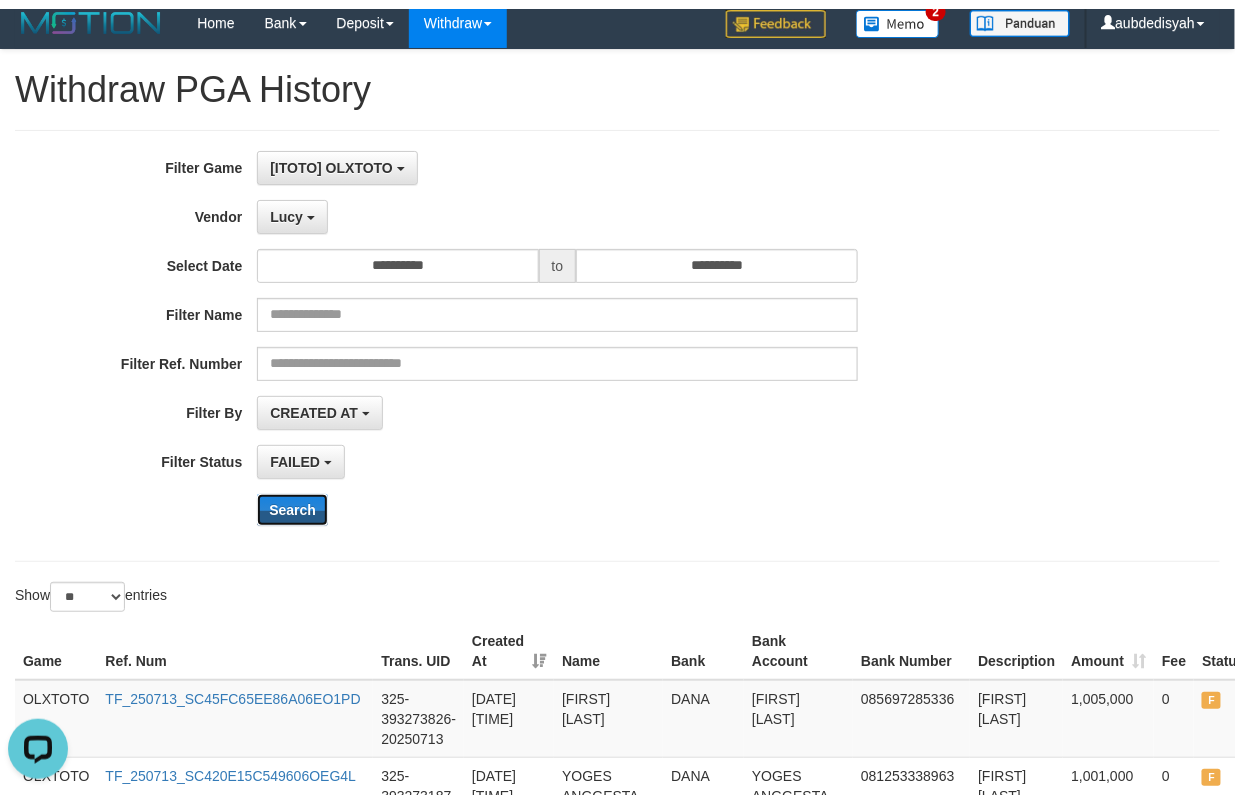scroll, scrollTop: 0, scrollLeft: 0, axis: both 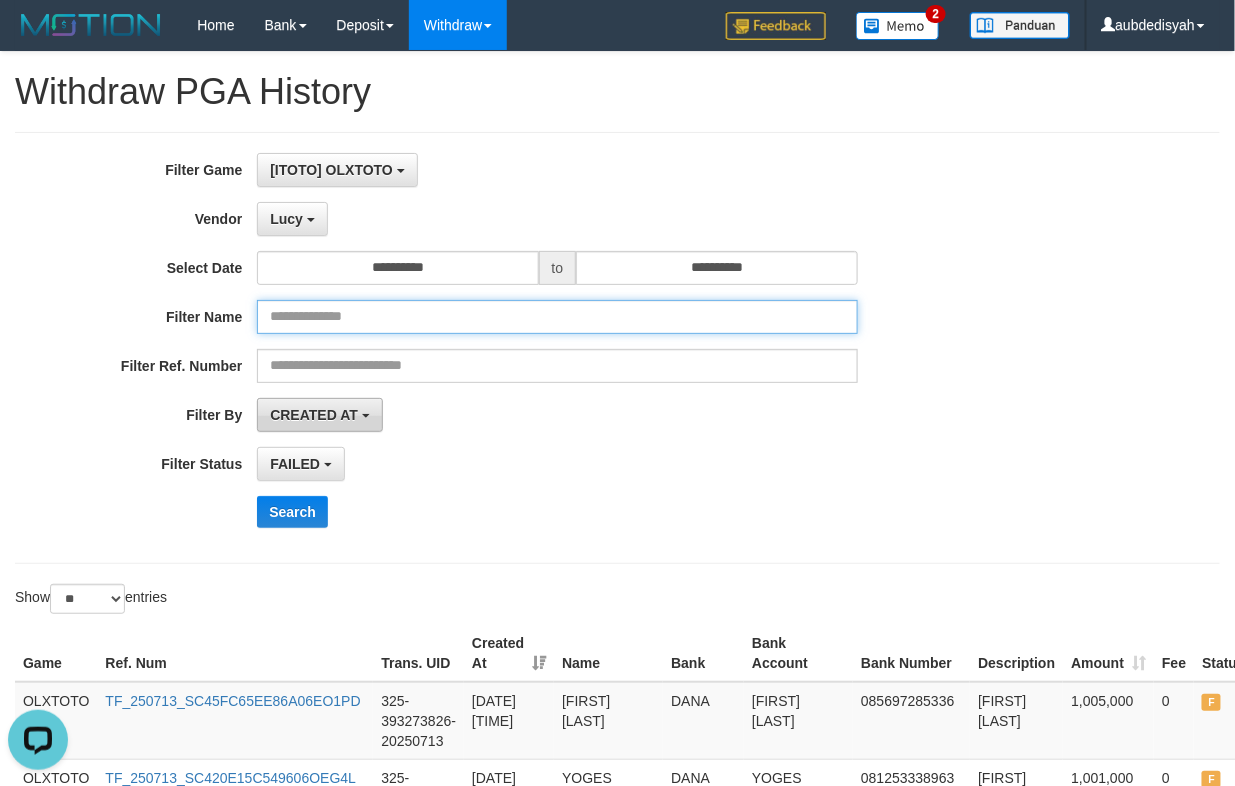 drag, startPoint x: 347, startPoint y: 312, endPoint x: 316, endPoint y: 424, distance: 116.21101 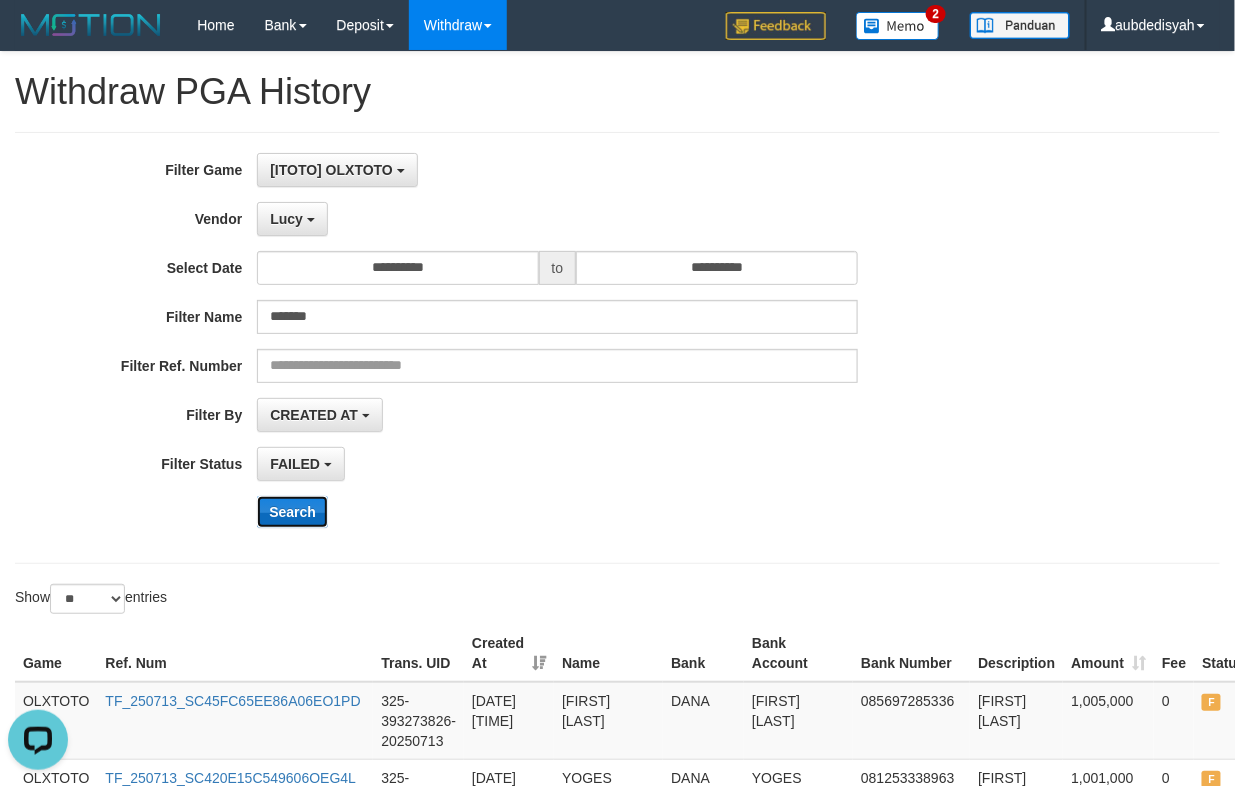click on "Search" at bounding box center [292, 512] 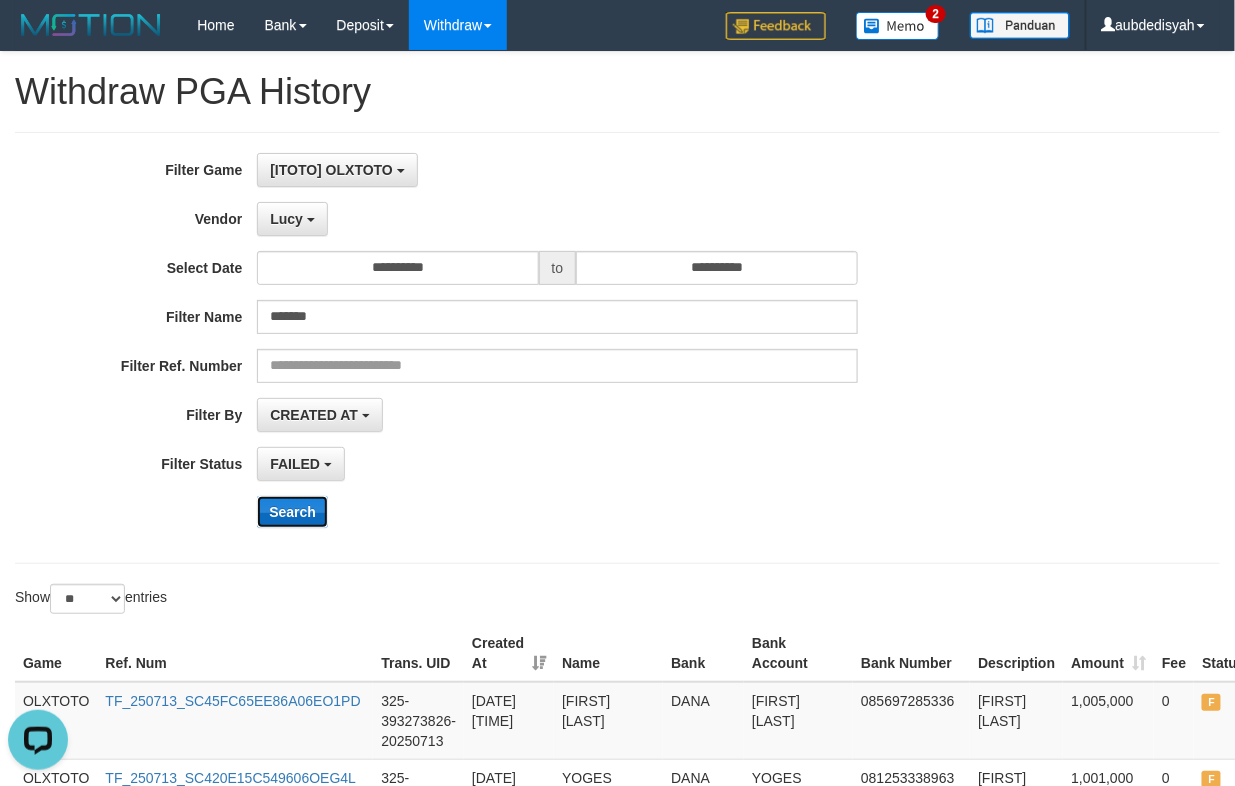 click on "Search" at bounding box center [292, 512] 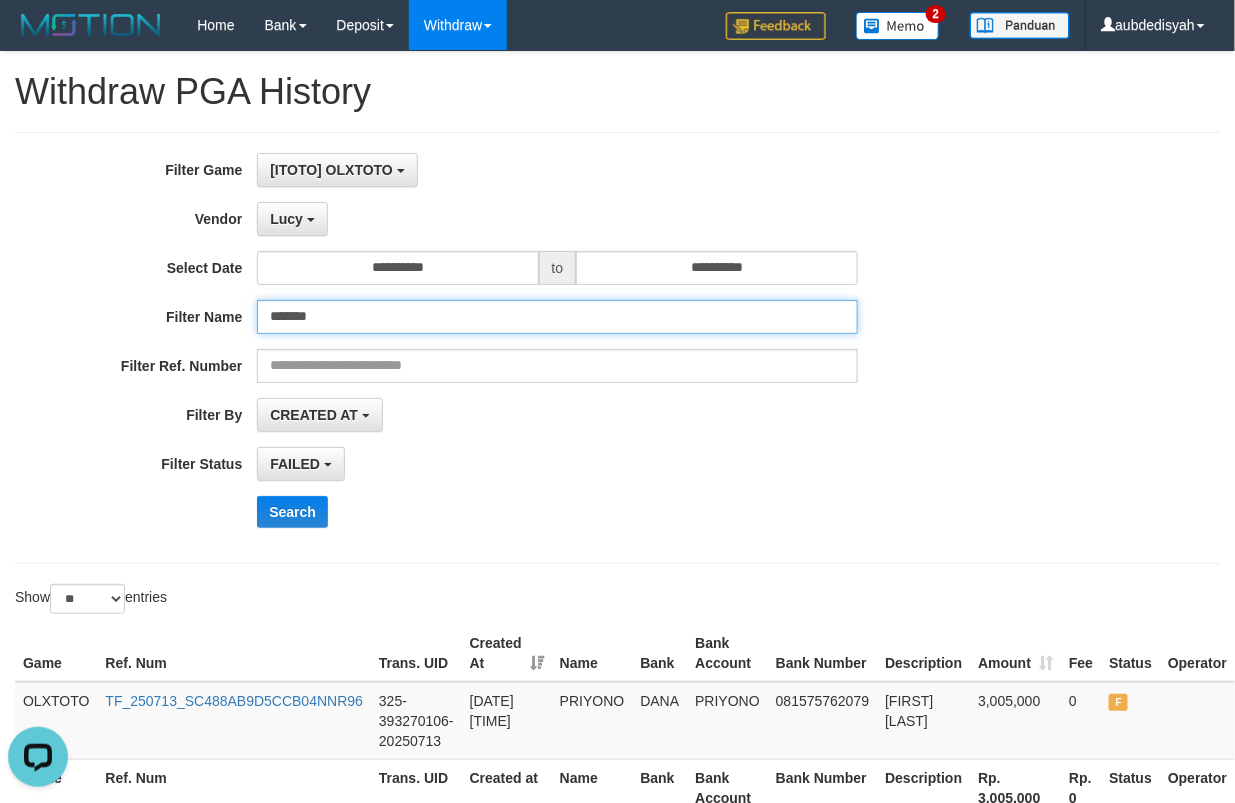 click on "*******" at bounding box center (557, 317) 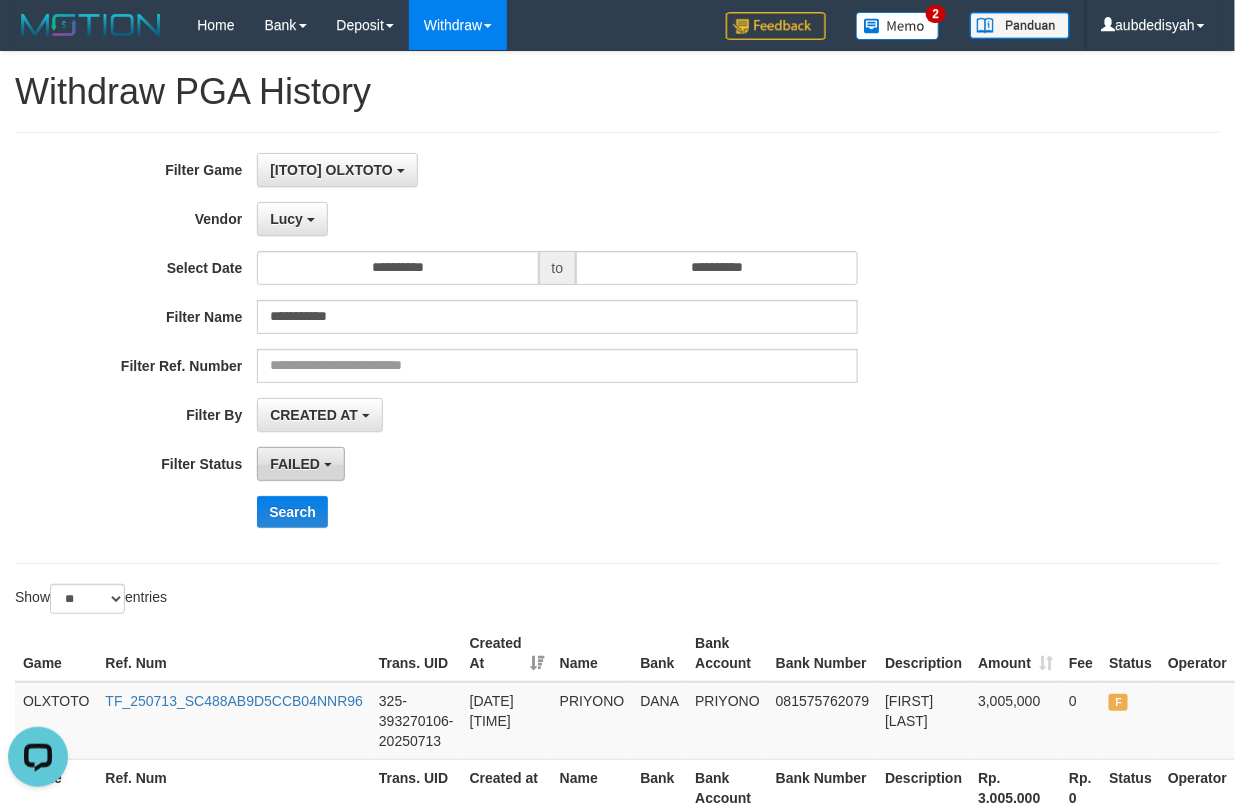click on "FAILED" at bounding box center [295, 464] 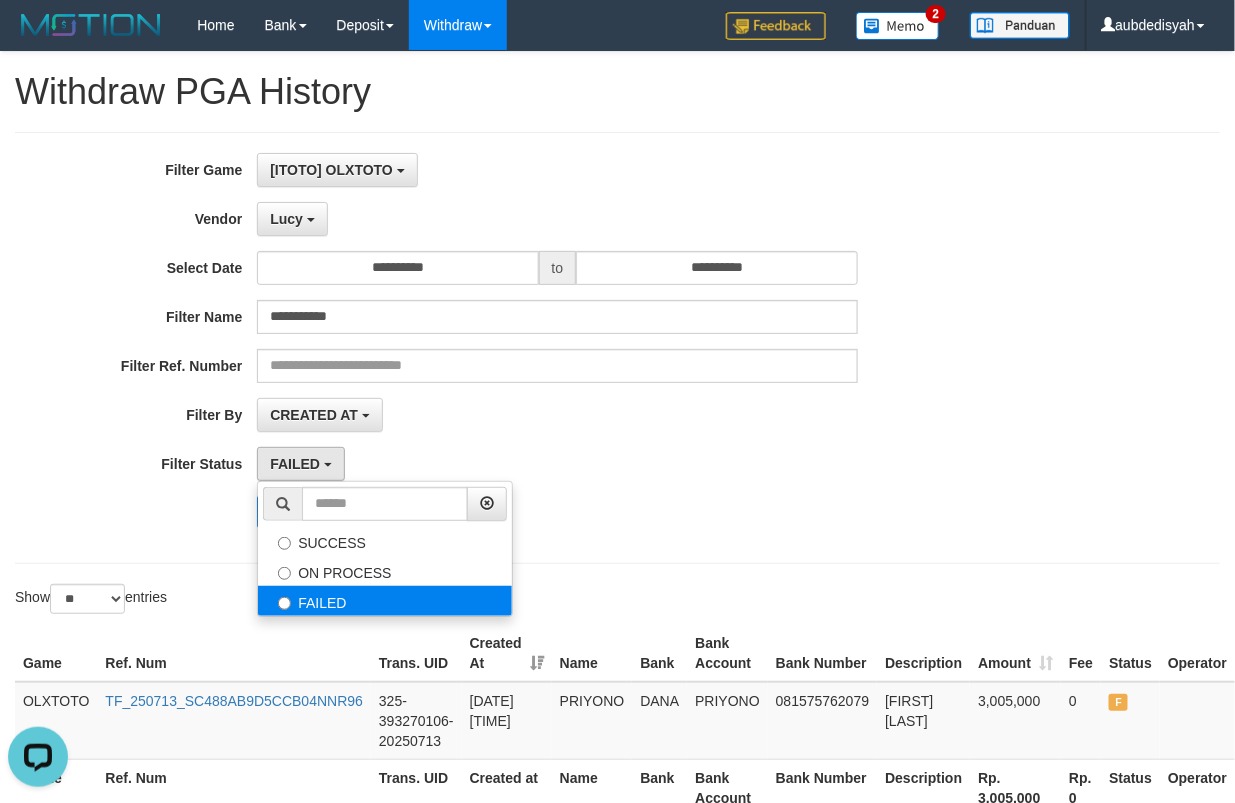 click on "FAILED" at bounding box center (385, 601) 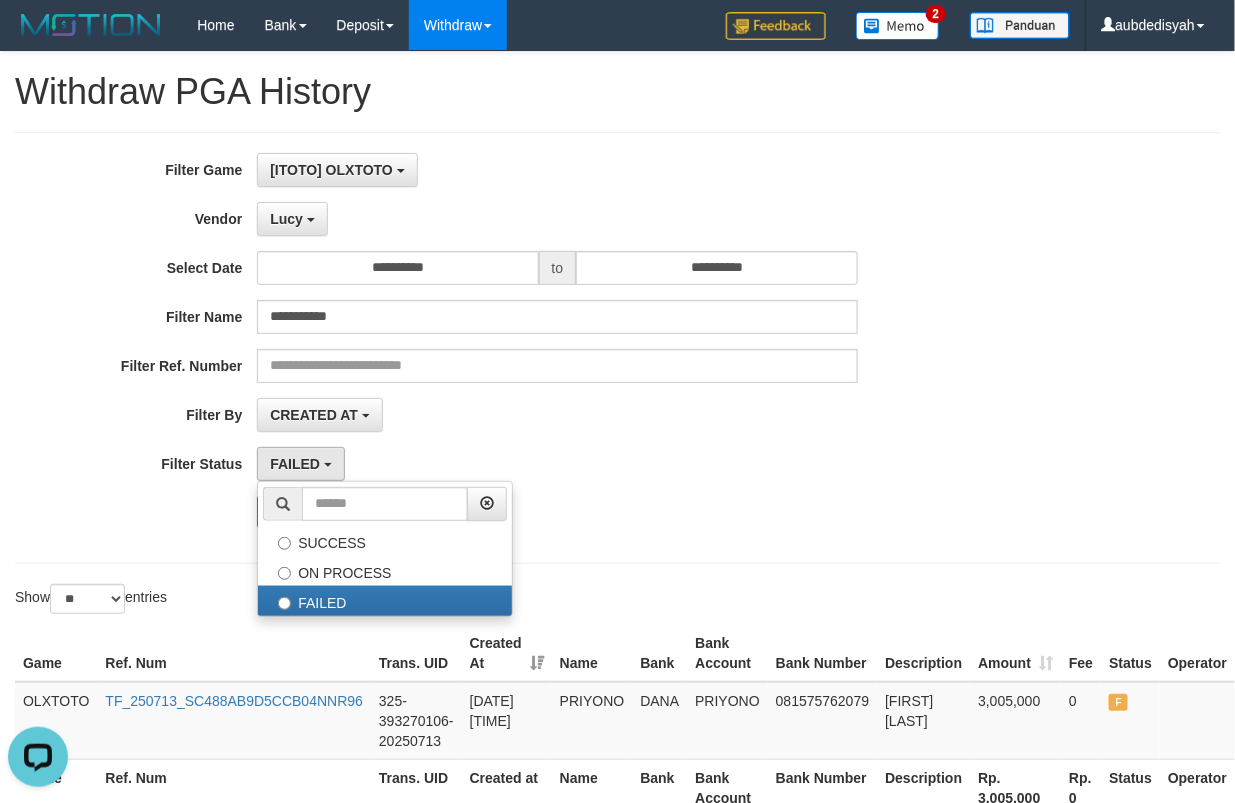 click on "**********" at bounding box center [617, 487] 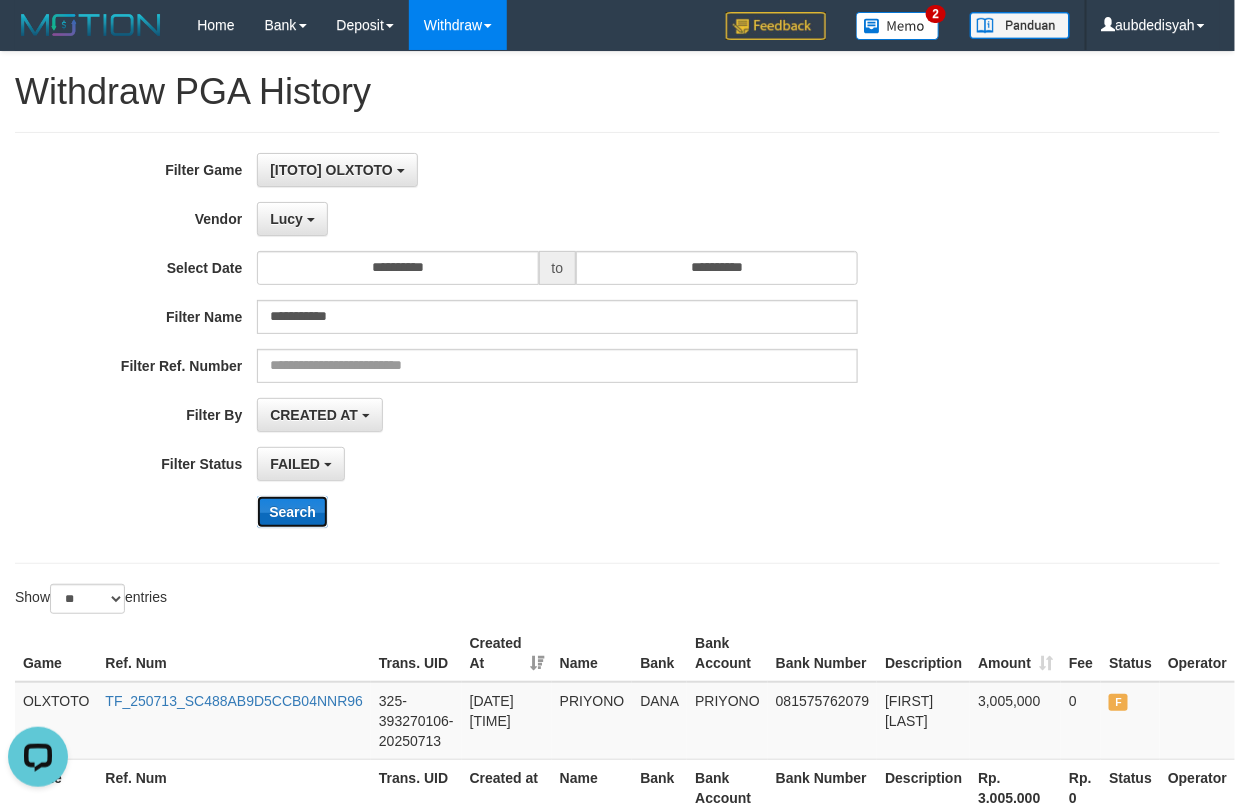 click on "Search" at bounding box center [292, 512] 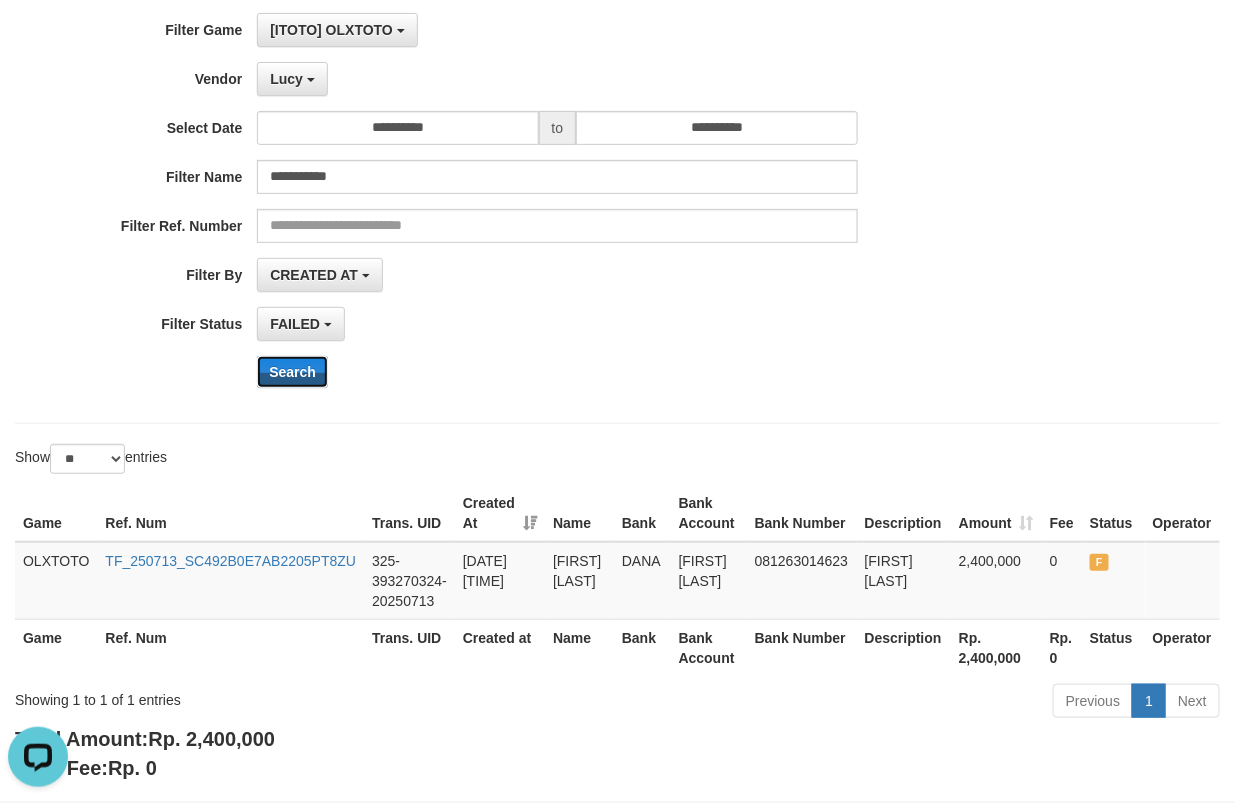 scroll, scrollTop: 185, scrollLeft: 0, axis: vertical 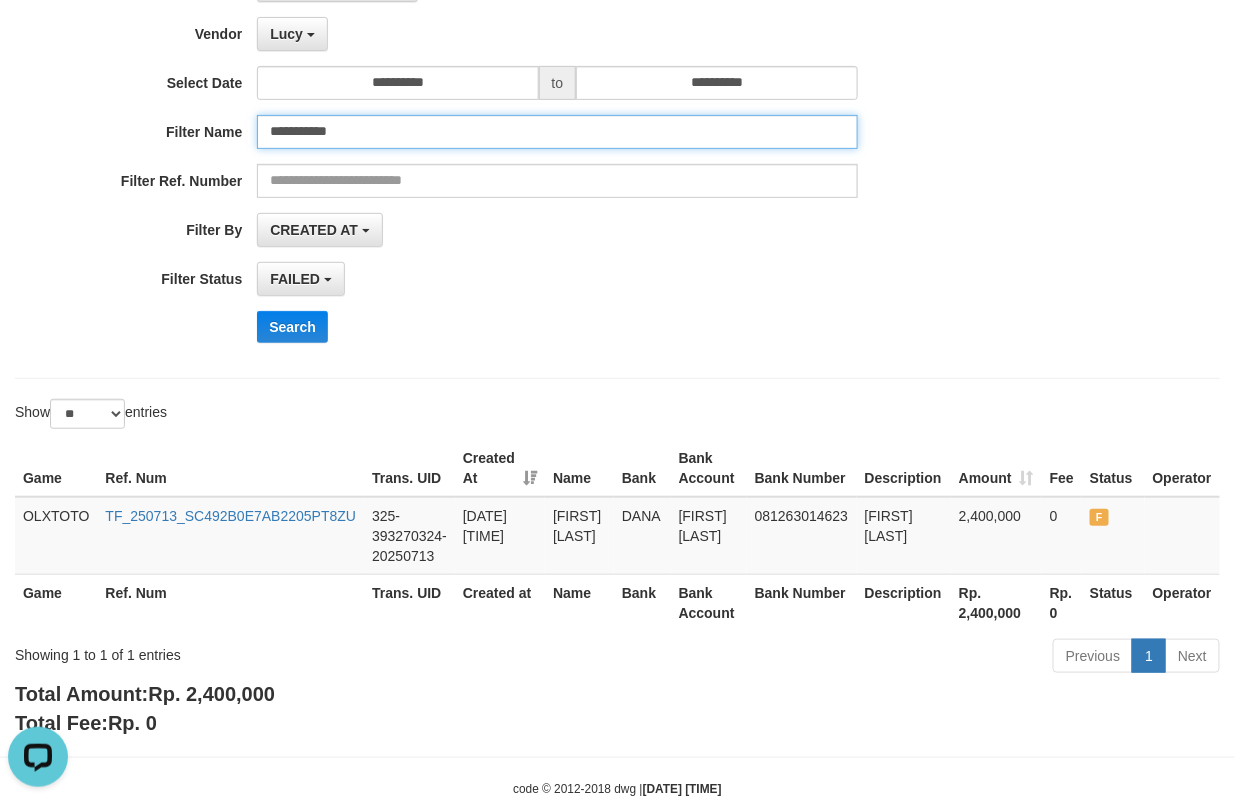 click on "**********" at bounding box center [557, 132] 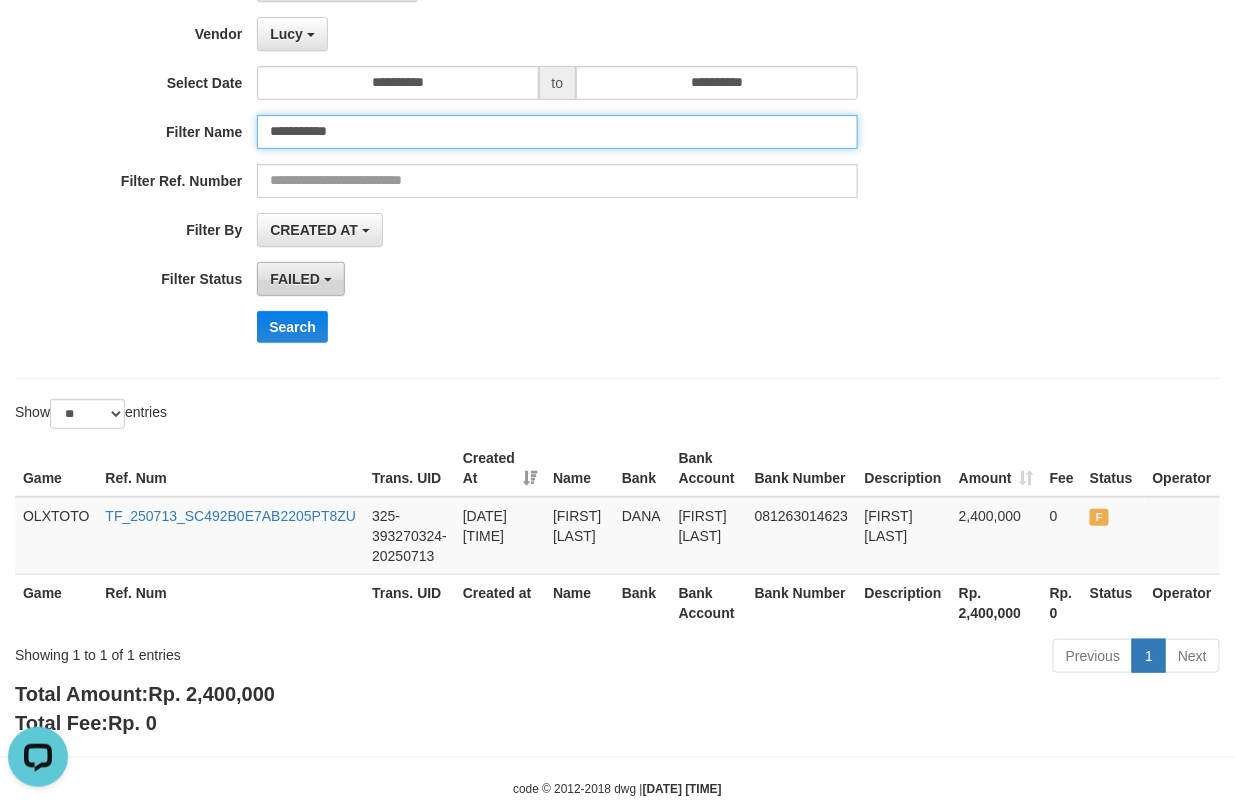 paste 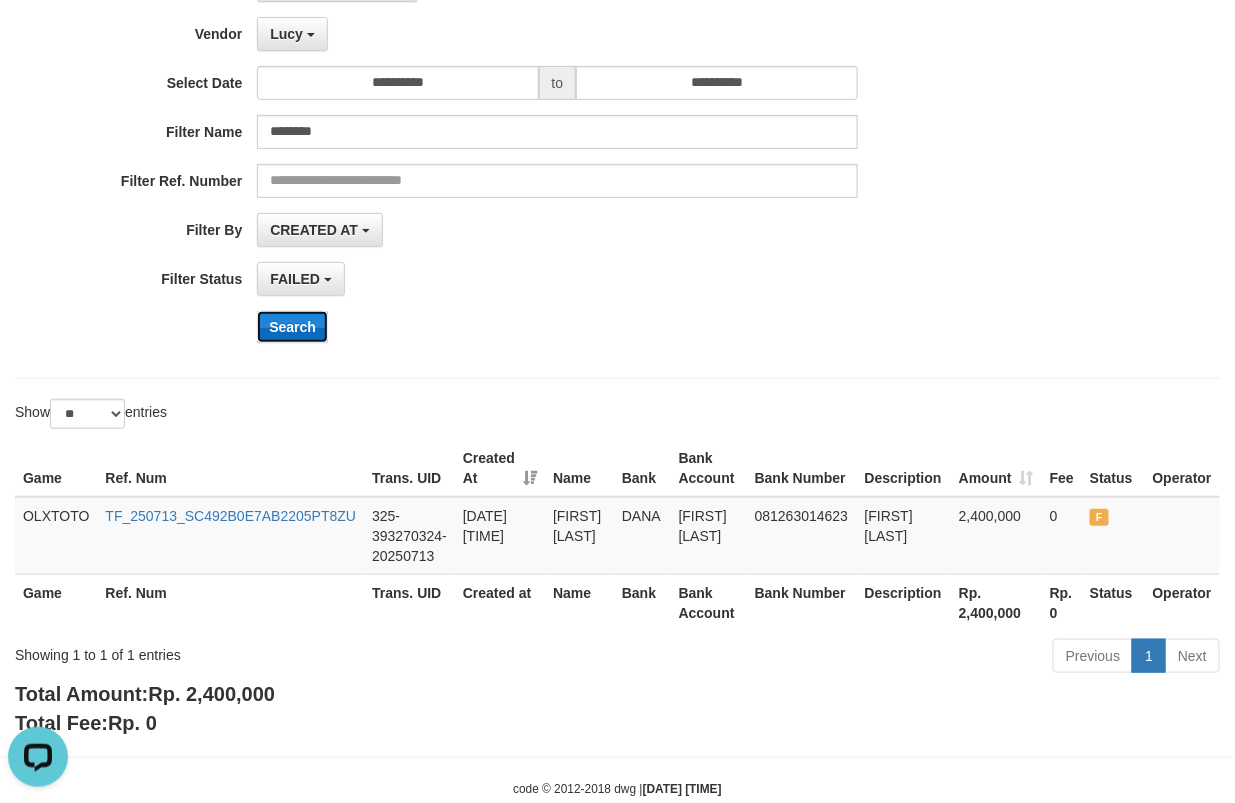 click on "Search" at bounding box center (292, 327) 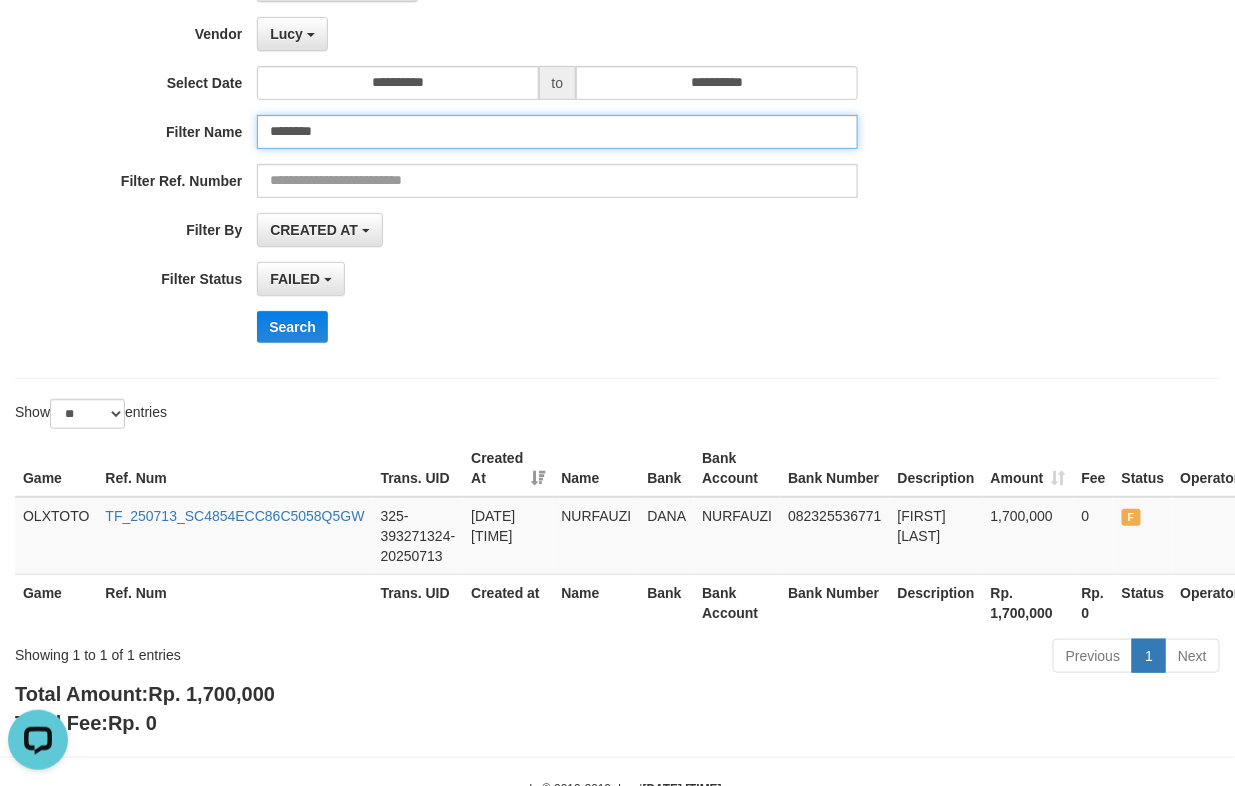 click on "********" at bounding box center [557, 132] 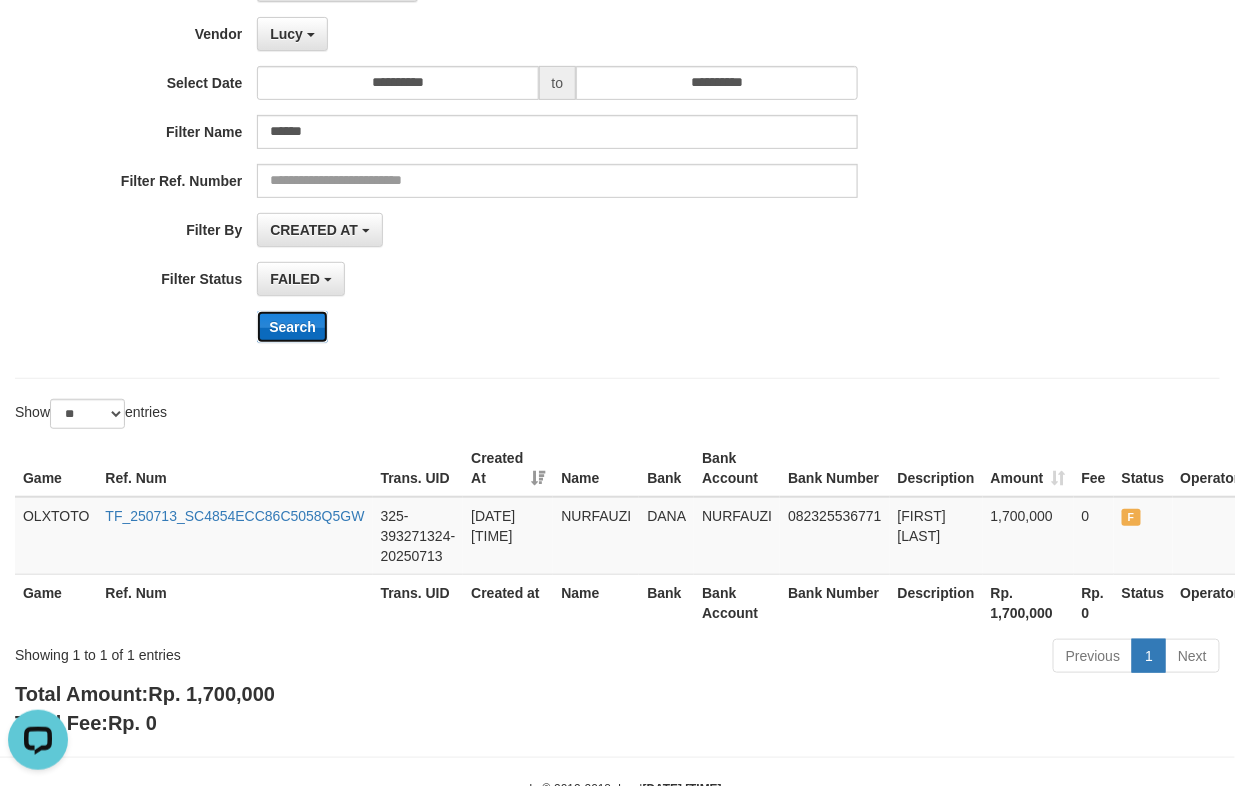 click on "Search" at bounding box center [292, 327] 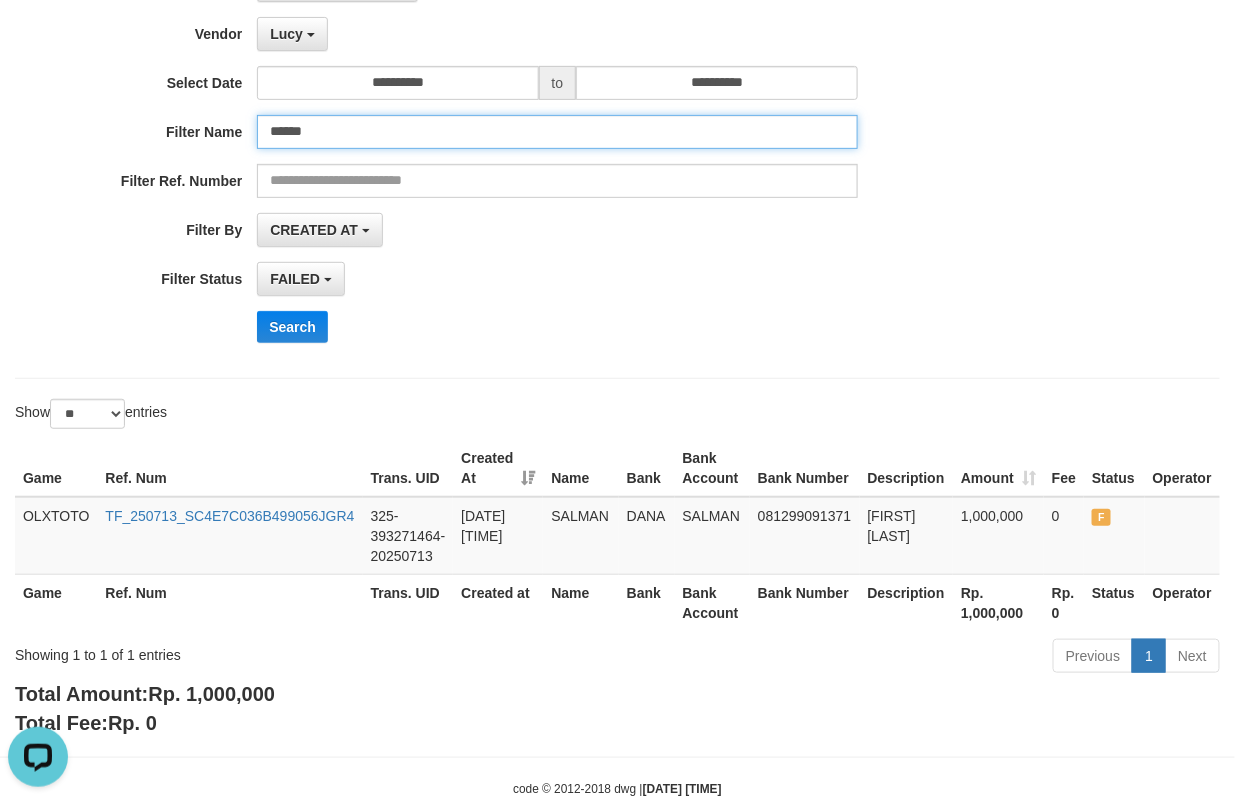 click on "******" at bounding box center (557, 132) 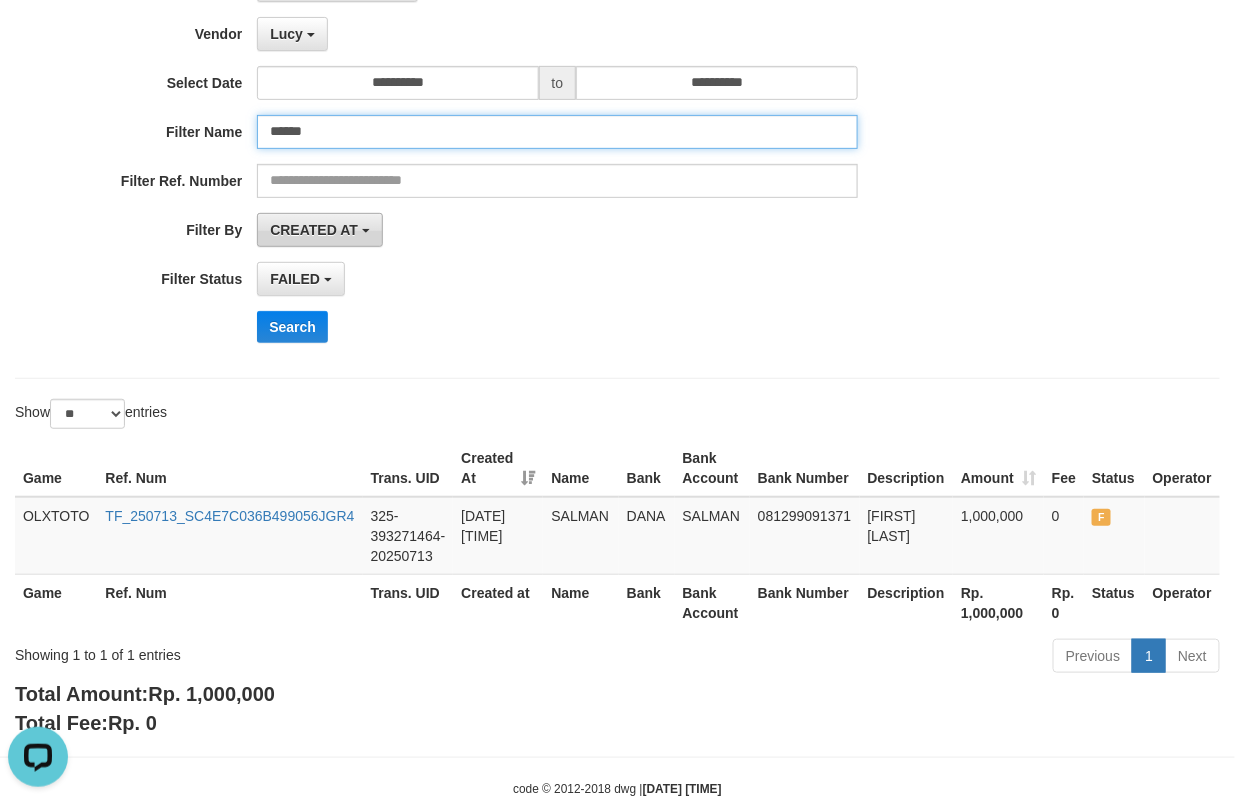 paste on "**********" 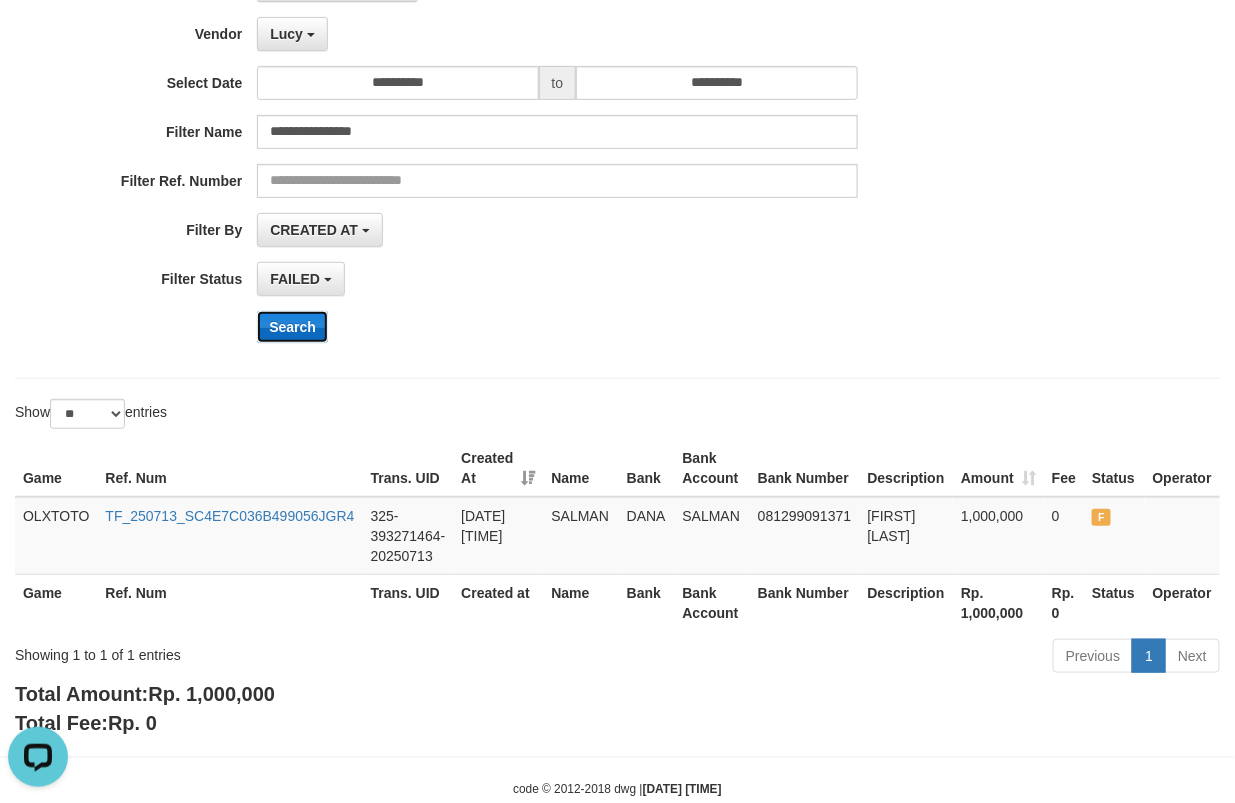 click on "Search" at bounding box center [292, 327] 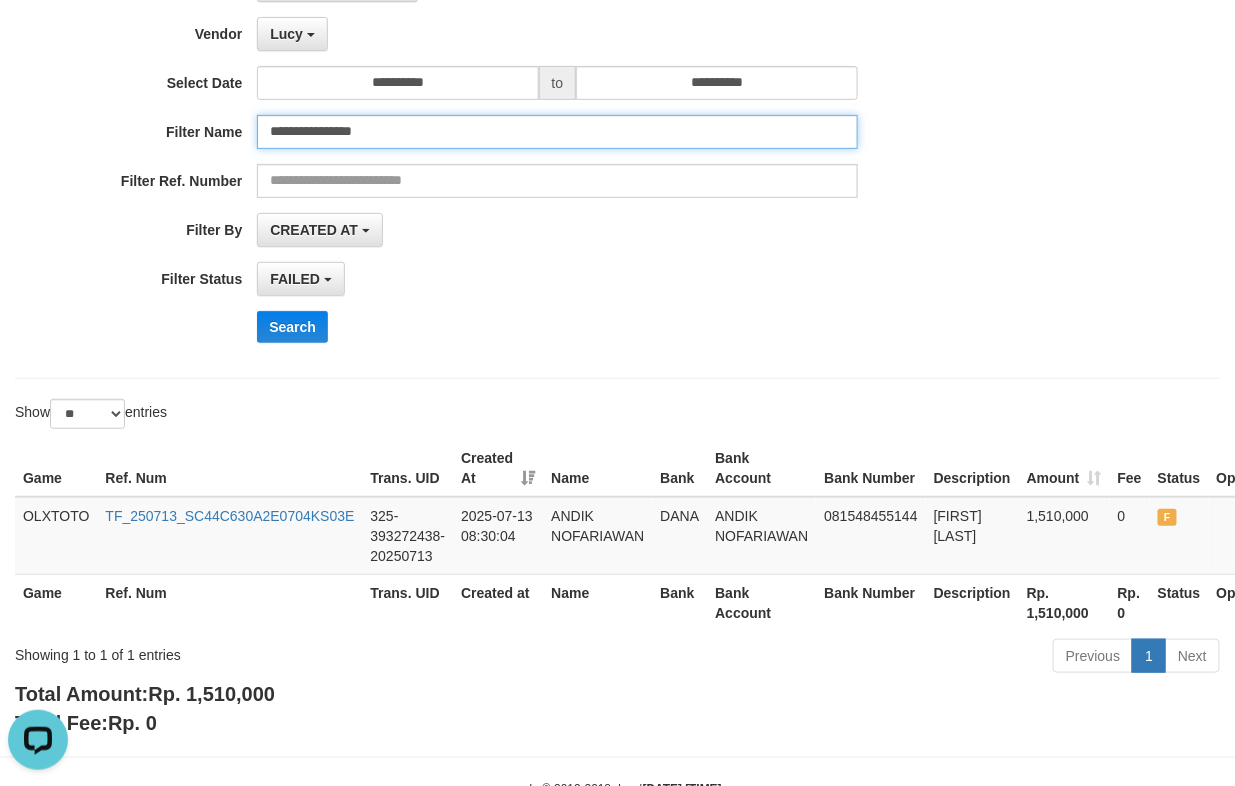 click on "**********" at bounding box center [557, 132] 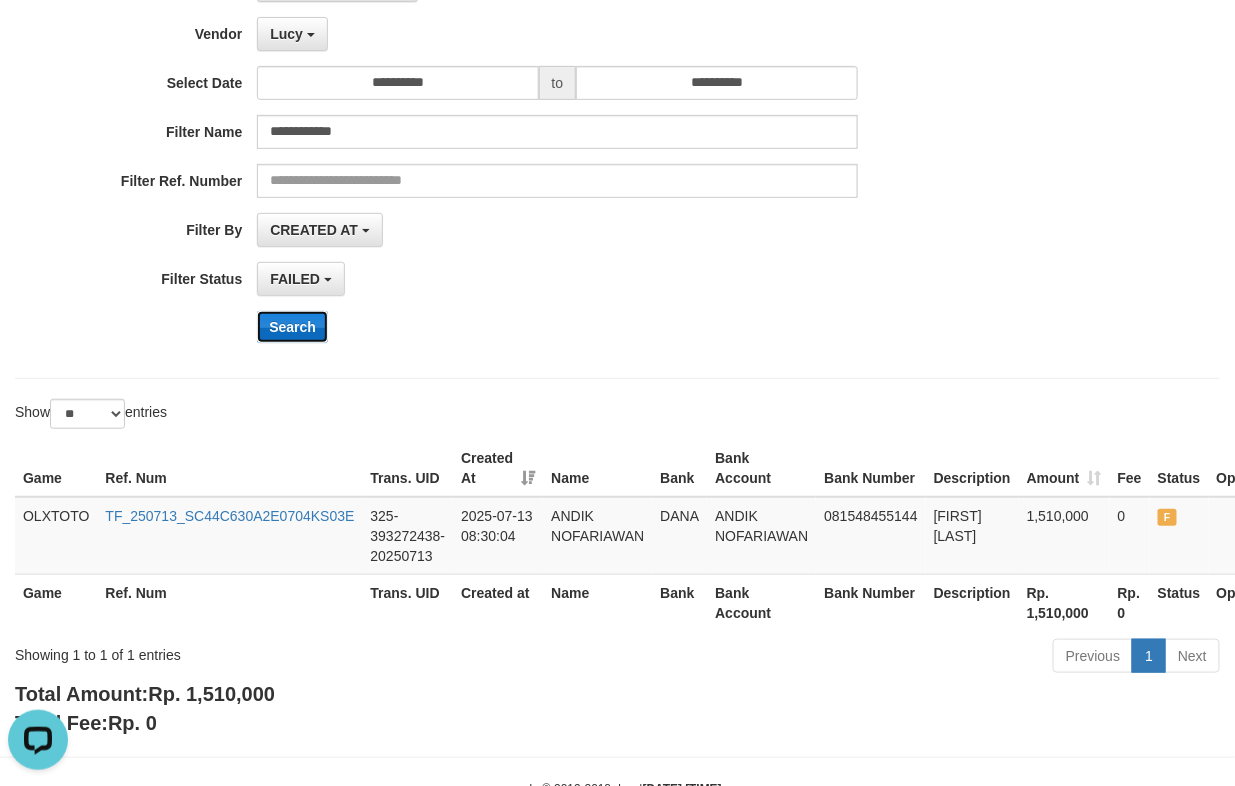 click on "Search" at bounding box center [292, 327] 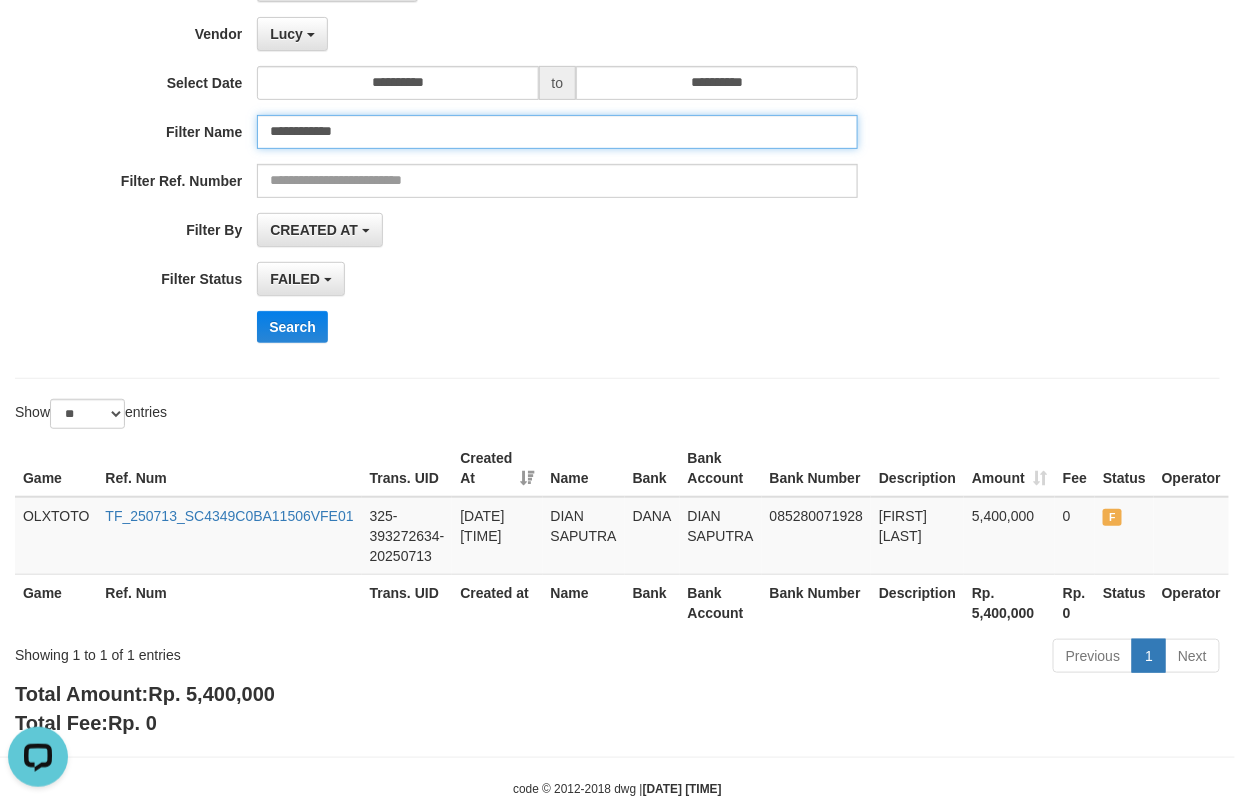 click on "**********" at bounding box center [557, 132] 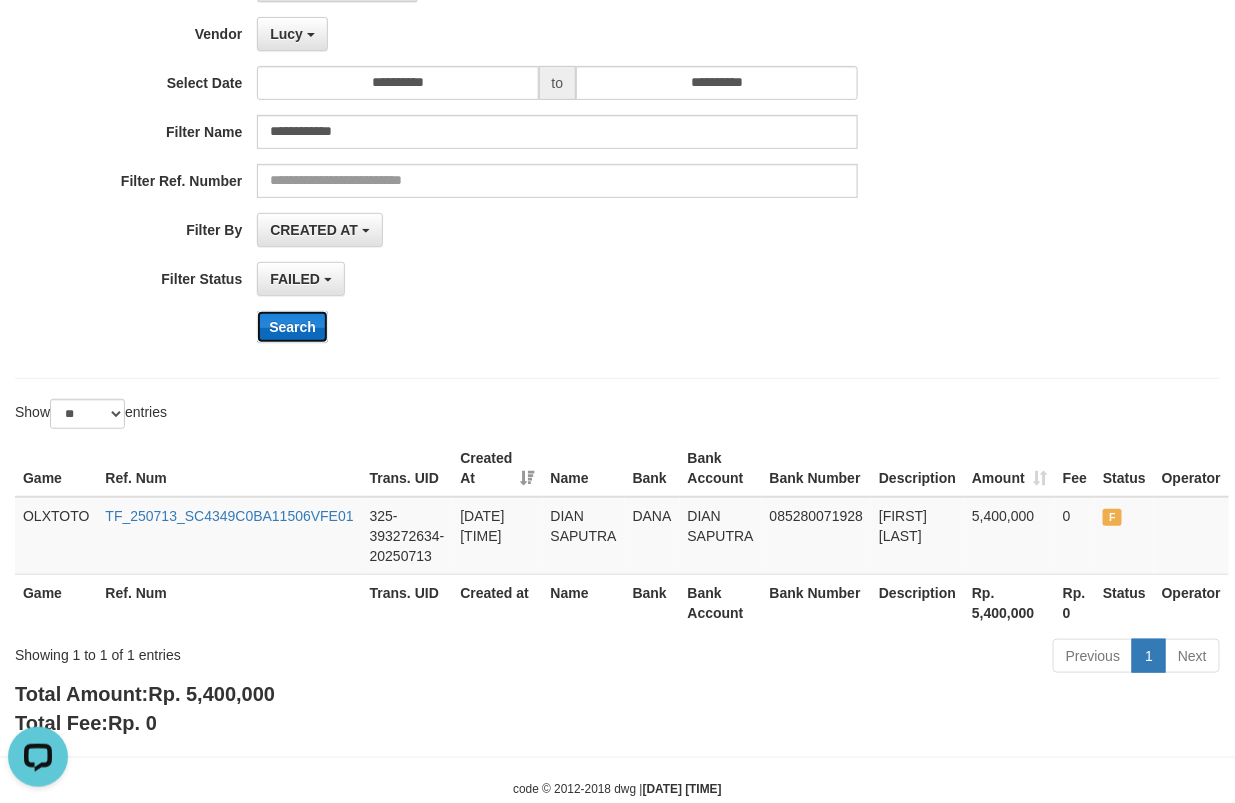 click on "Search" at bounding box center (292, 327) 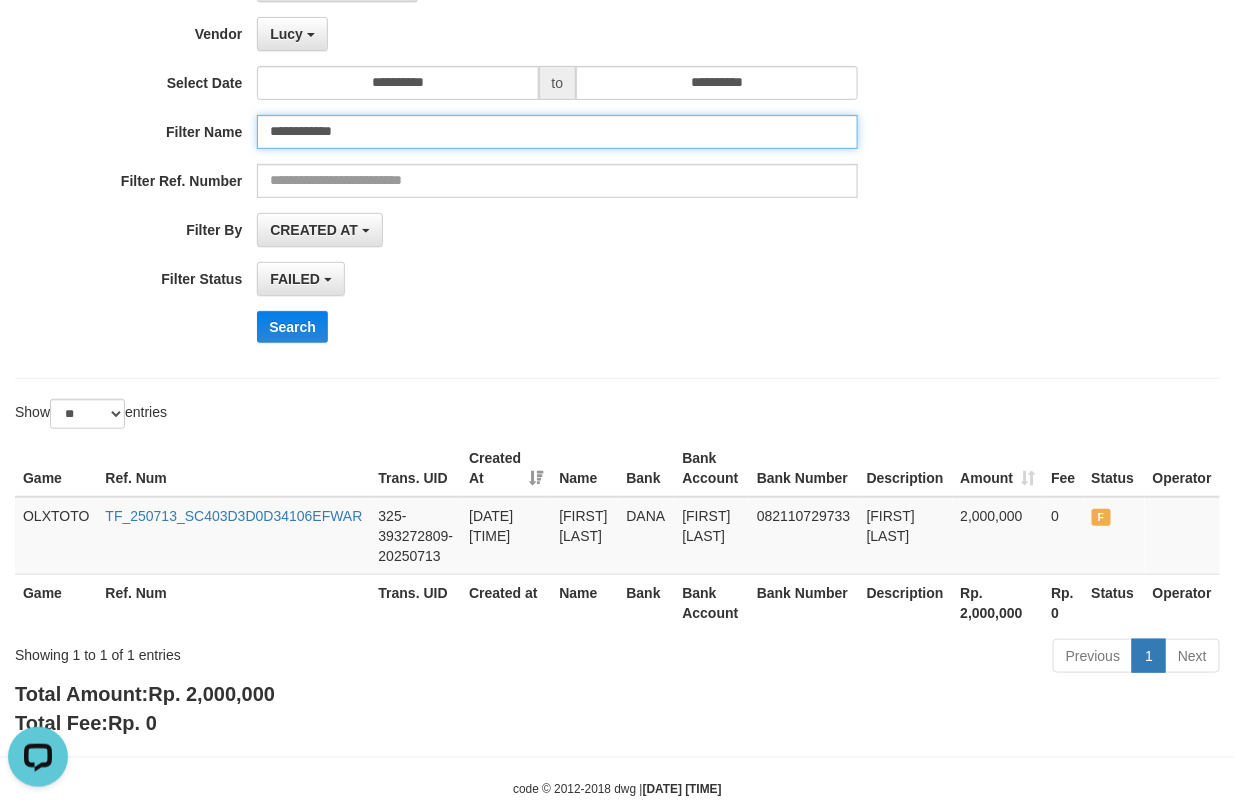 click on "**********" at bounding box center [557, 132] 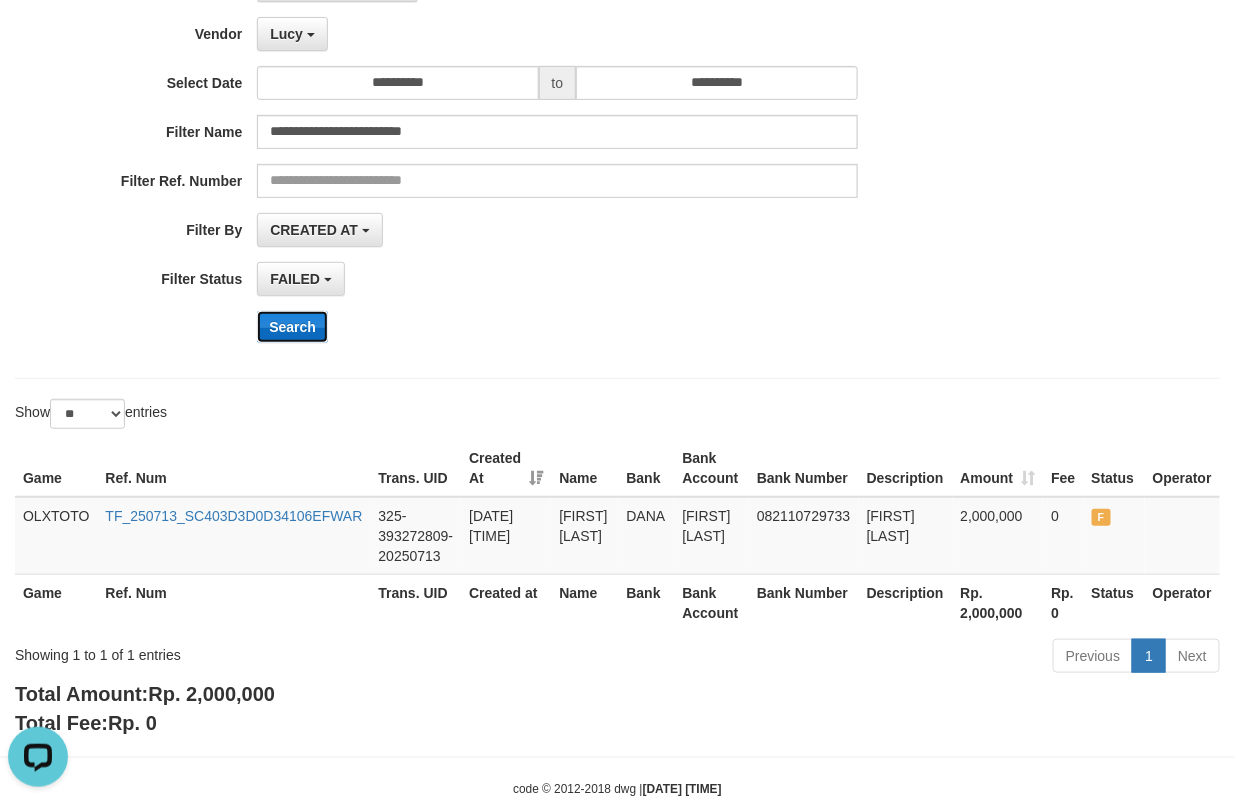 click on "Search" at bounding box center [292, 327] 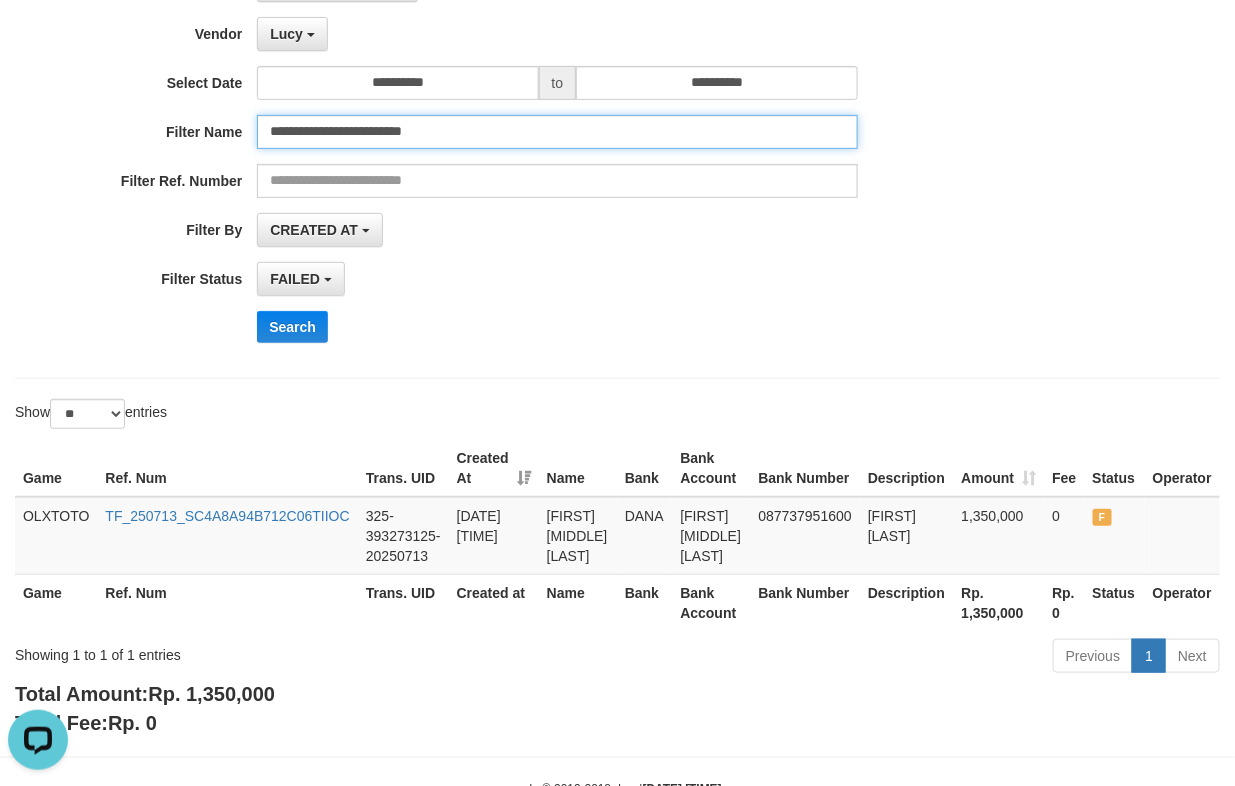 click on "**********" at bounding box center (557, 132) 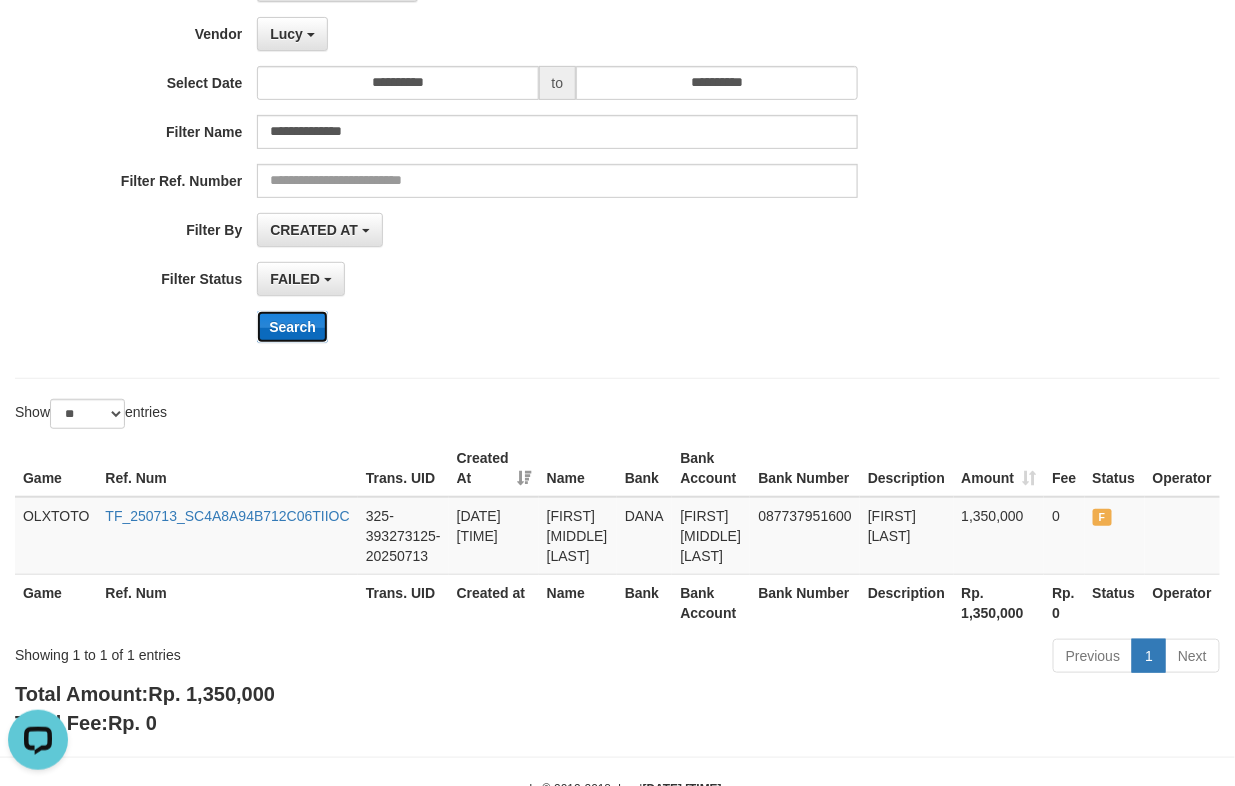 click on "Search" at bounding box center [292, 327] 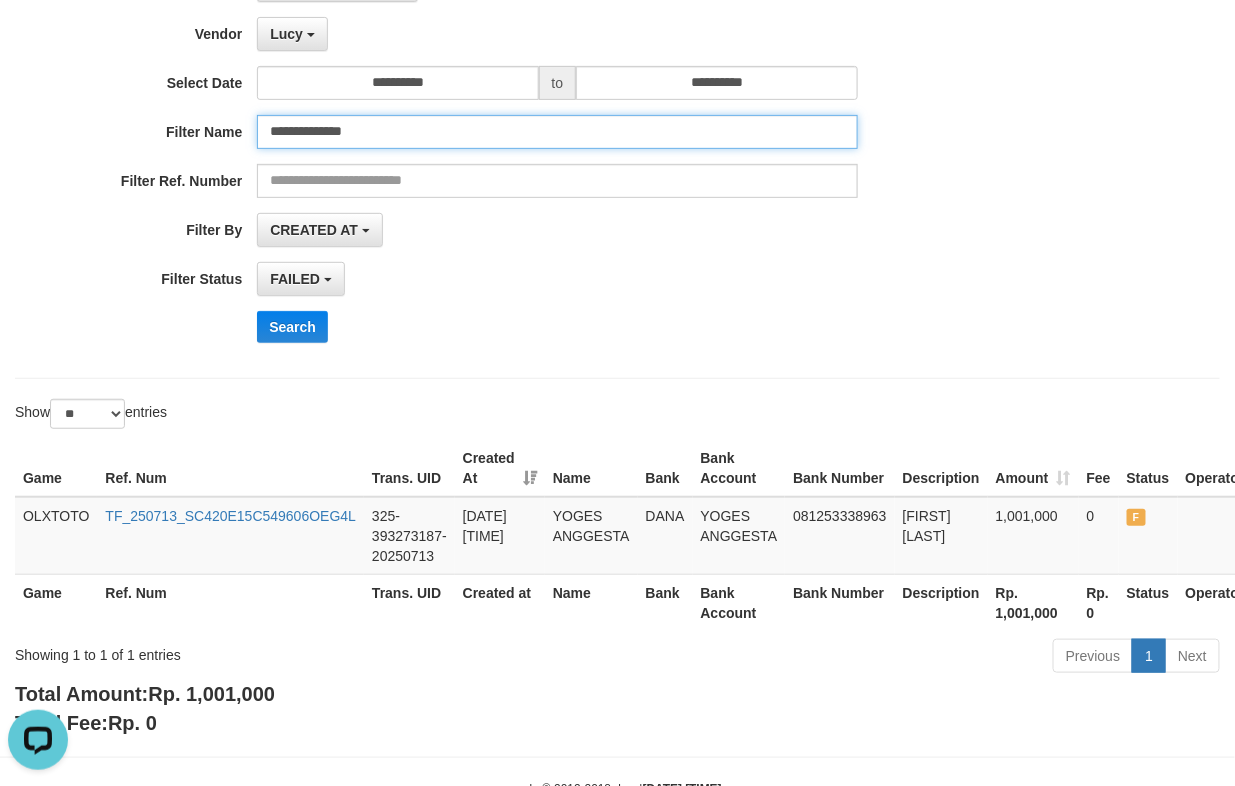click on "**********" at bounding box center [557, 132] 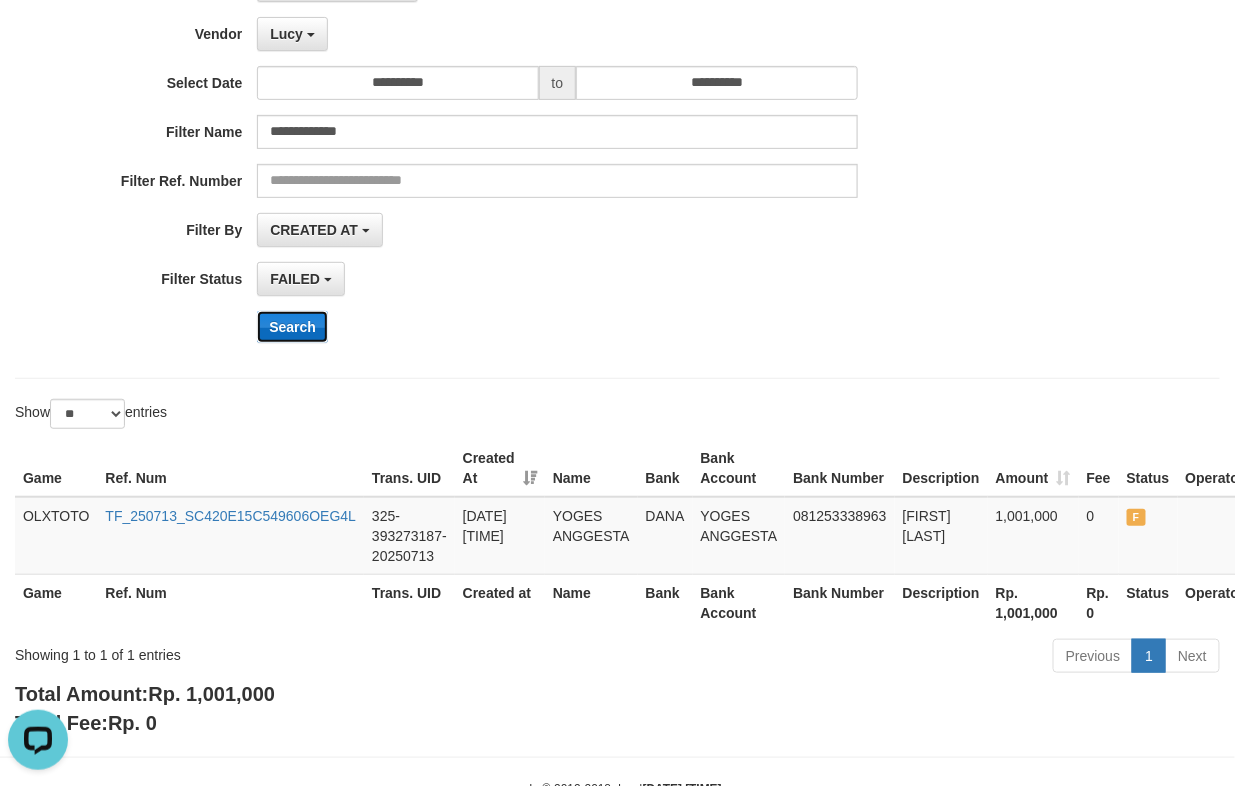 click on "Search" at bounding box center (292, 327) 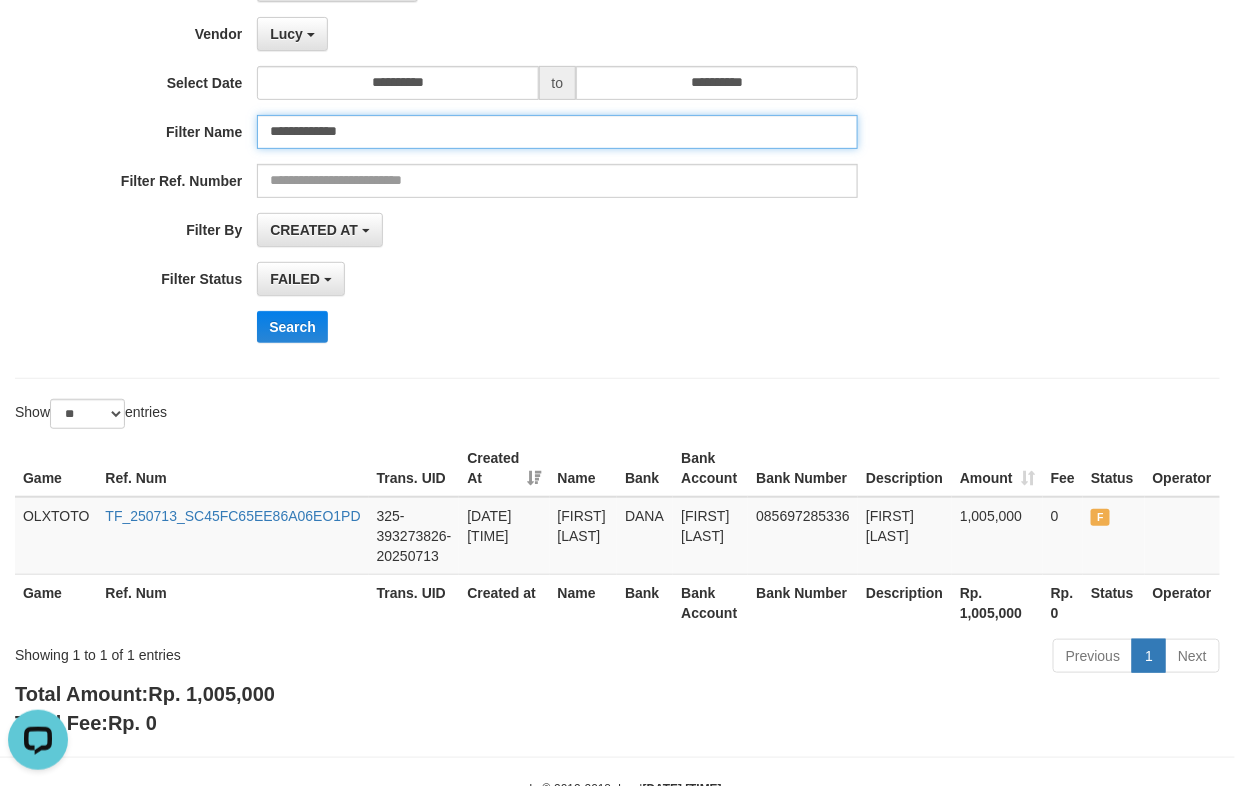 click on "**********" at bounding box center (557, 132) 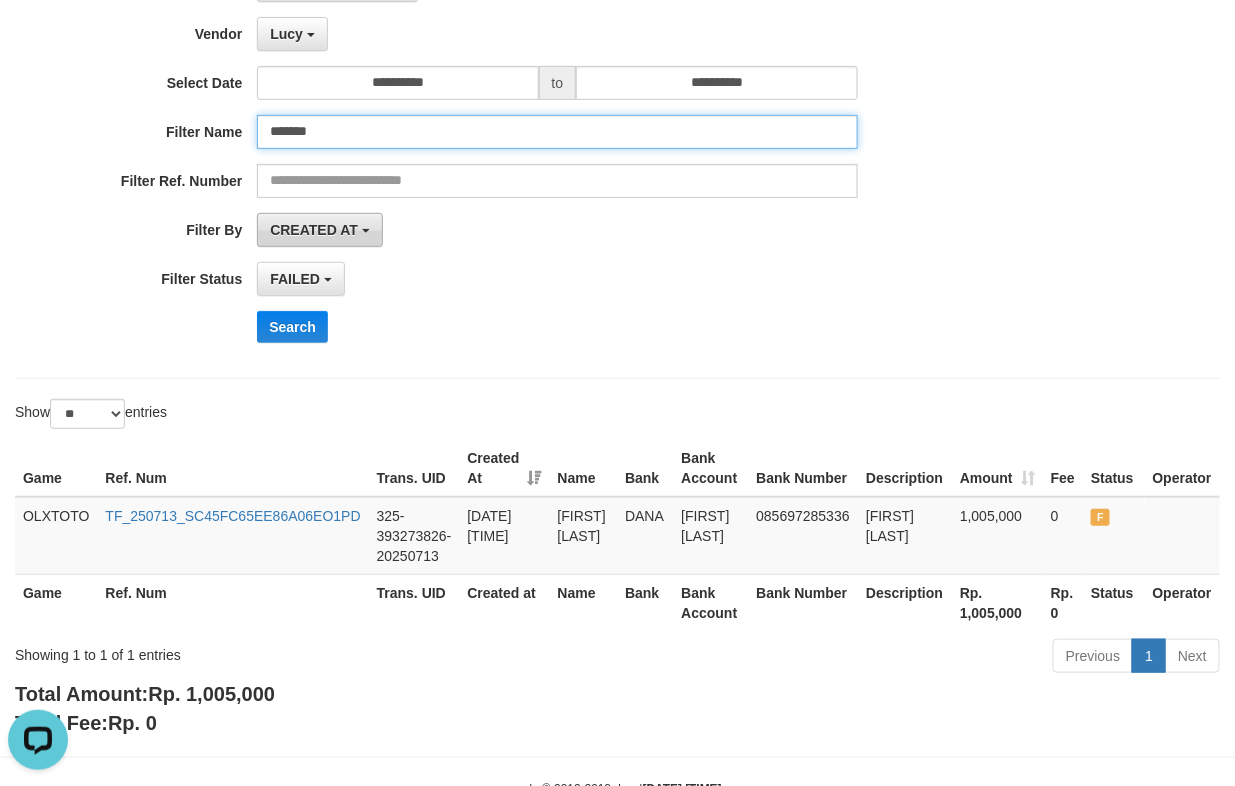 type on "*******" 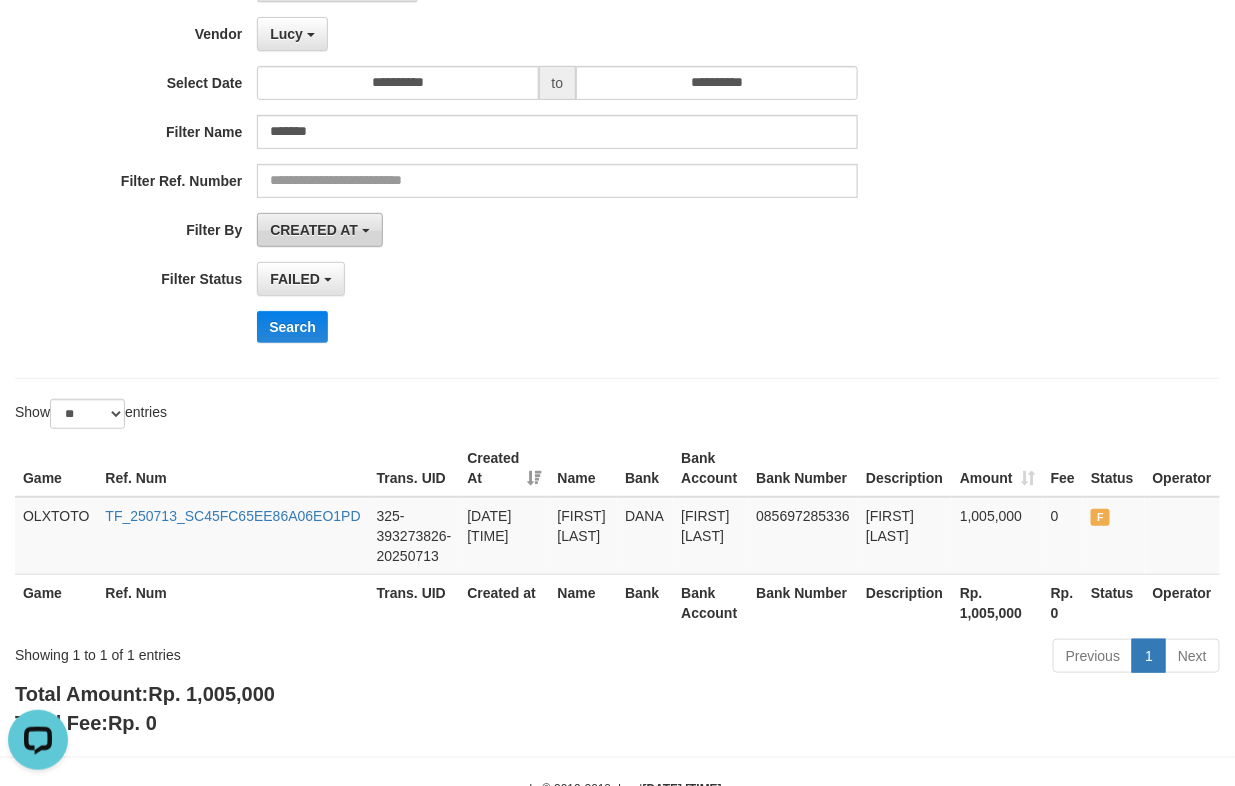 click on "CREATED AT" at bounding box center [320, 230] 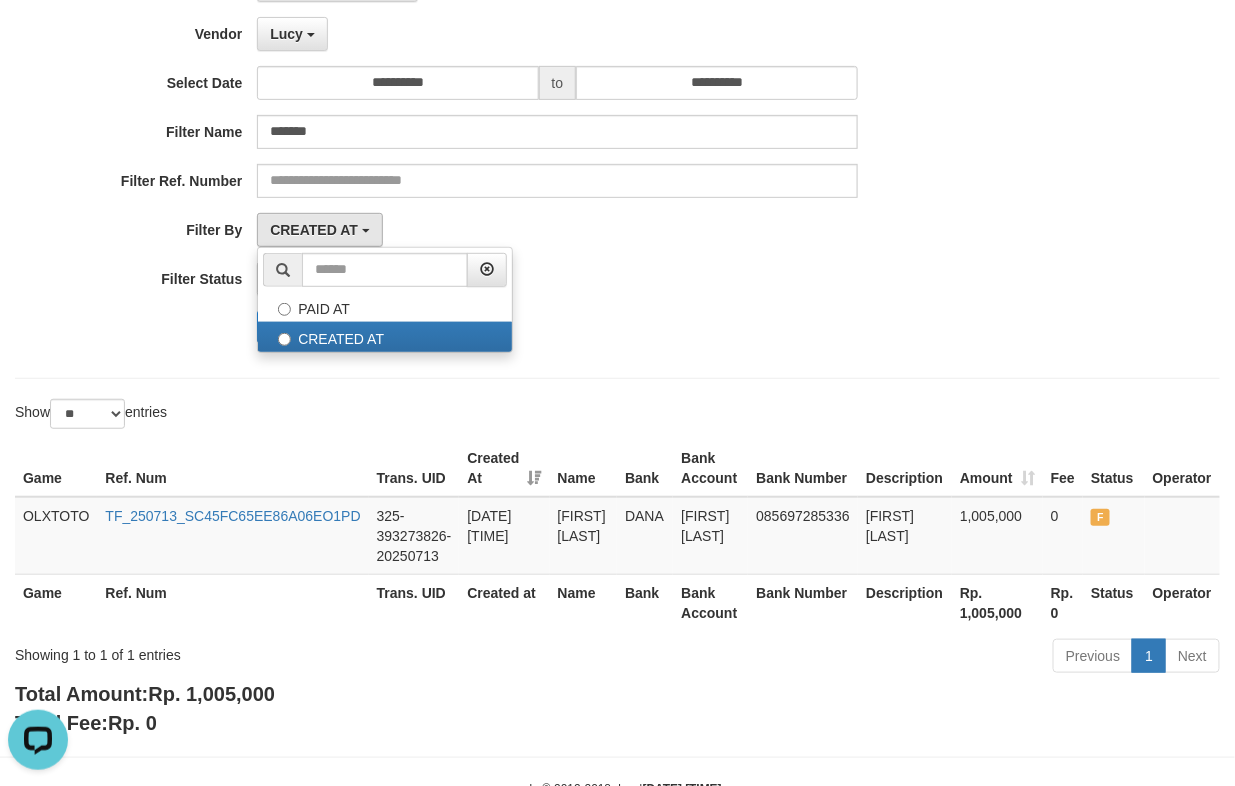 click on "FAILED
SUCCESS
ON PROCESS
FAILED" at bounding box center [557, 279] 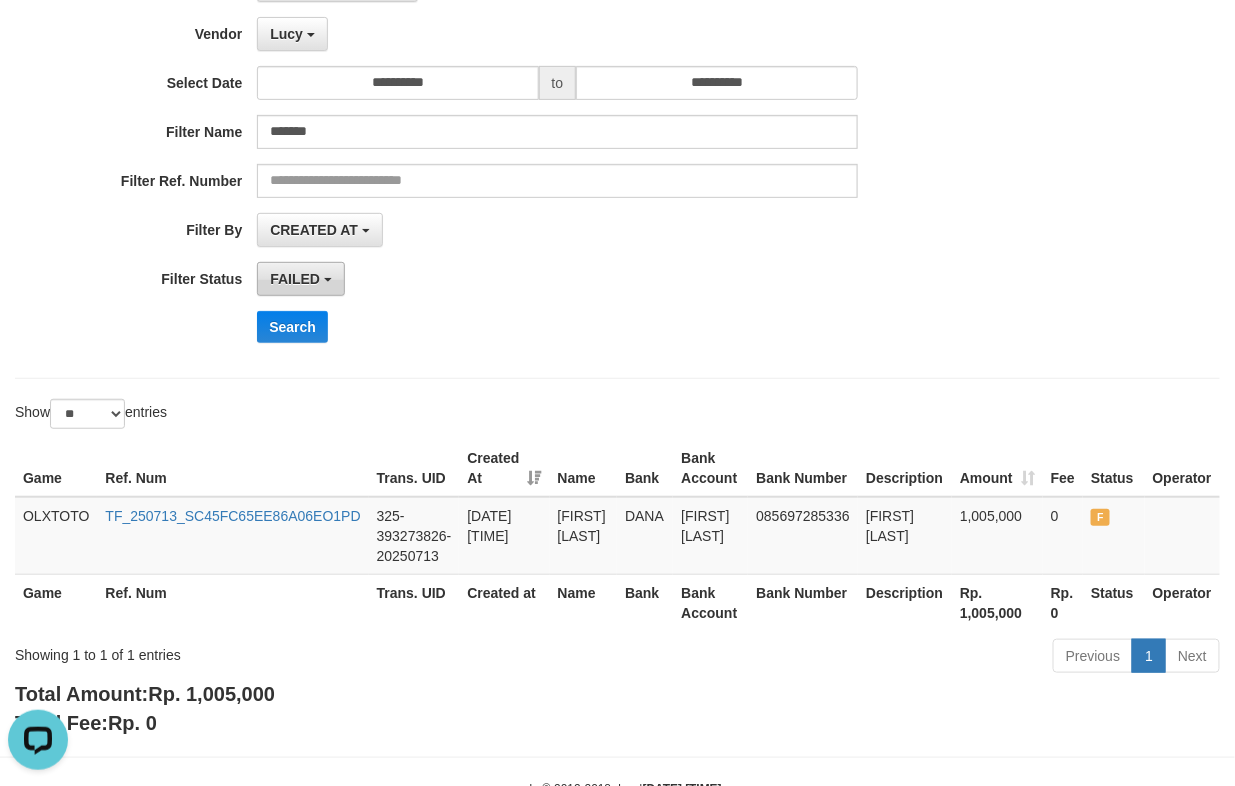 click on "FAILED" at bounding box center [301, 279] 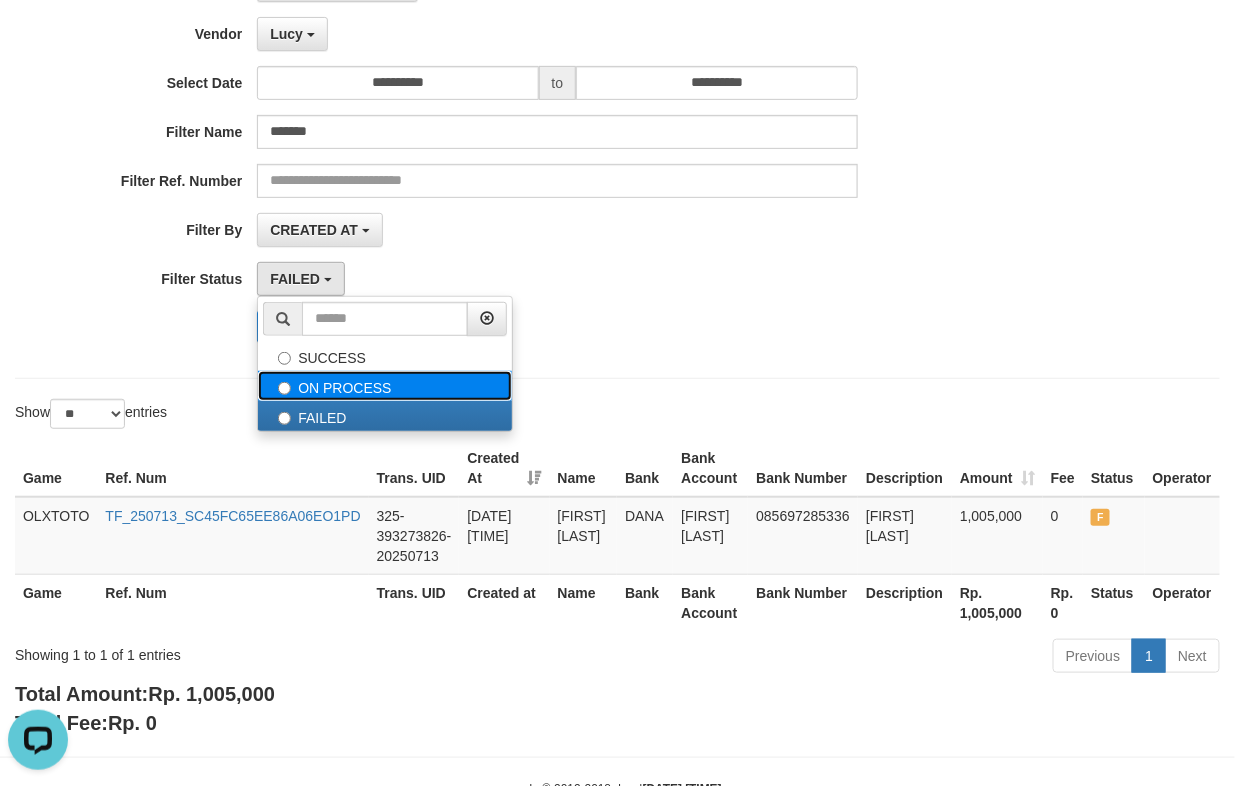 click on "ON PROCESS" at bounding box center [385, 386] 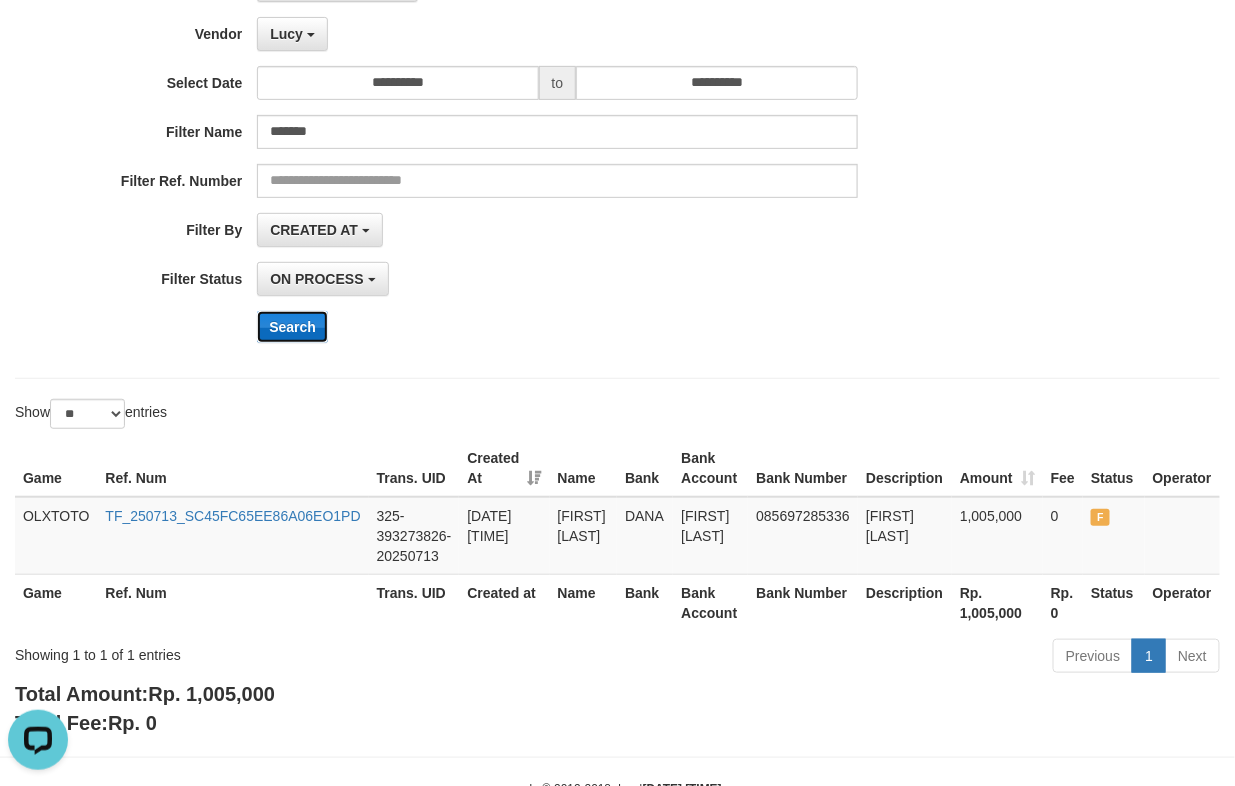 click on "Search" at bounding box center [292, 327] 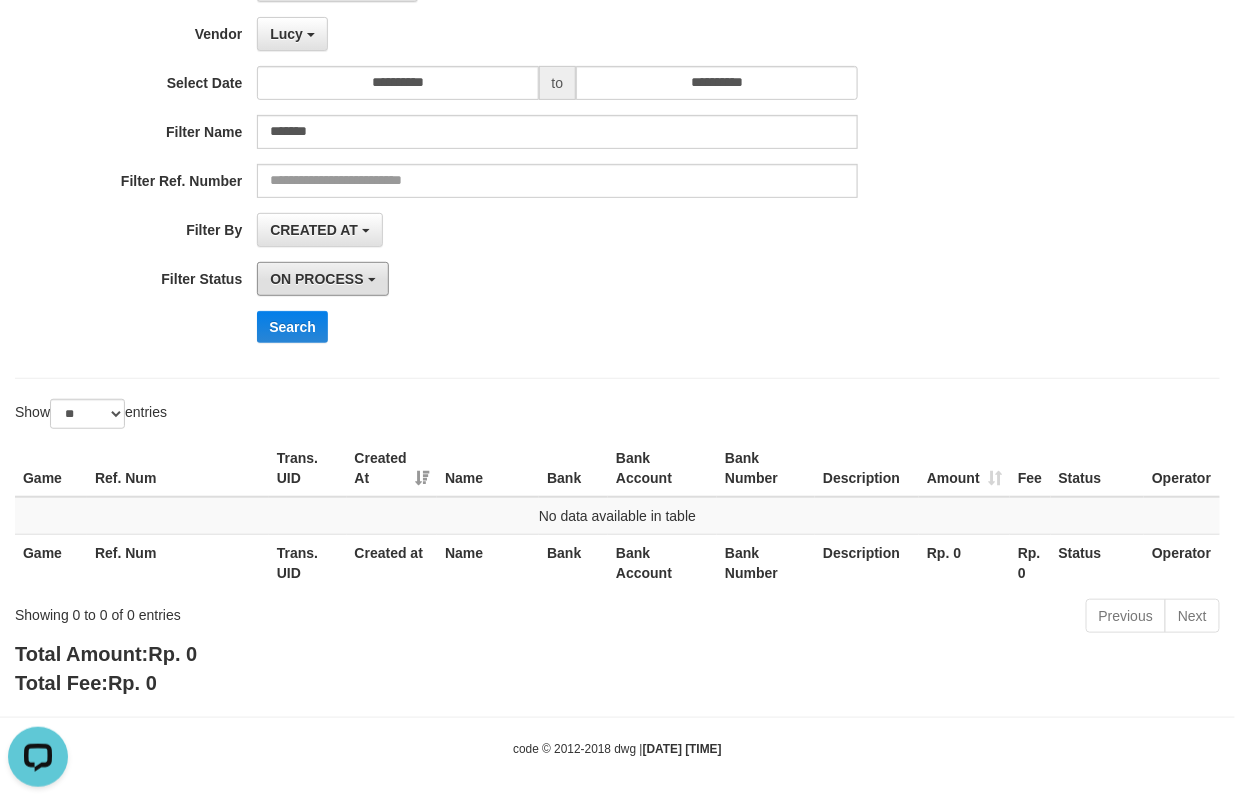 drag, startPoint x: 366, startPoint y: 288, endPoint x: 350, endPoint y: 325, distance: 40.311287 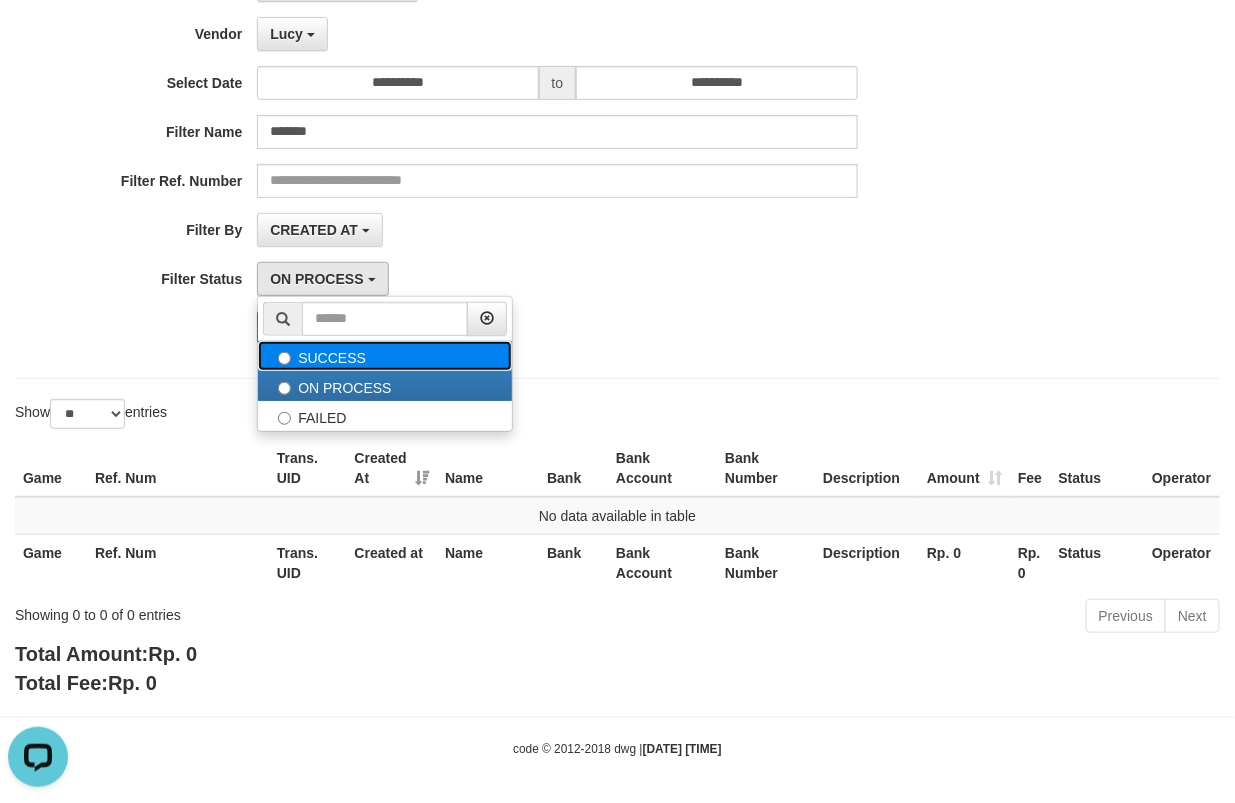click on "SUCCESS" at bounding box center [385, 356] 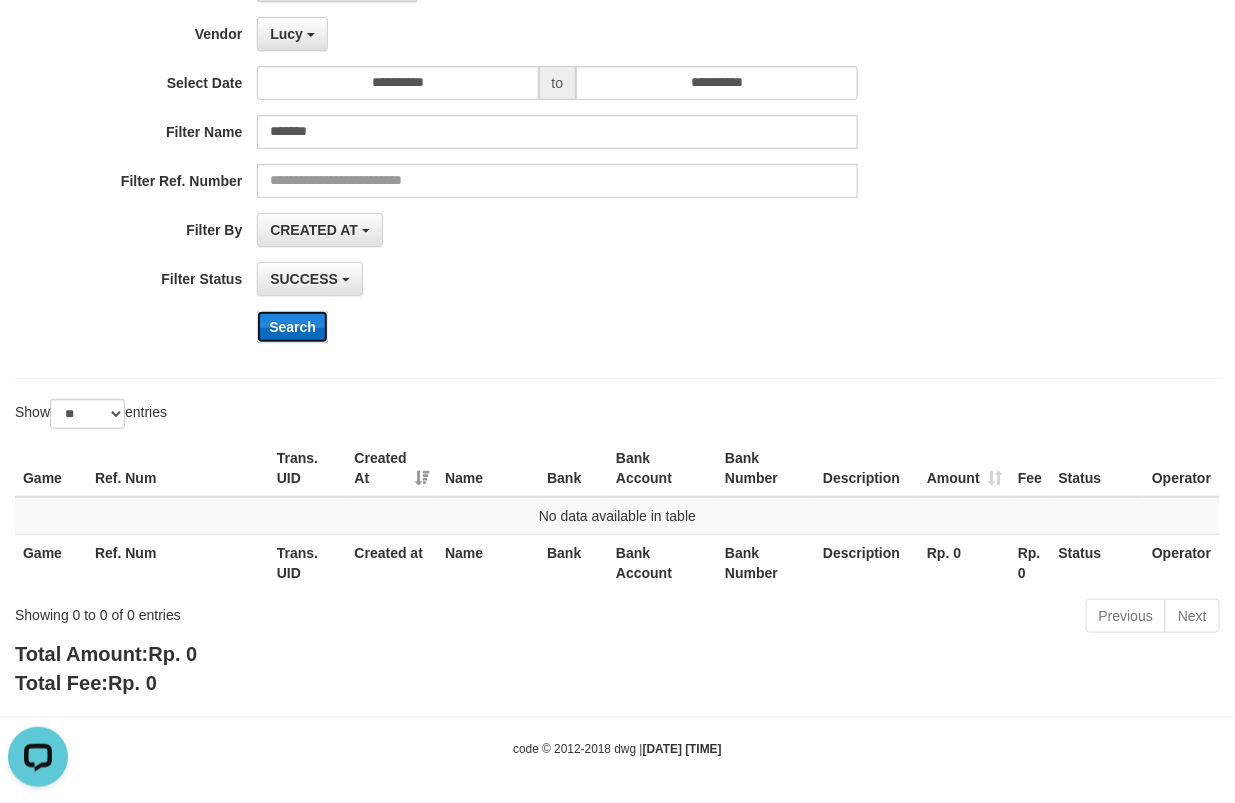 click on "Search" at bounding box center (292, 327) 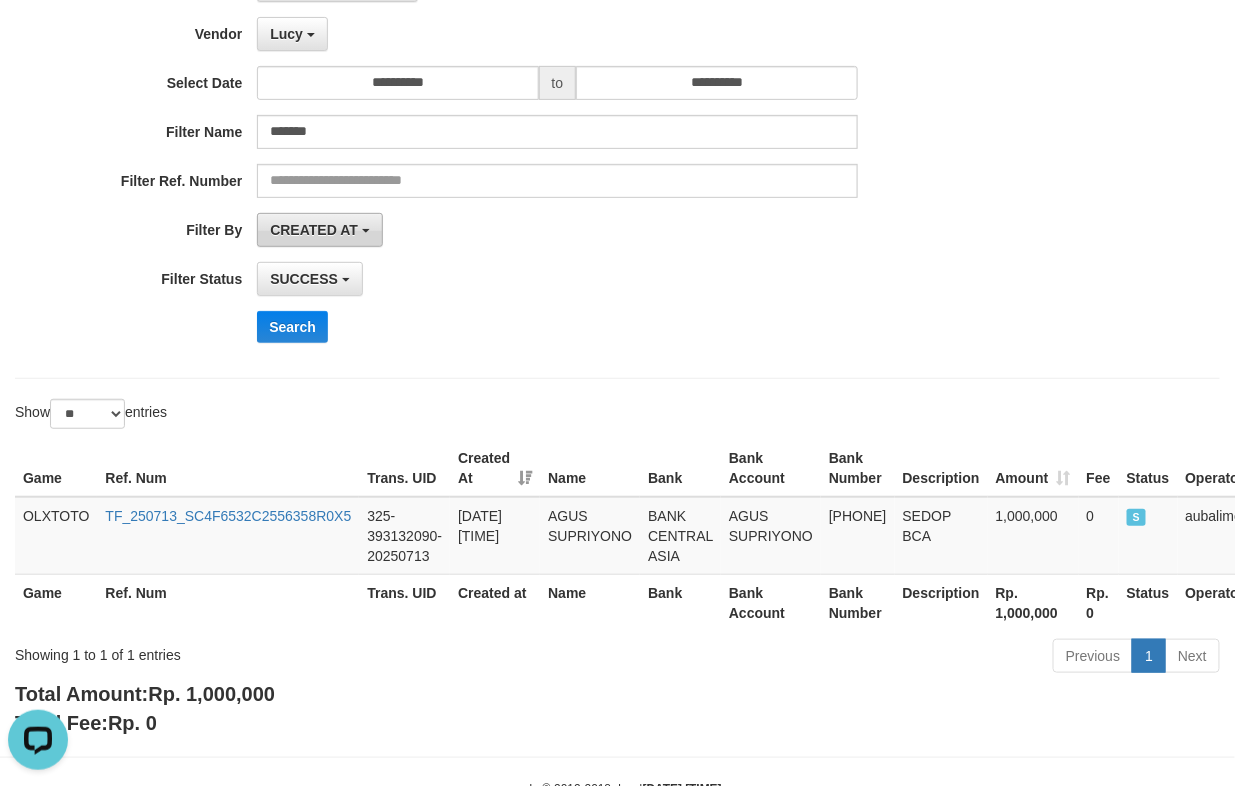 click on "CREATED AT" at bounding box center [314, 230] 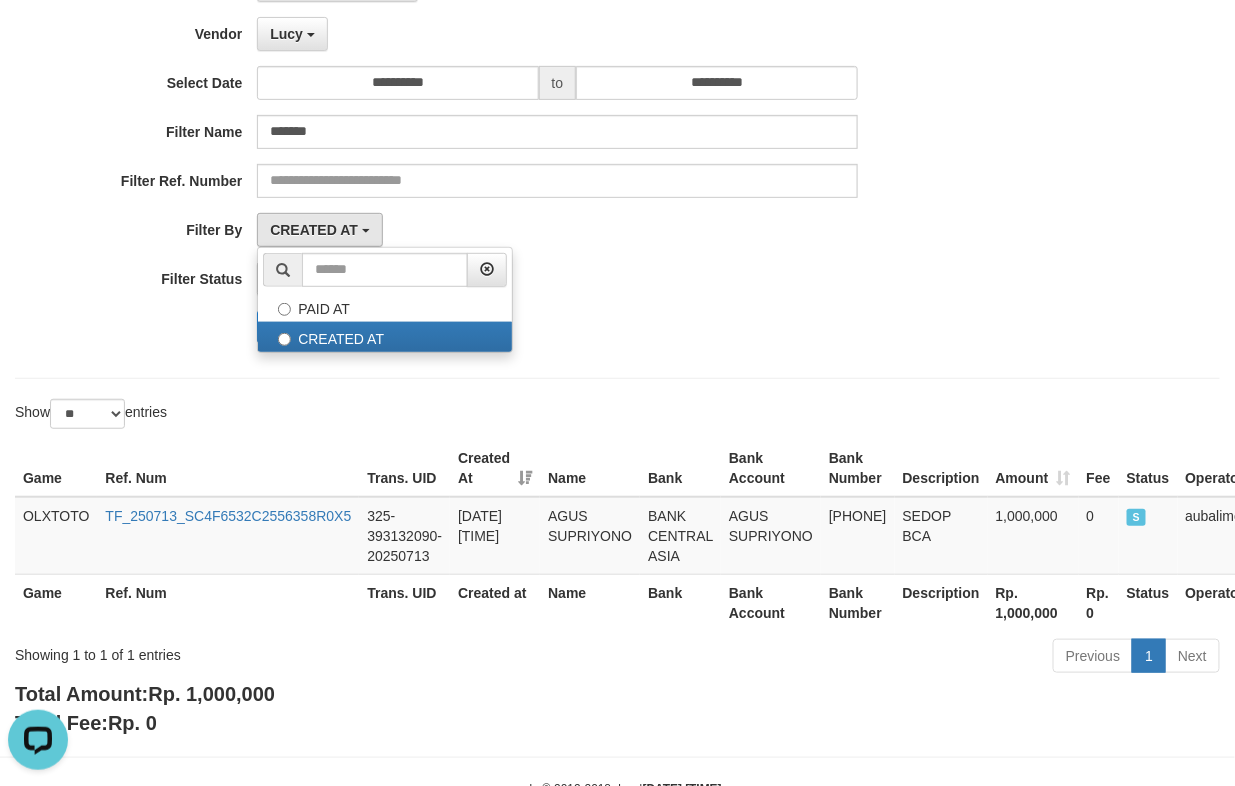 click on "**********" at bounding box center (514, 163) 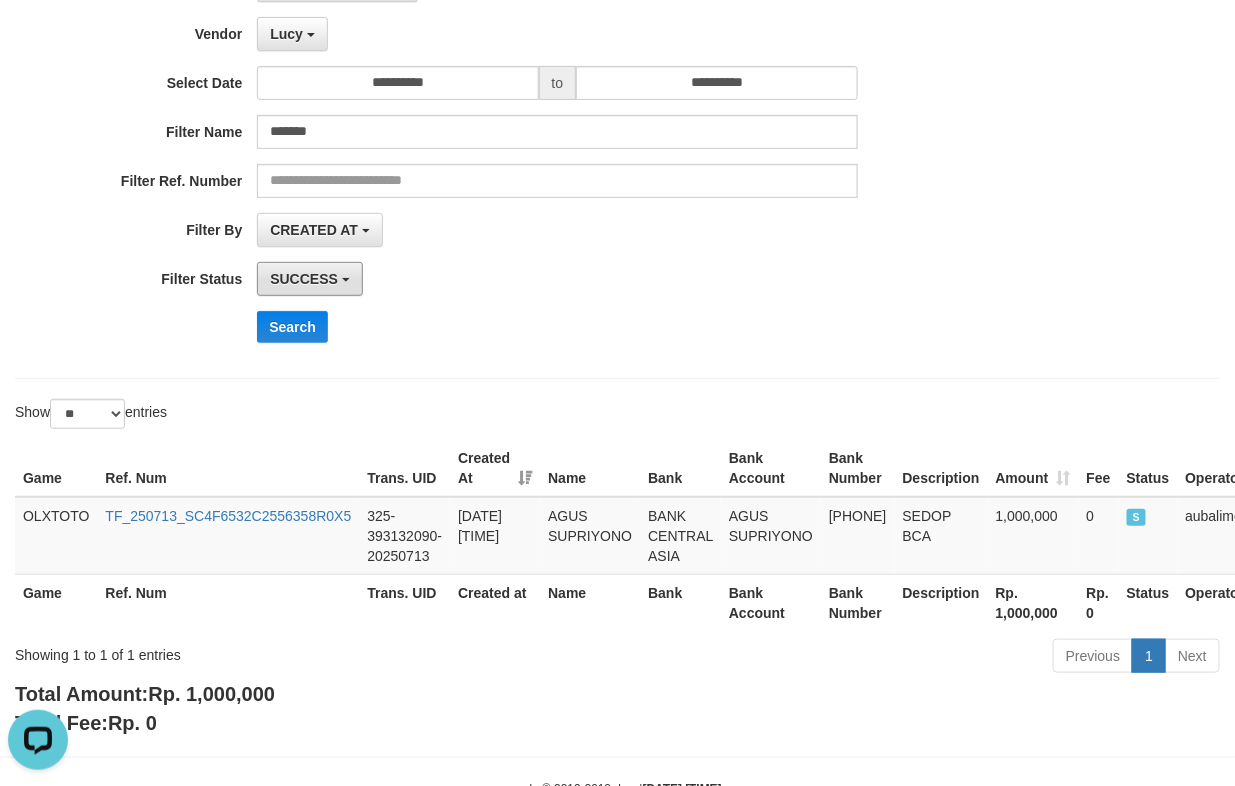 click on "SUCCESS" at bounding box center [310, 279] 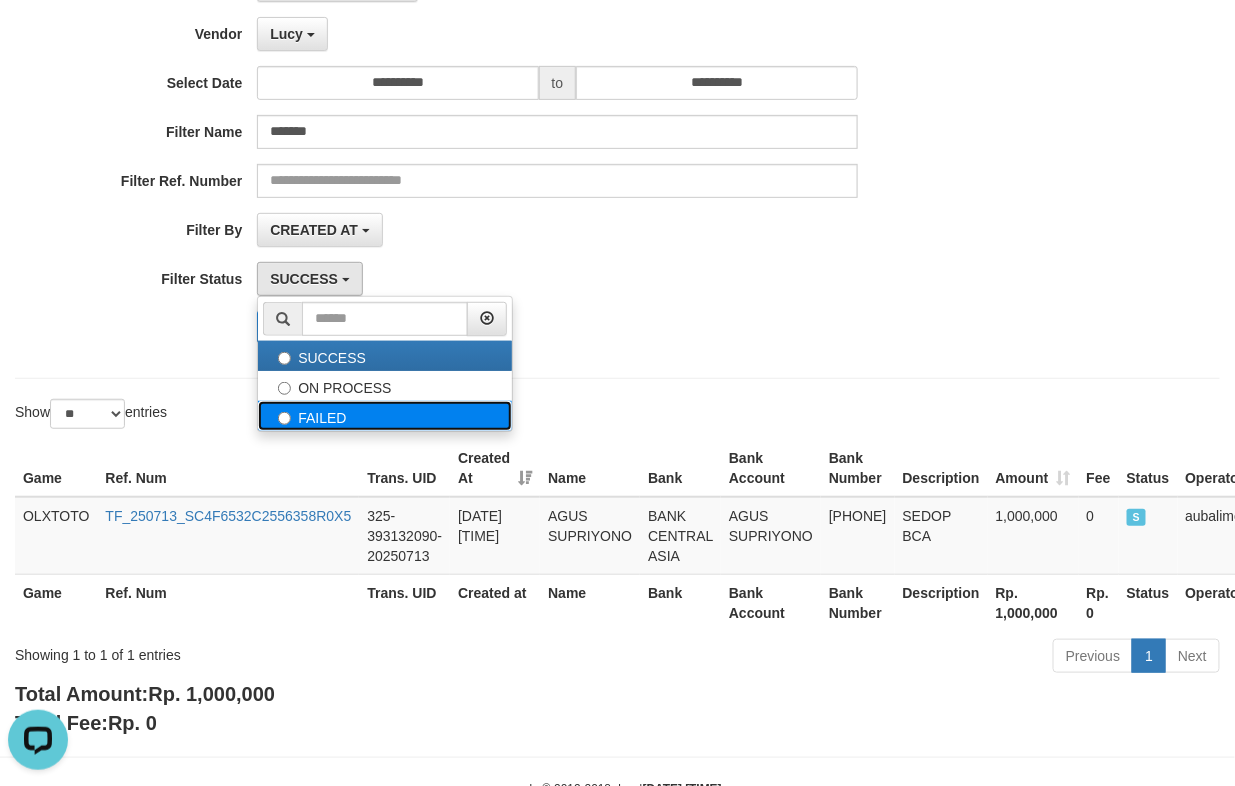 click on "FAILED" at bounding box center (385, 416) 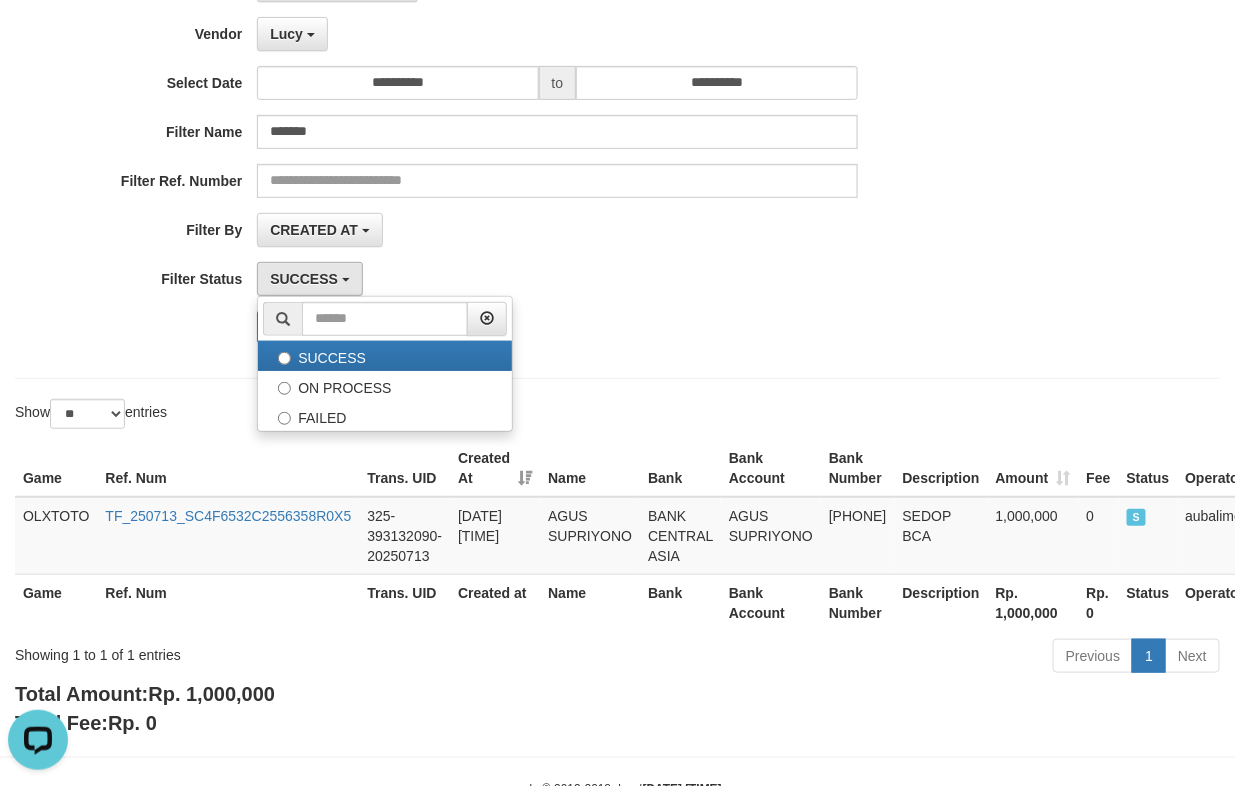 select on "*" 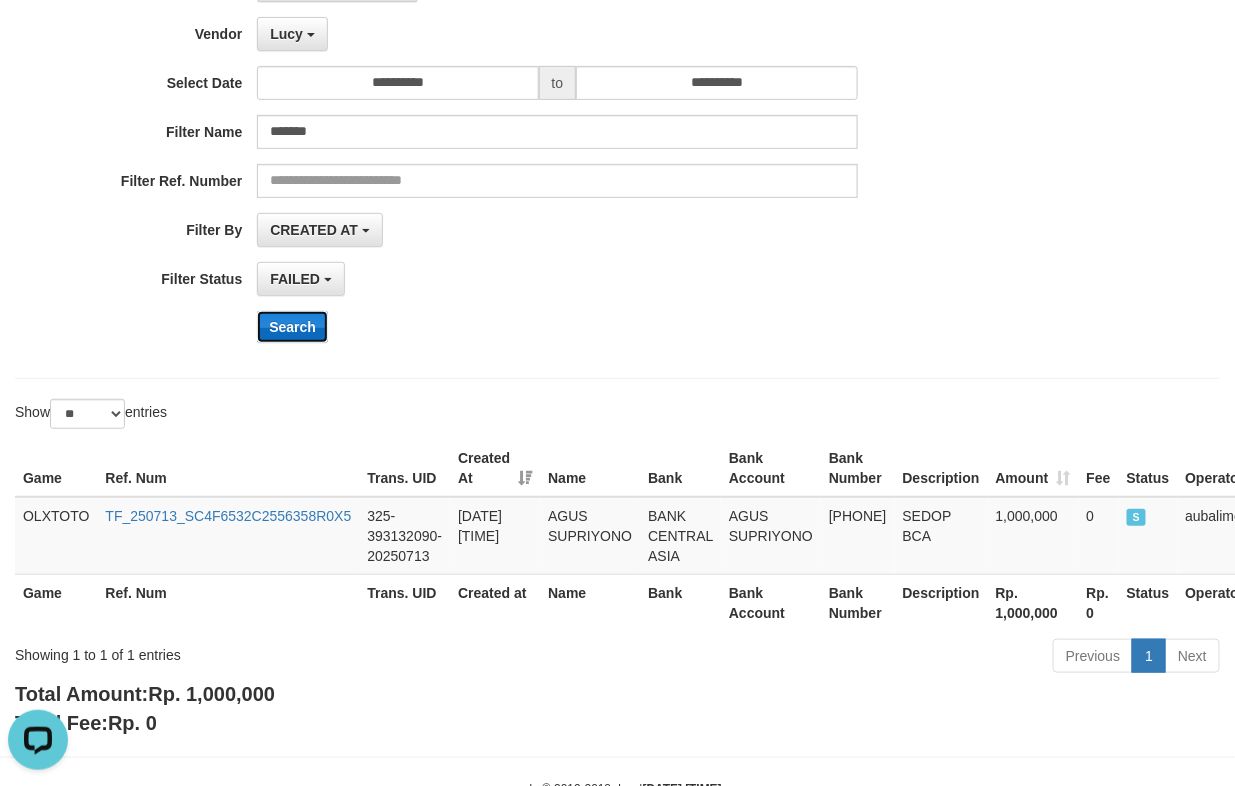 click on "Search" at bounding box center [292, 327] 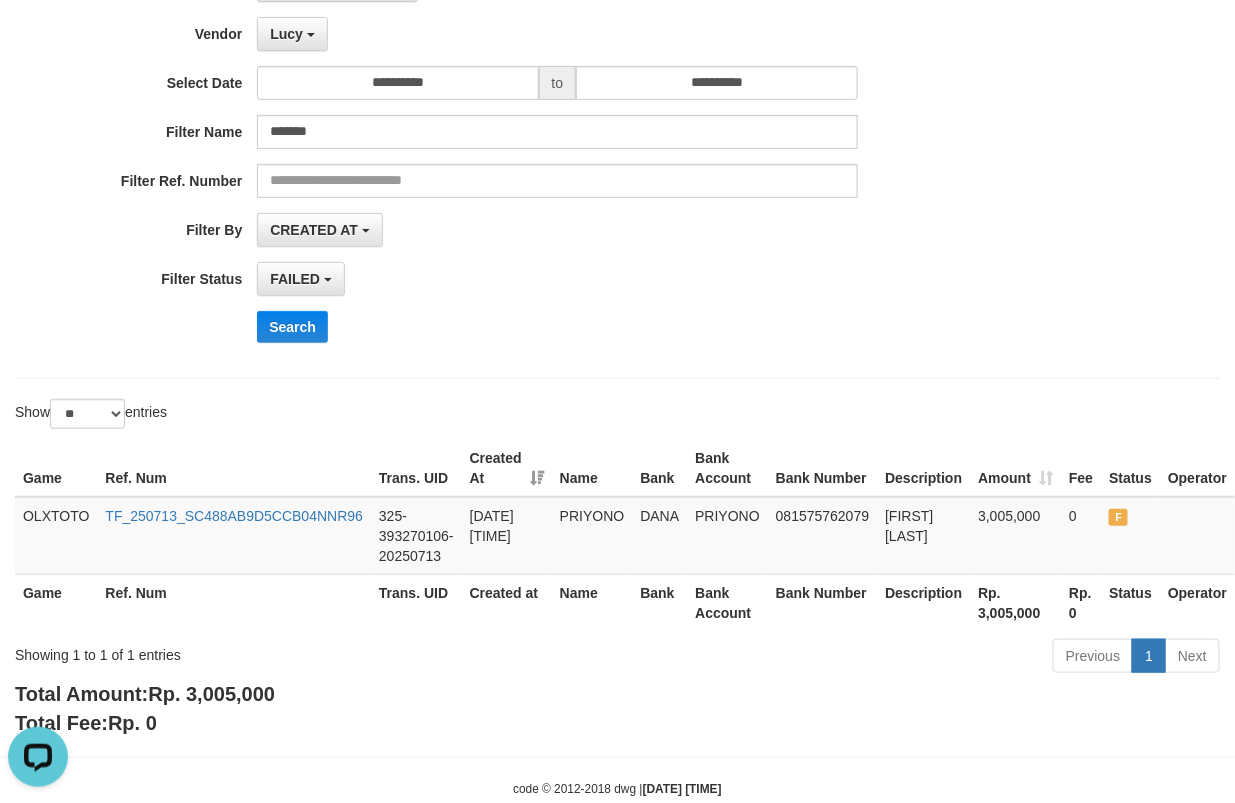 drag, startPoint x: 613, startPoint y: 281, endPoint x: 1086, endPoint y: 232, distance: 475.53128 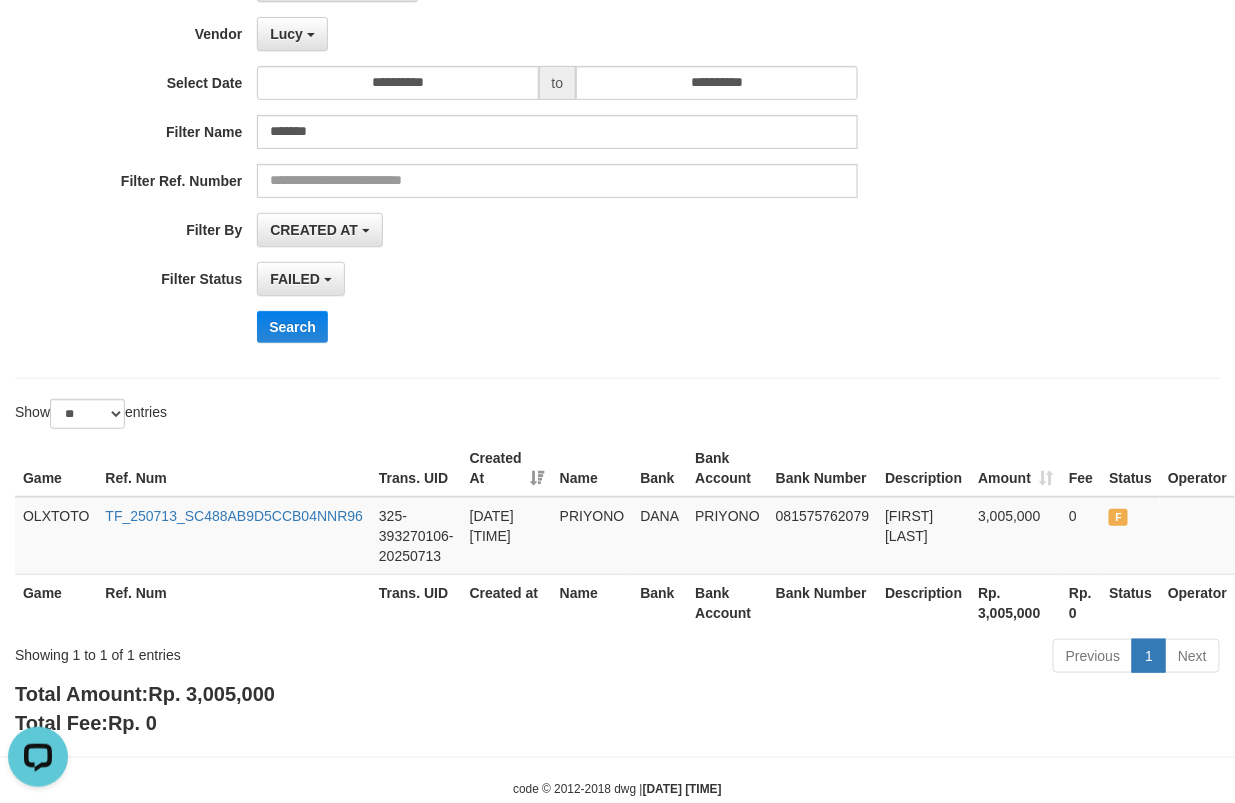 click on "**********" at bounding box center (514, 163) 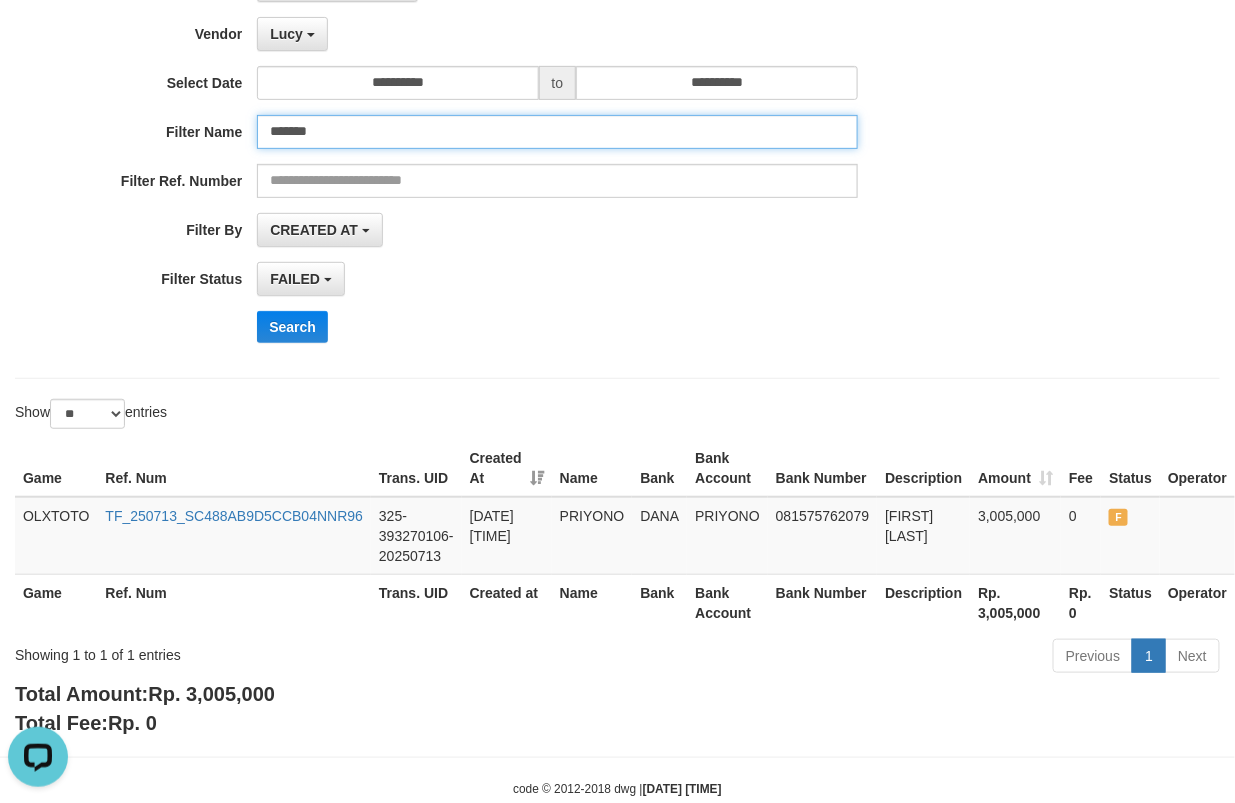 click on "*******" at bounding box center (557, 132) 